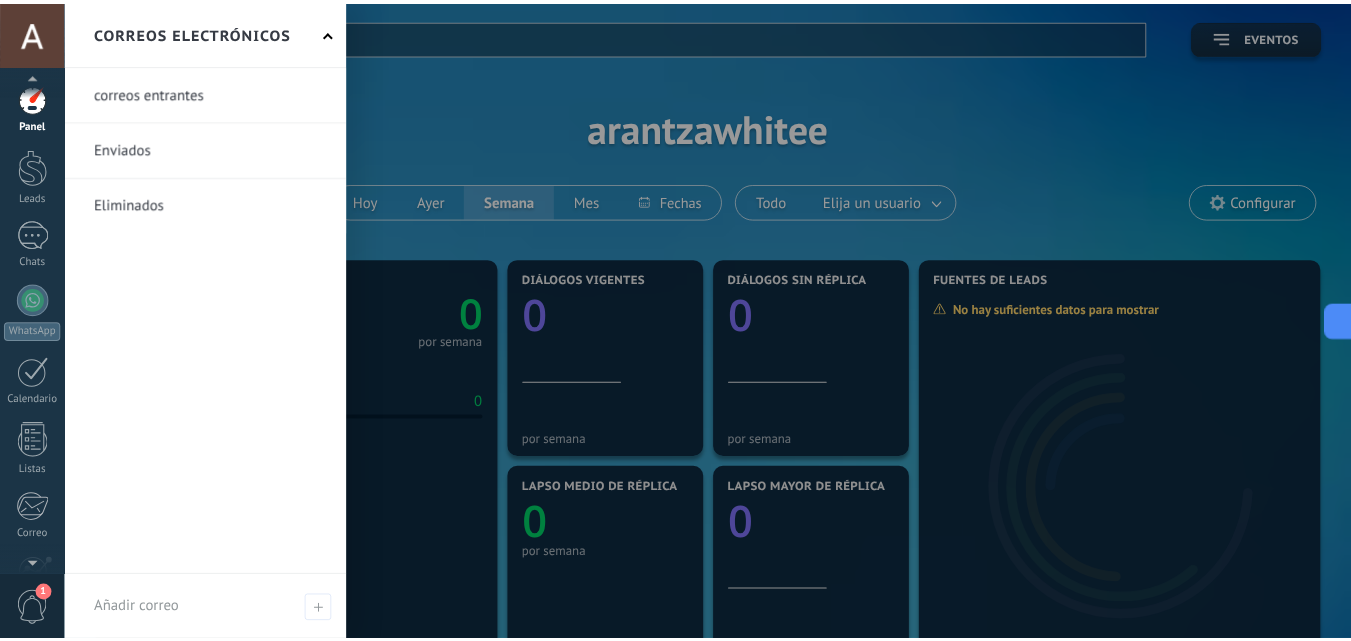 scroll, scrollTop: 0, scrollLeft: 0, axis: both 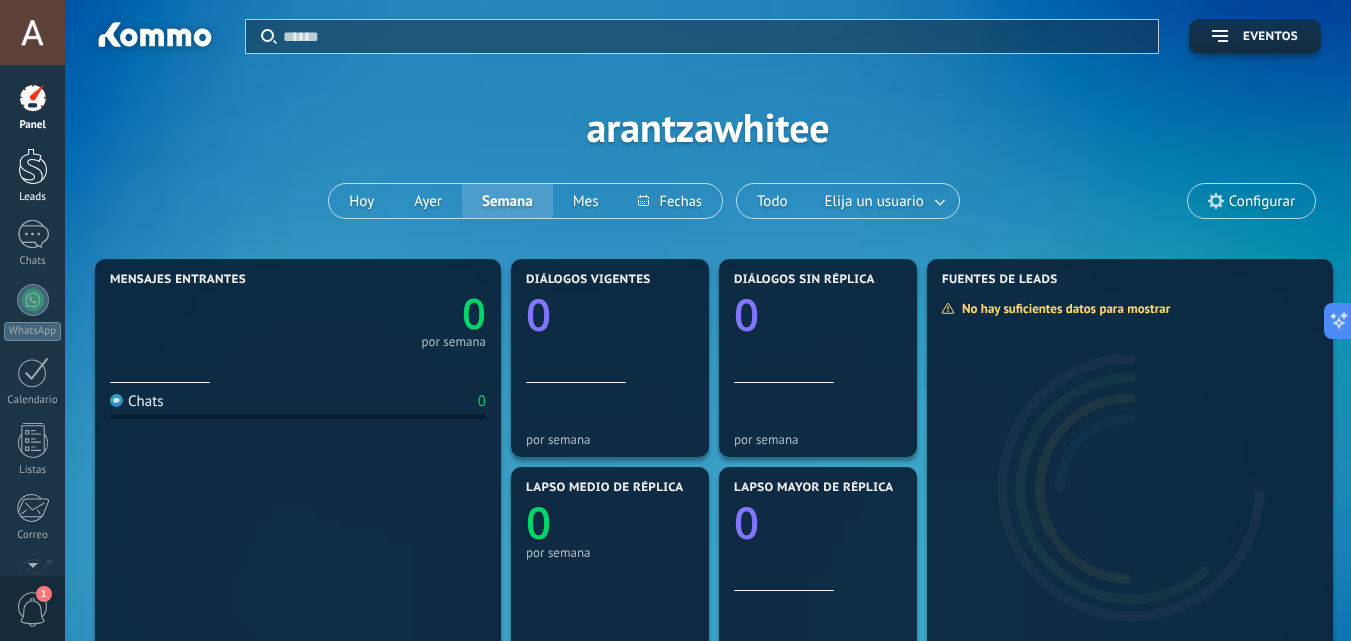click at bounding box center [33, 166] 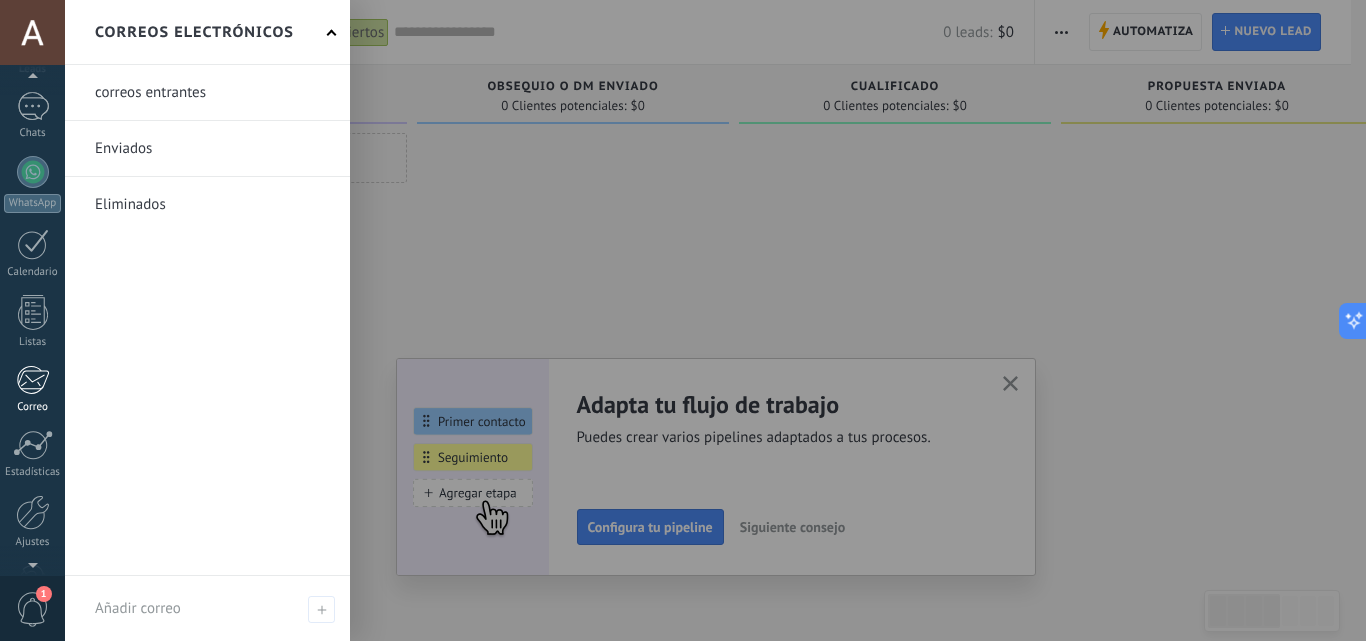 scroll, scrollTop: 191, scrollLeft: 0, axis: vertical 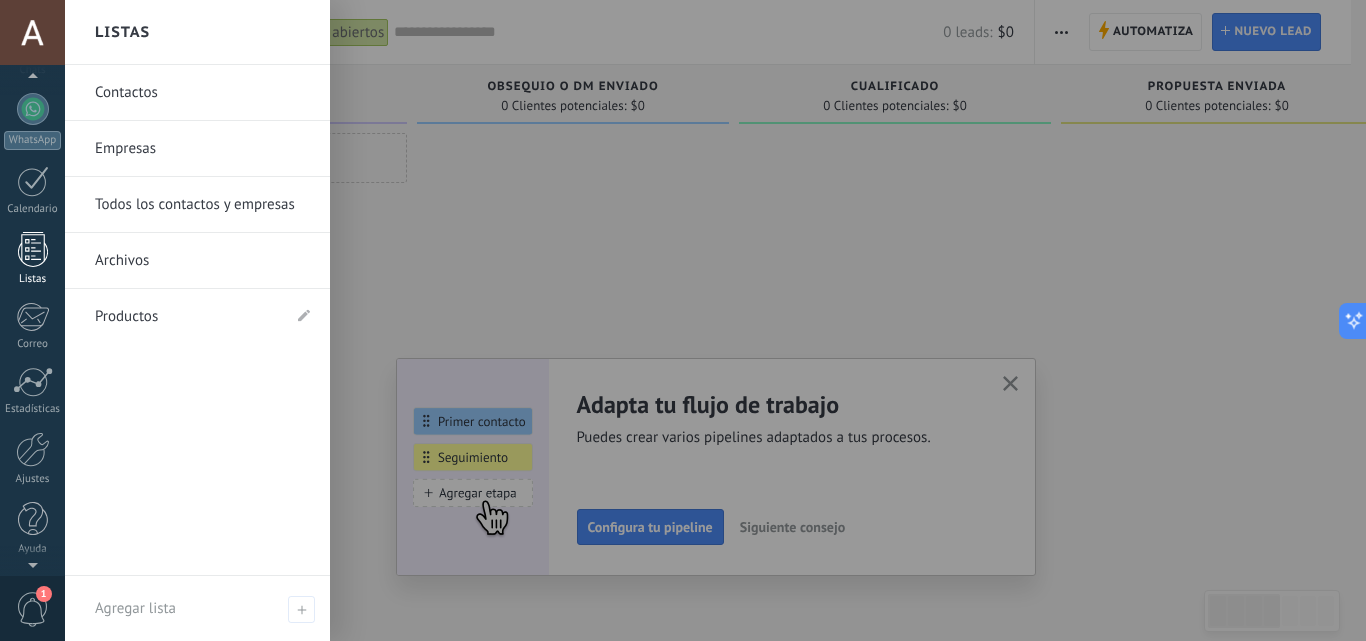click at bounding box center [33, 249] 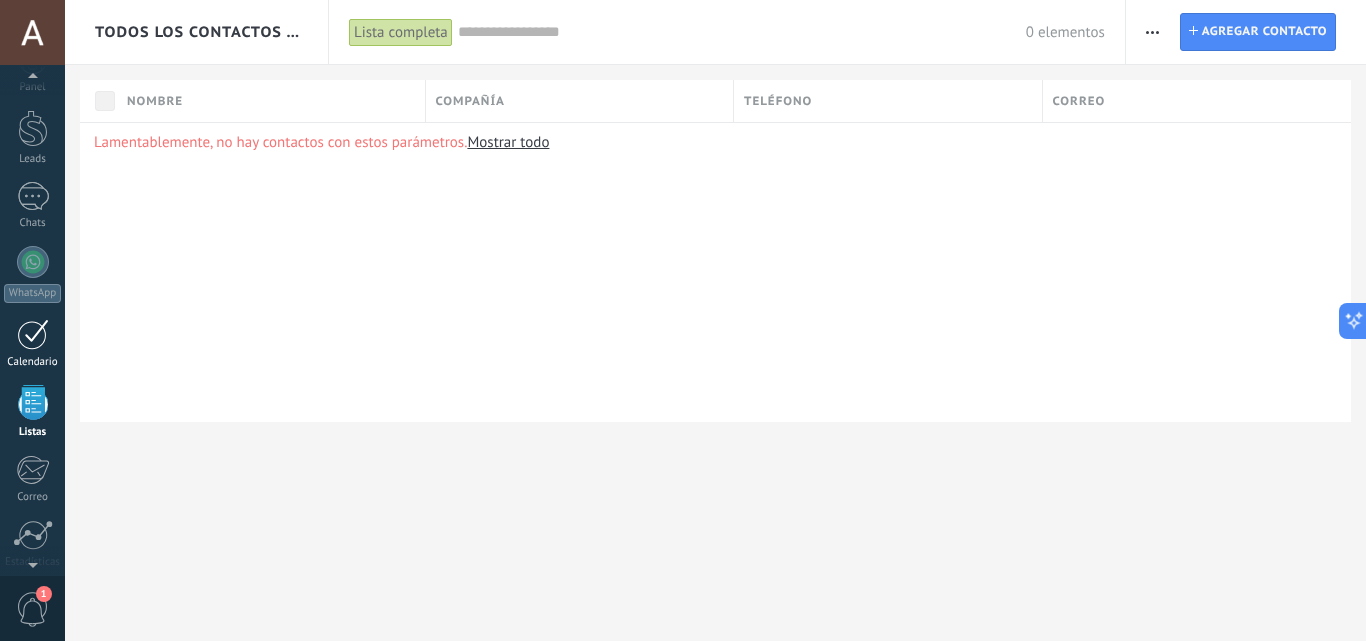 scroll, scrollTop: 0, scrollLeft: 0, axis: both 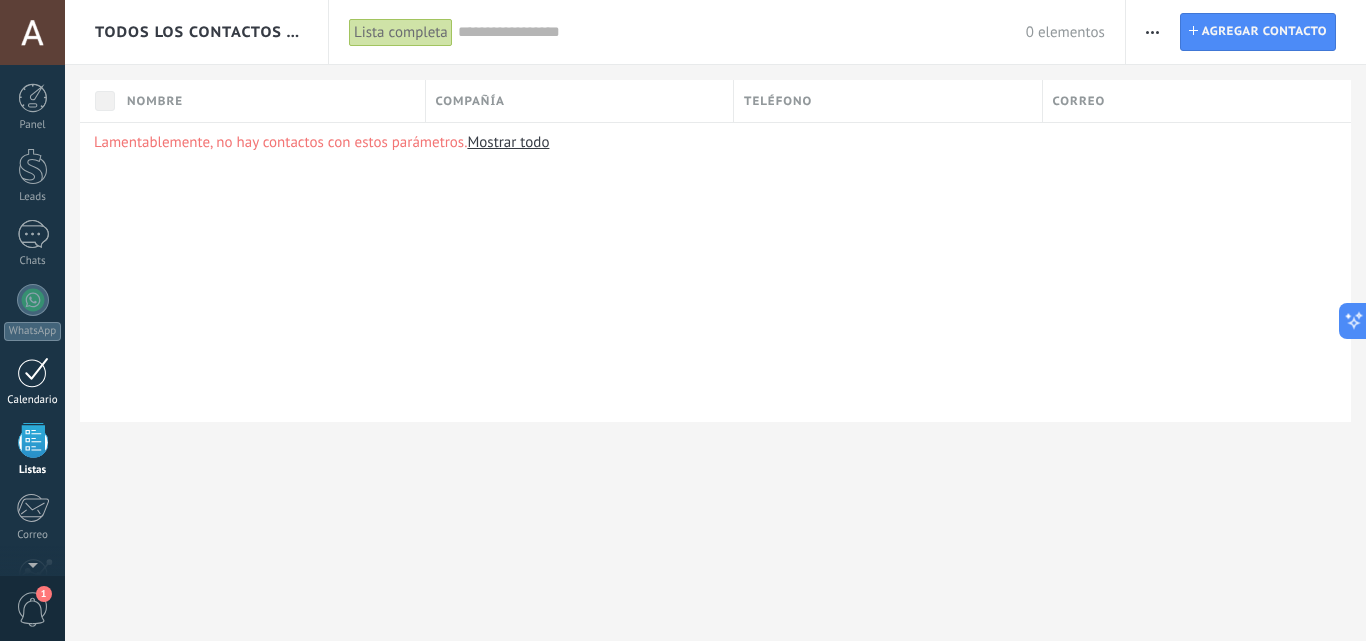 click at bounding box center (33, 166) 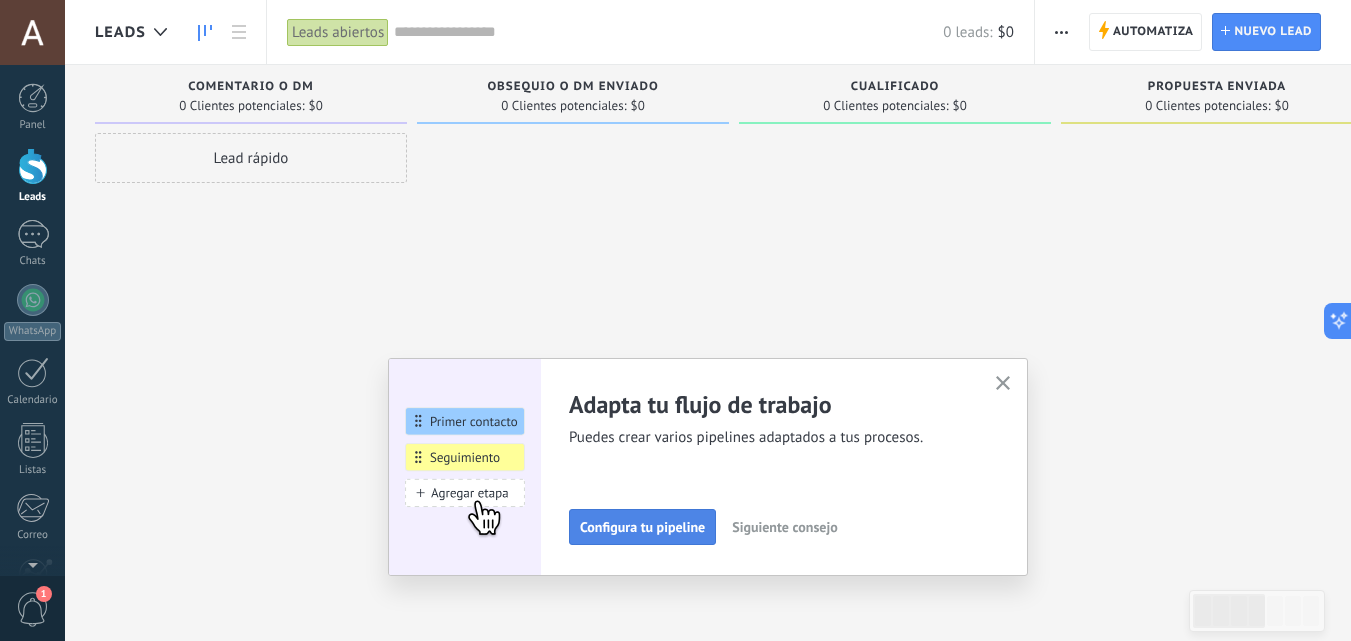 click on "Configura tu pipeline" at bounding box center (642, 527) 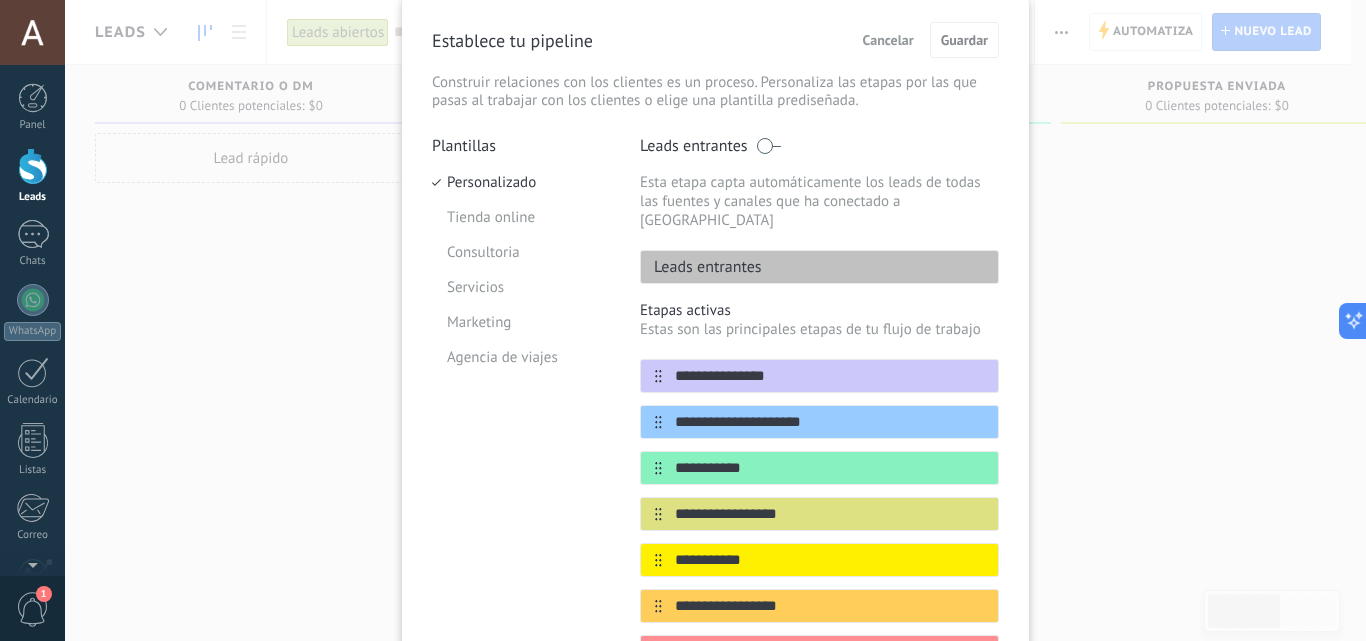 scroll, scrollTop: 100, scrollLeft: 0, axis: vertical 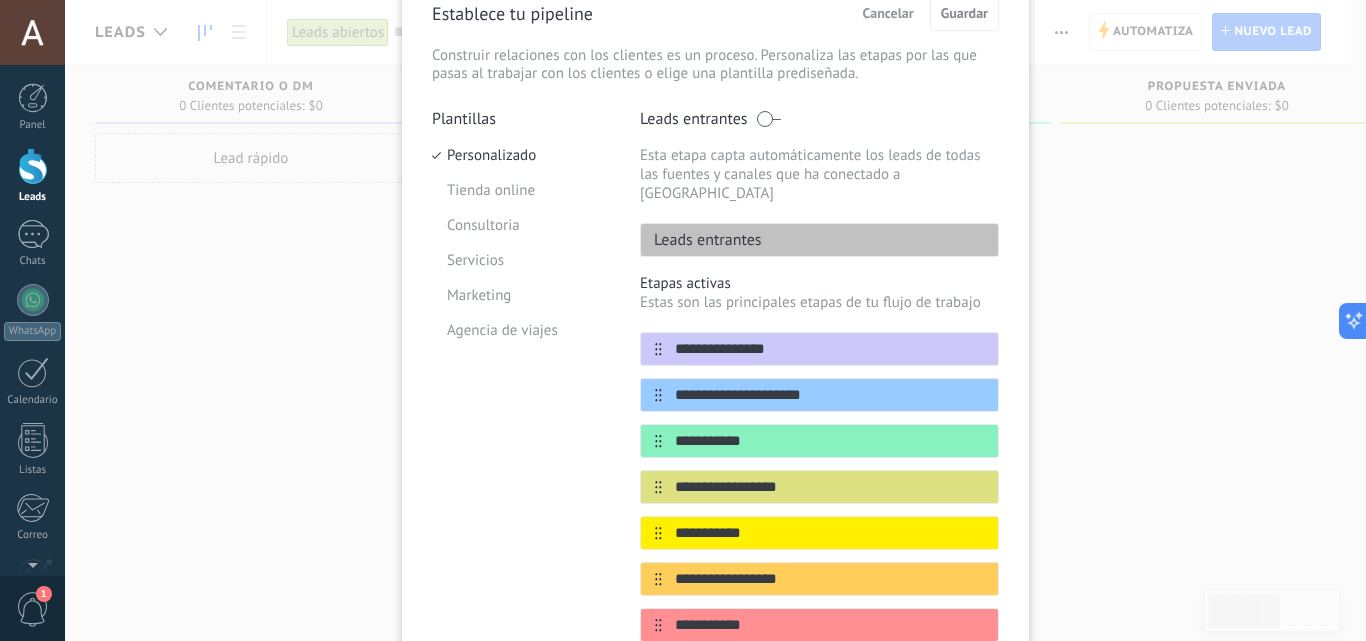 click on "Leads entrantes" at bounding box center (701, 240) 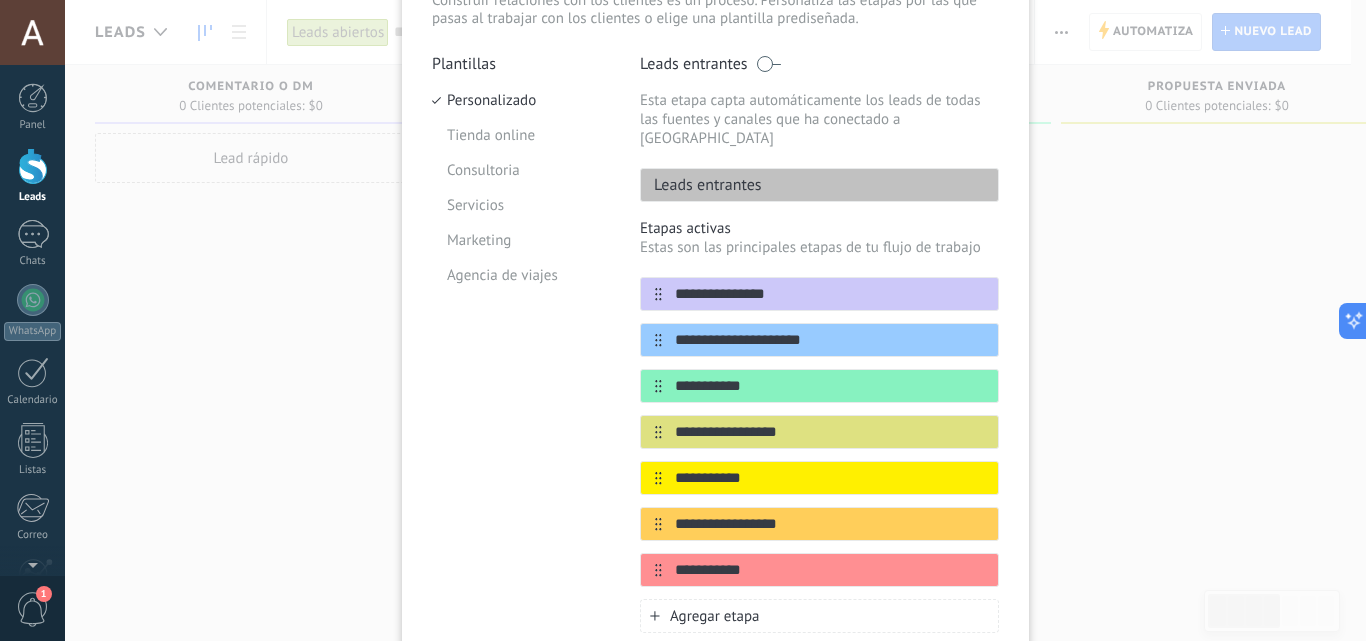 scroll, scrollTop: 81, scrollLeft: 0, axis: vertical 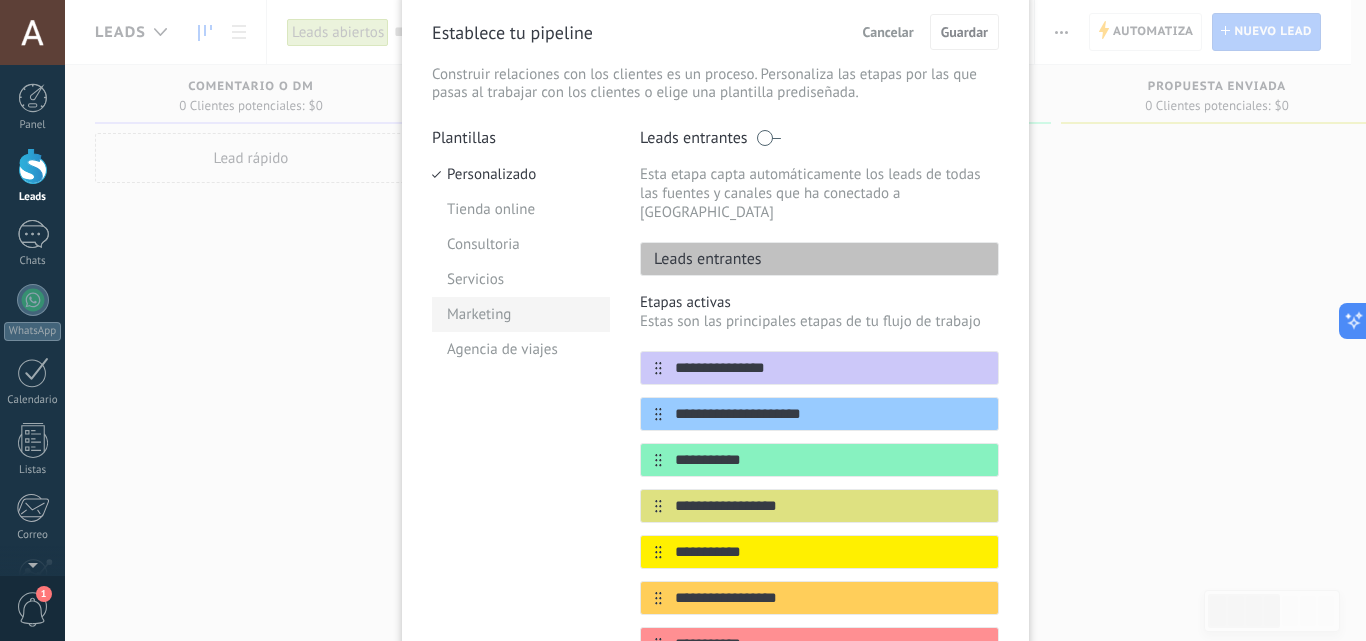 click on "Marketing" at bounding box center (521, 314) 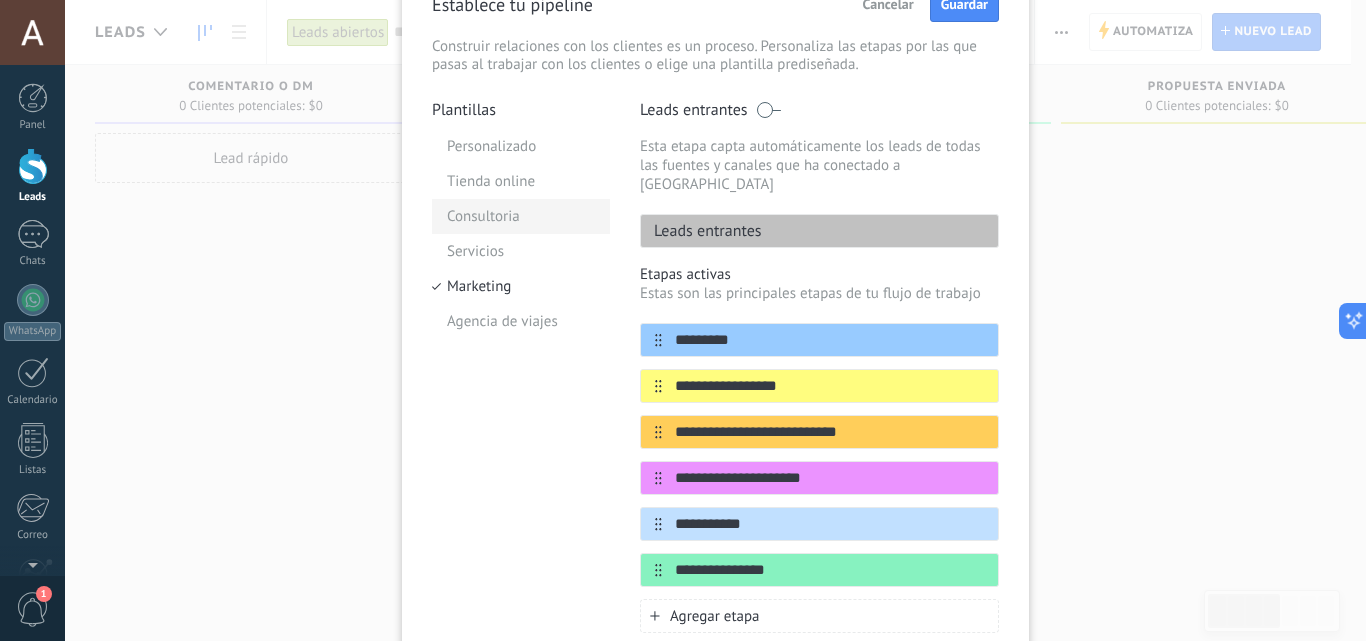 scroll, scrollTop: 0, scrollLeft: 0, axis: both 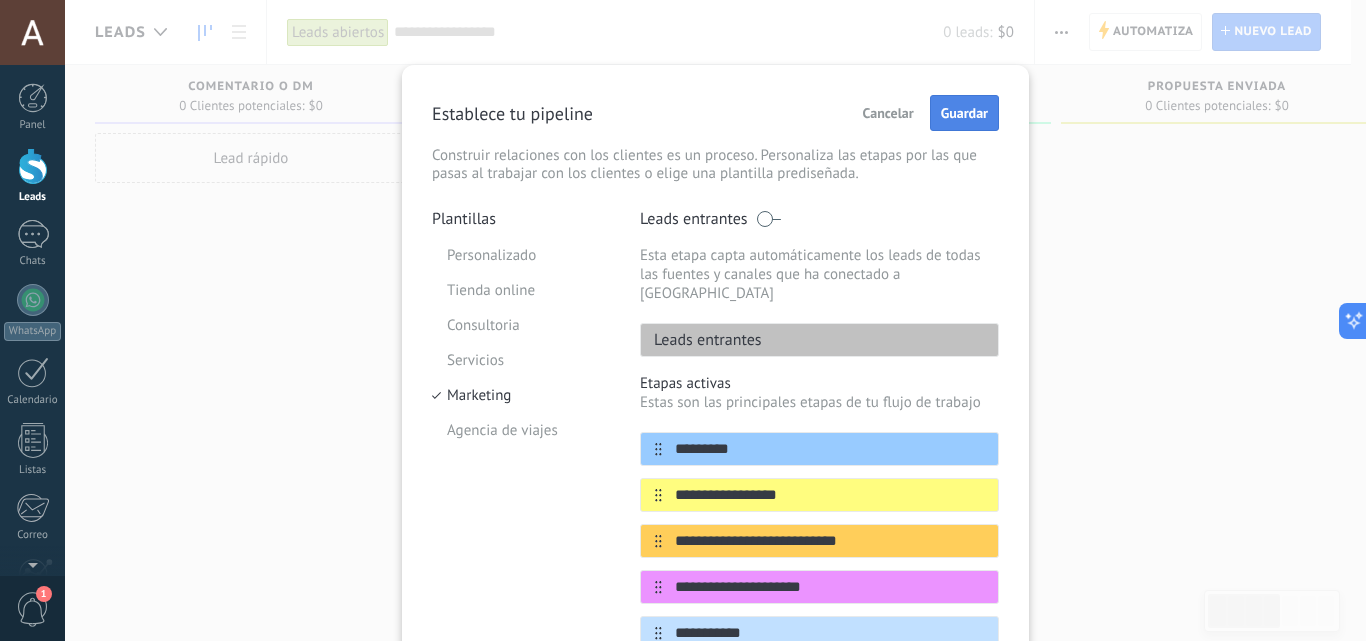 click on "Guardar" at bounding box center (964, 113) 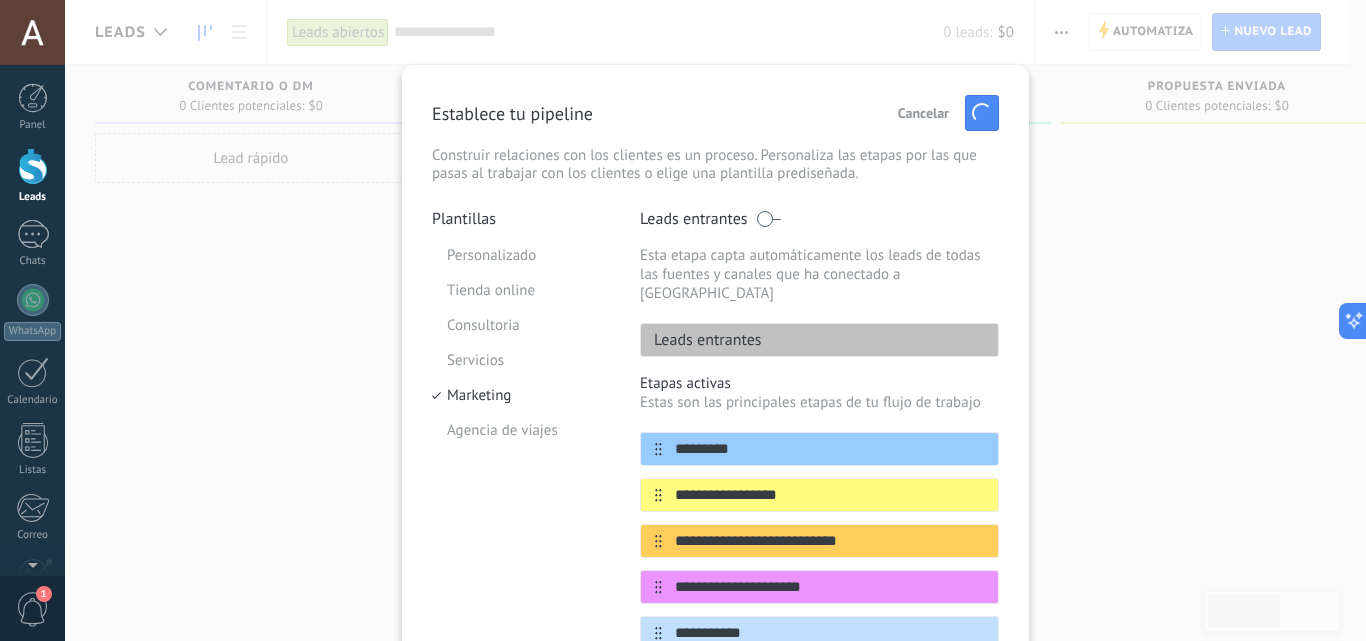 click on "**********" at bounding box center [715, 320] 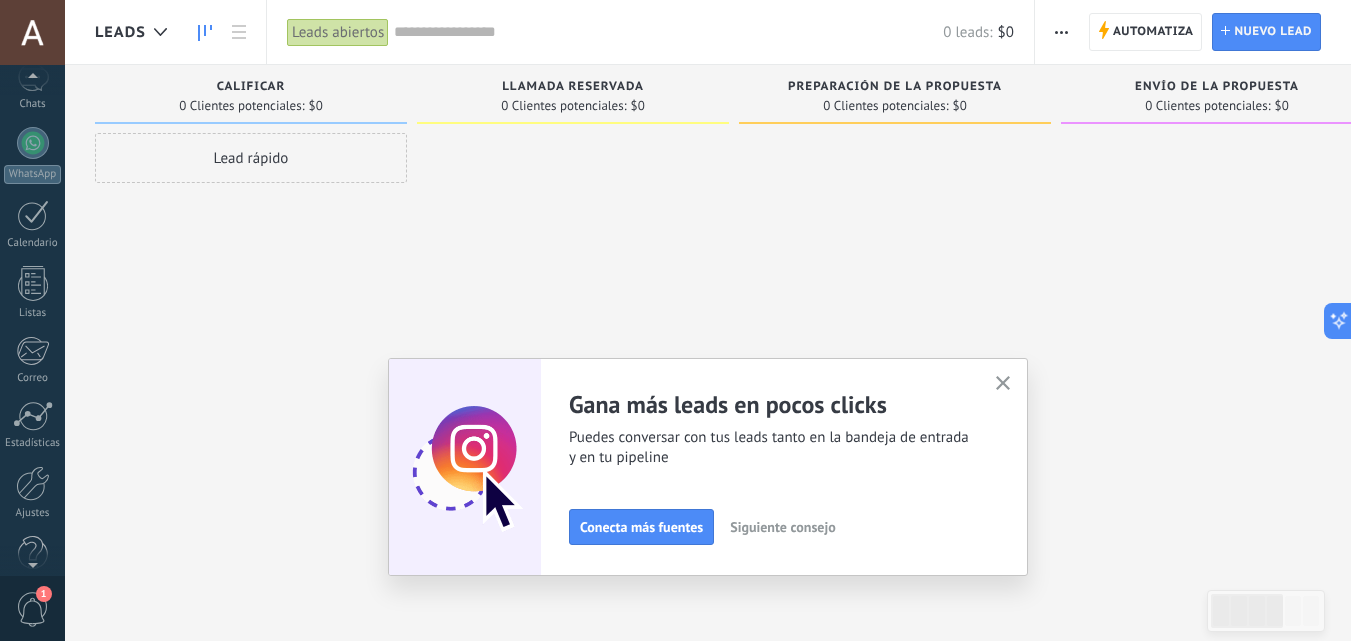 scroll, scrollTop: 191, scrollLeft: 0, axis: vertical 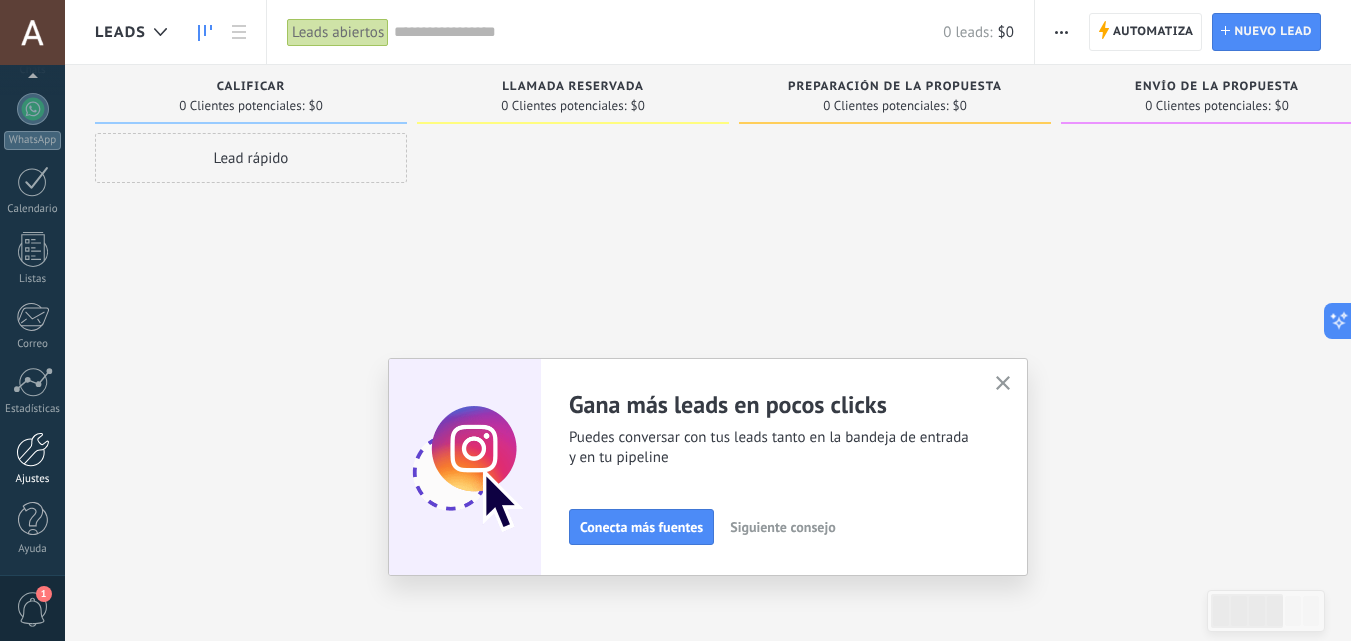 click at bounding box center (33, 449) 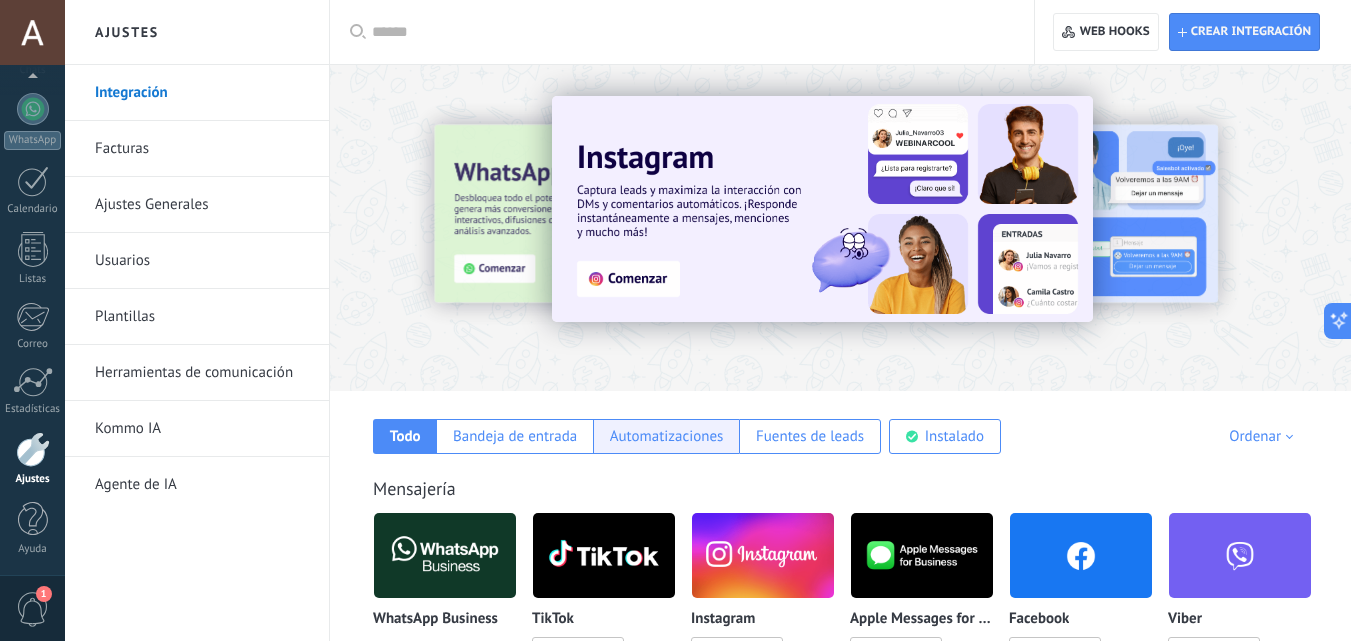 click on "Automatizaciones" at bounding box center (667, 436) 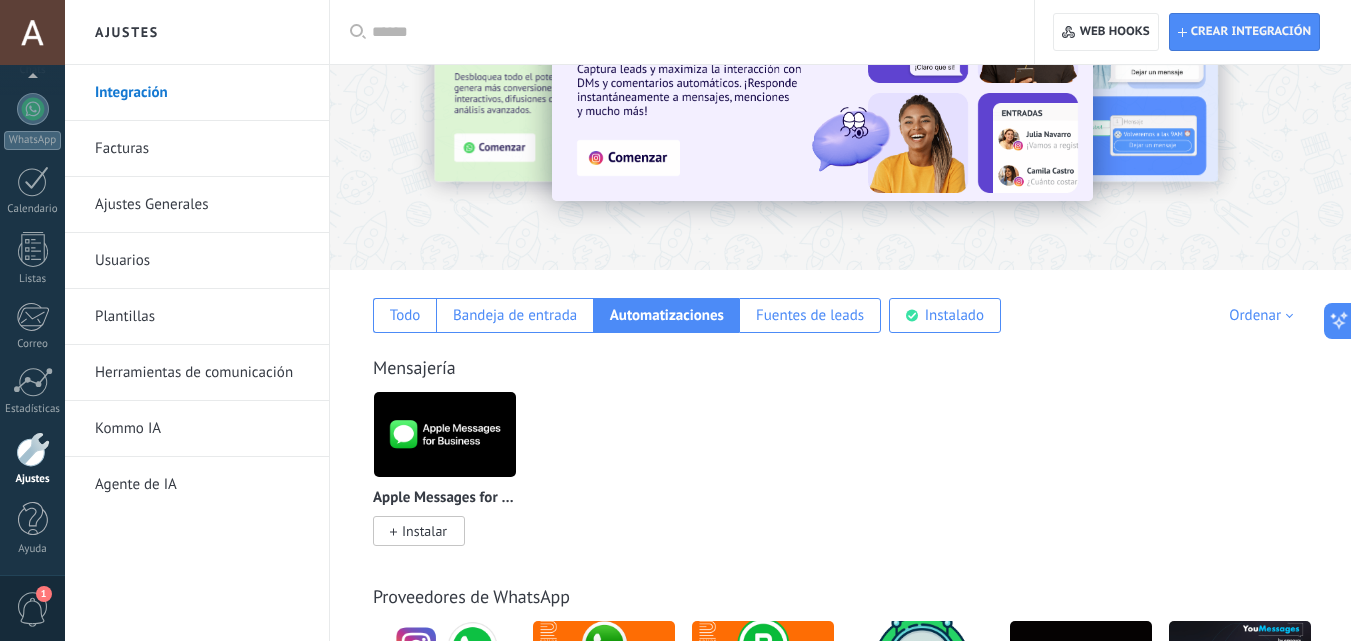 scroll, scrollTop: 200, scrollLeft: 0, axis: vertical 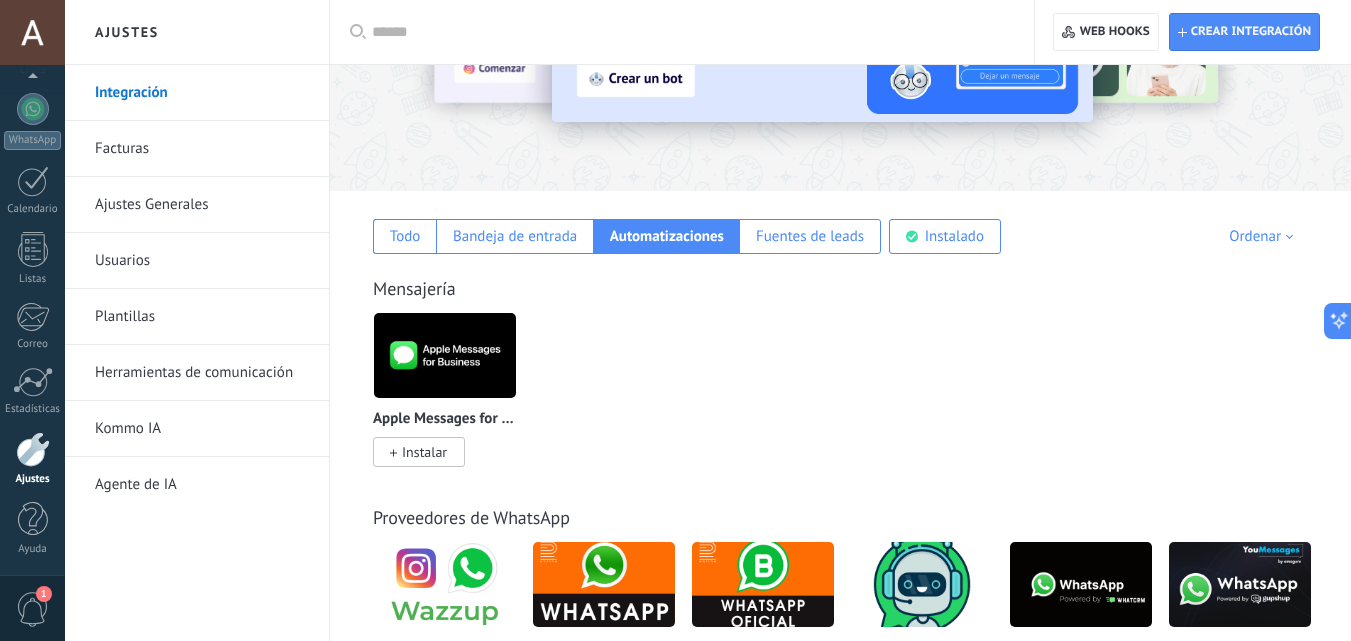 click on "Kommo IA" at bounding box center (202, 429) 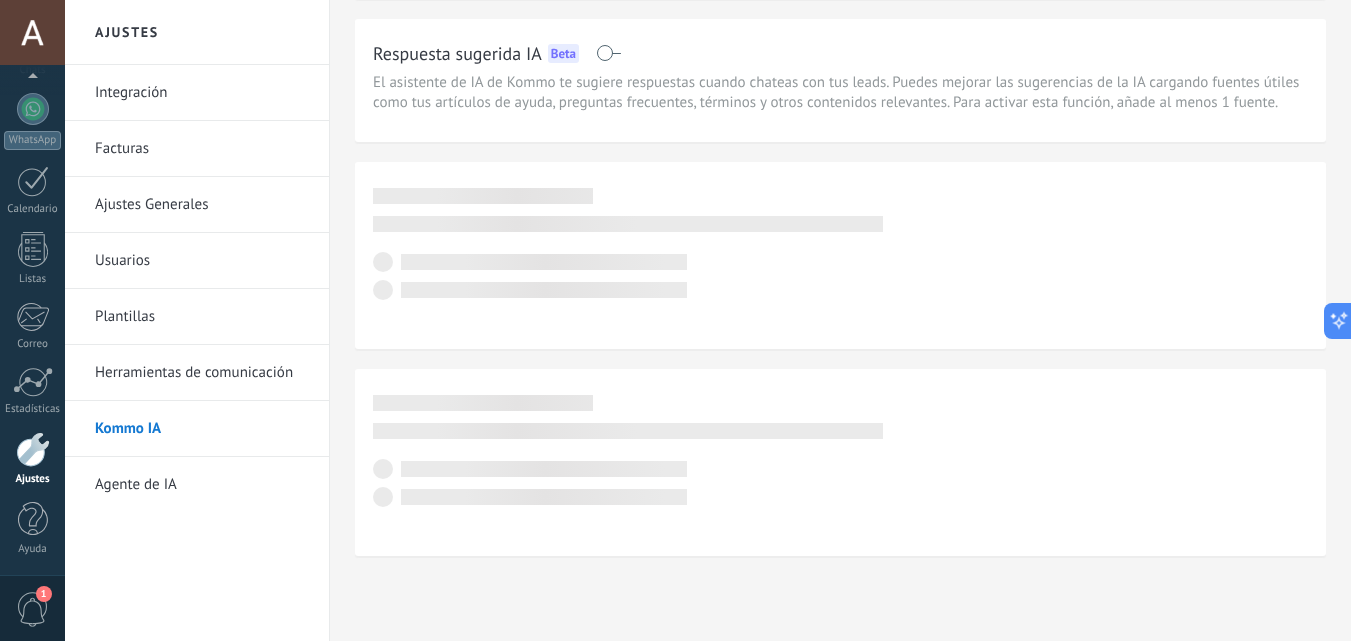 scroll, scrollTop: 0, scrollLeft: 0, axis: both 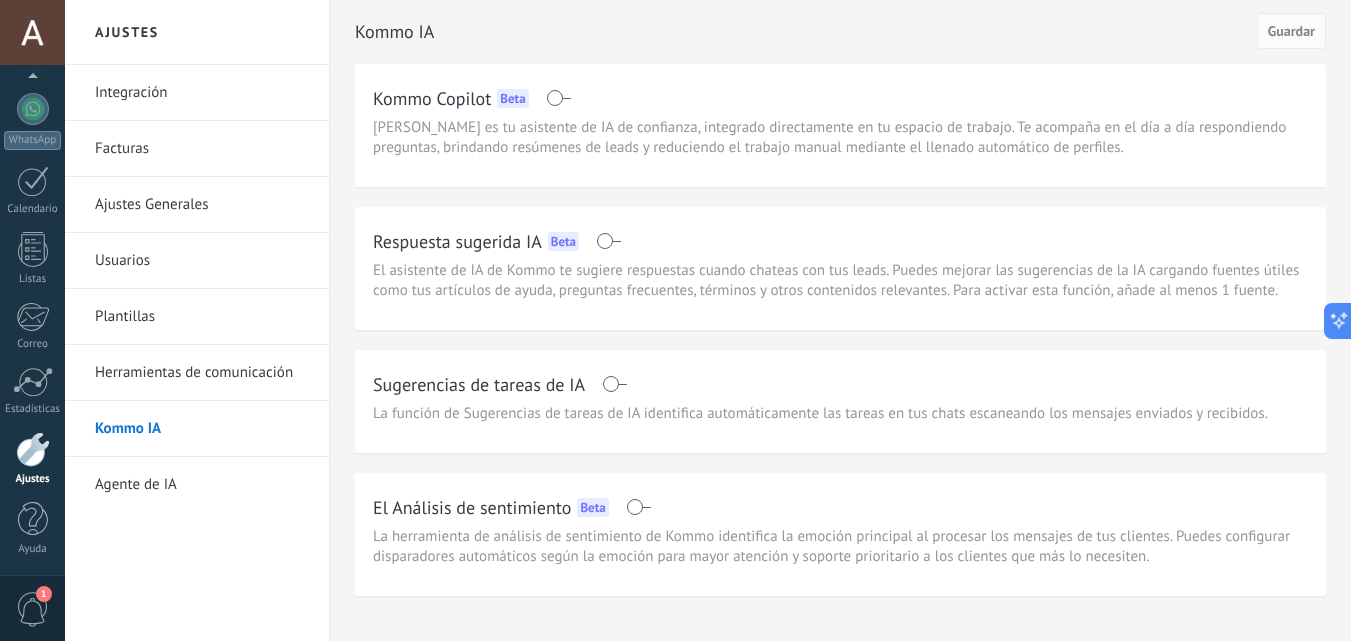 click on "Plantillas" at bounding box center [202, 317] 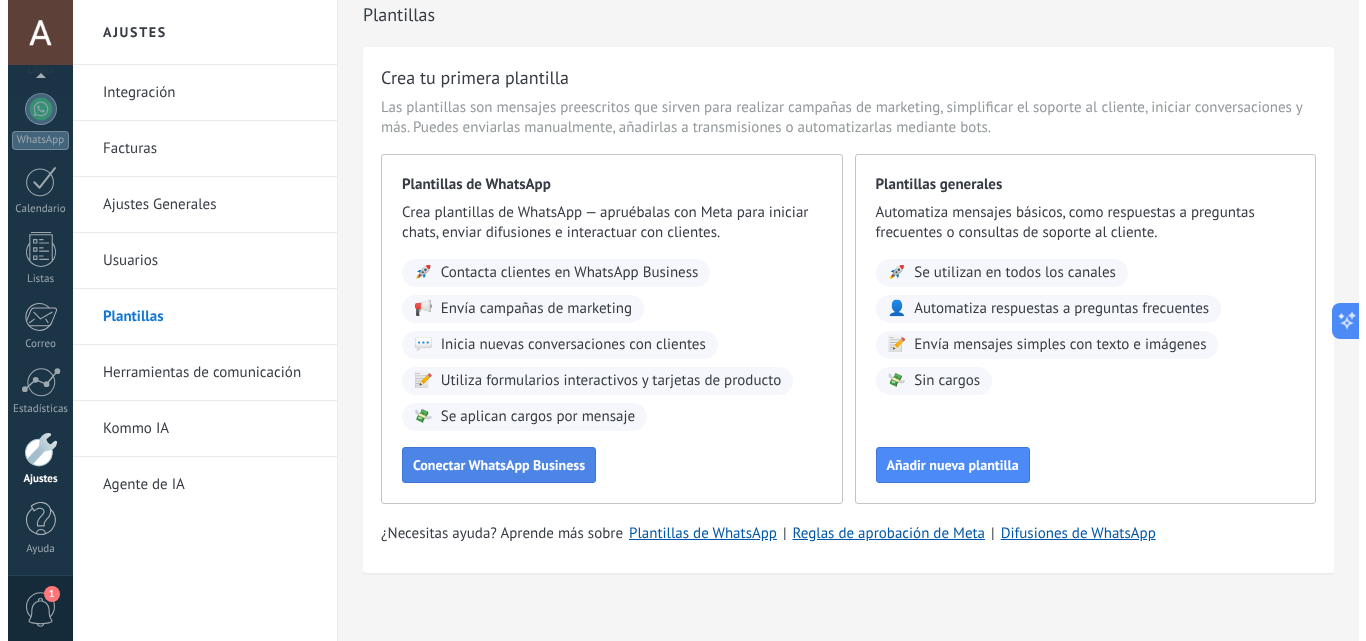 scroll, scrollTop: 34, scrollLeft: 0, axis: vertical 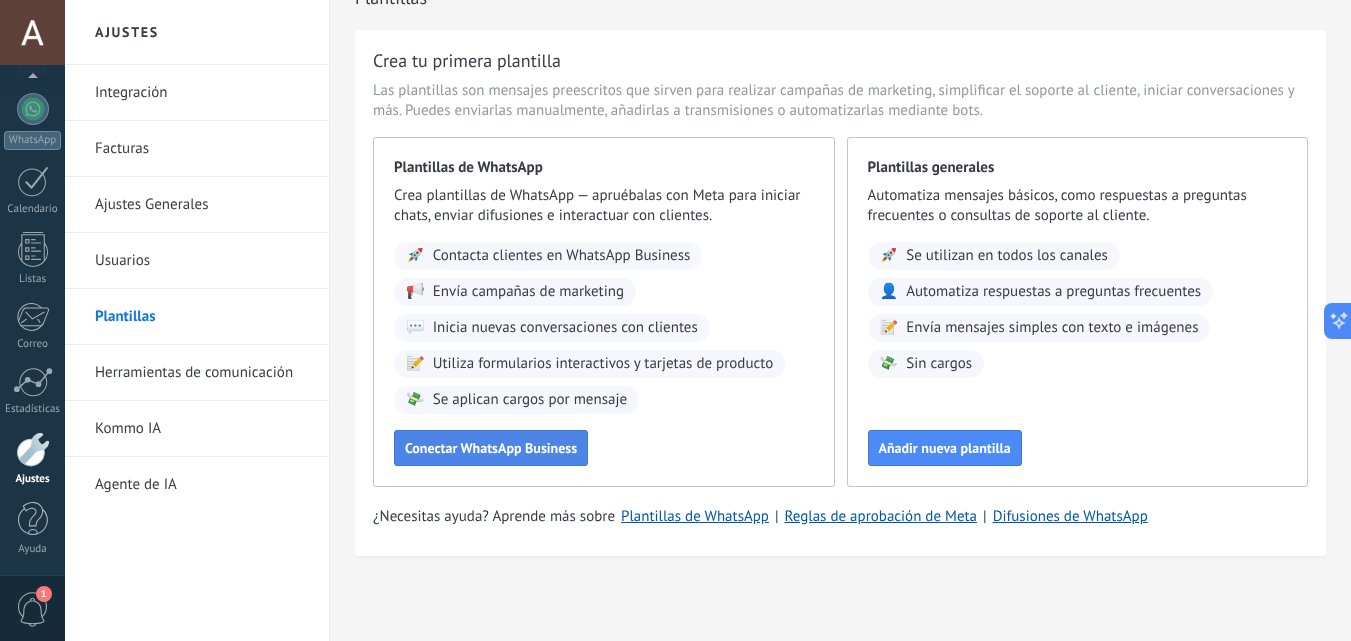 click on "Conectar WhatsApp Business" at bounding box center (491, 448) 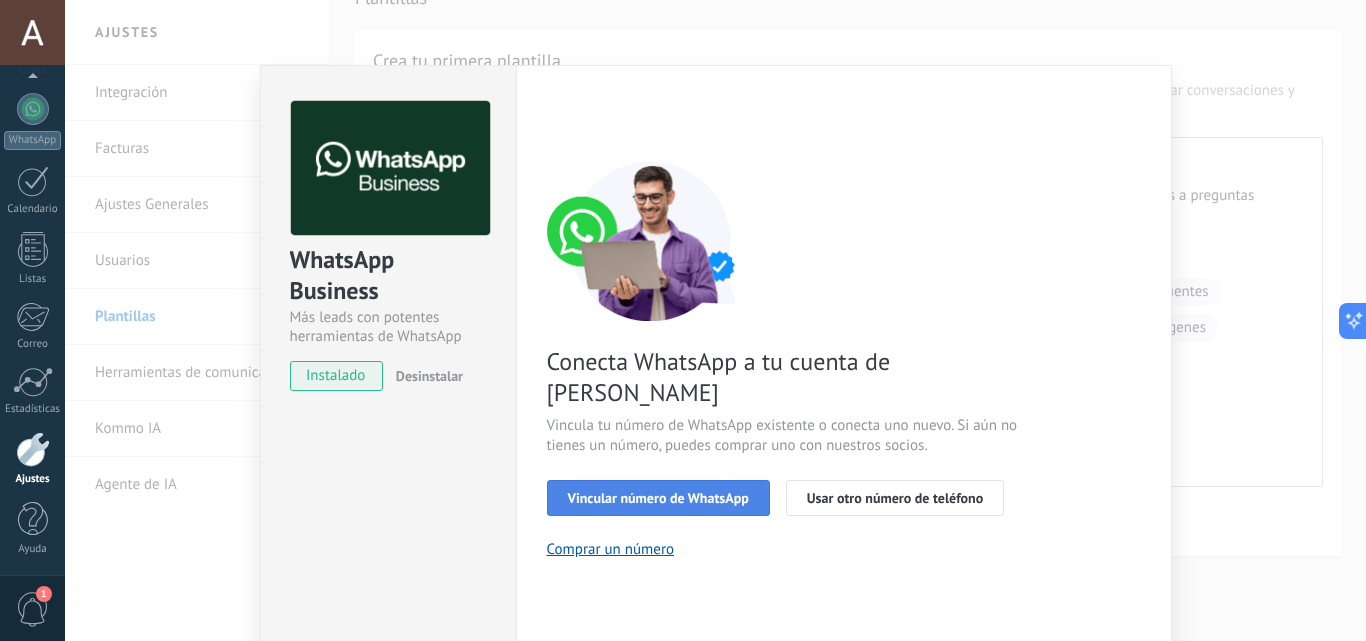 click on "Vincular número de WhatsApp" at bounding box center (658, 498) 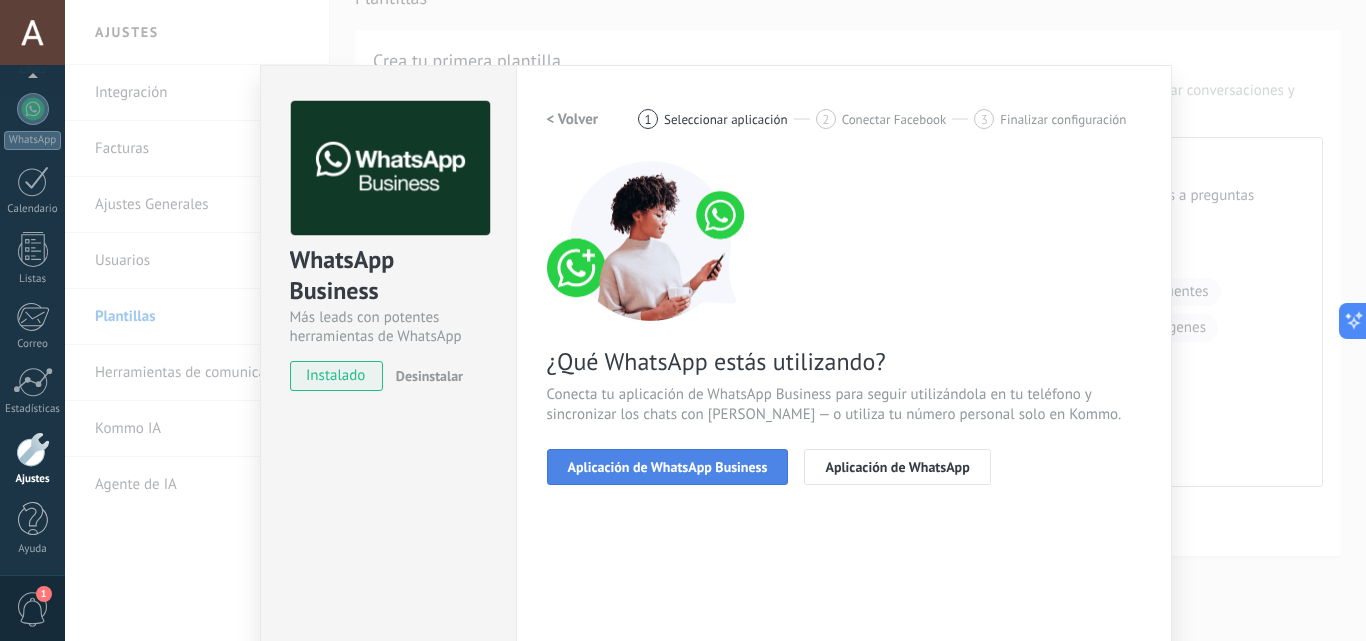 click on "Aplicación de WhatsApp Business" at bounding box center [668, 467] 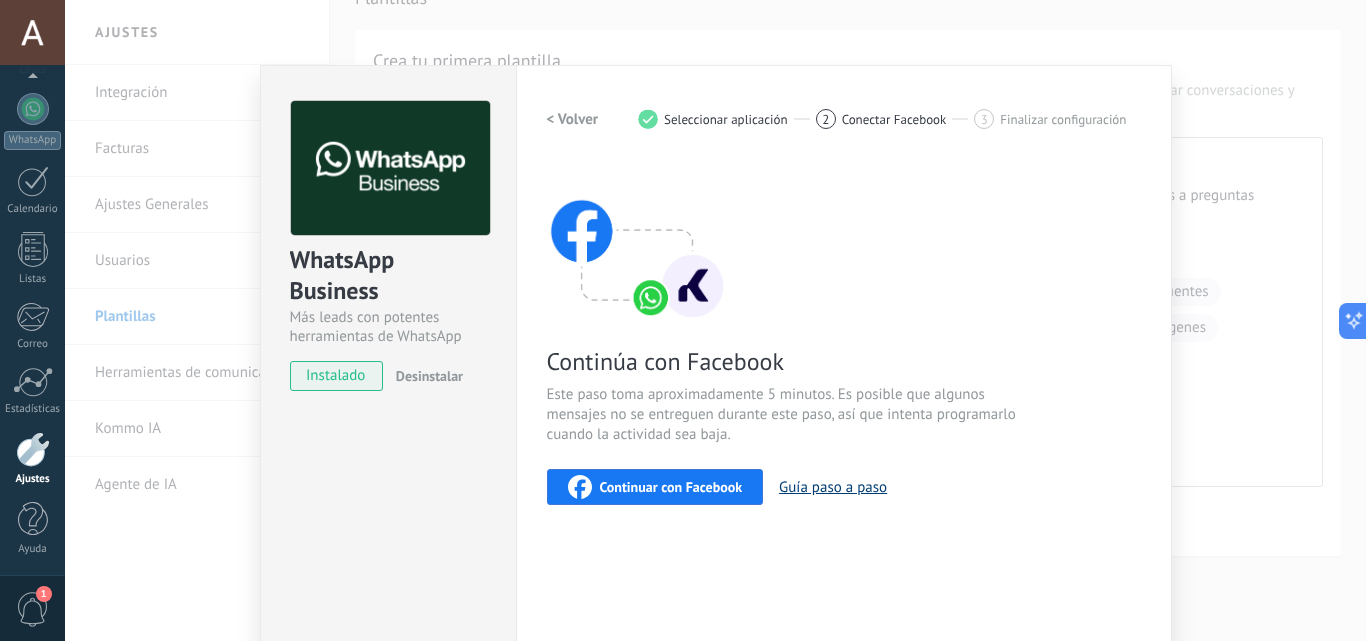 click on "Guía paso a paso" at bounding box center (833, 487) 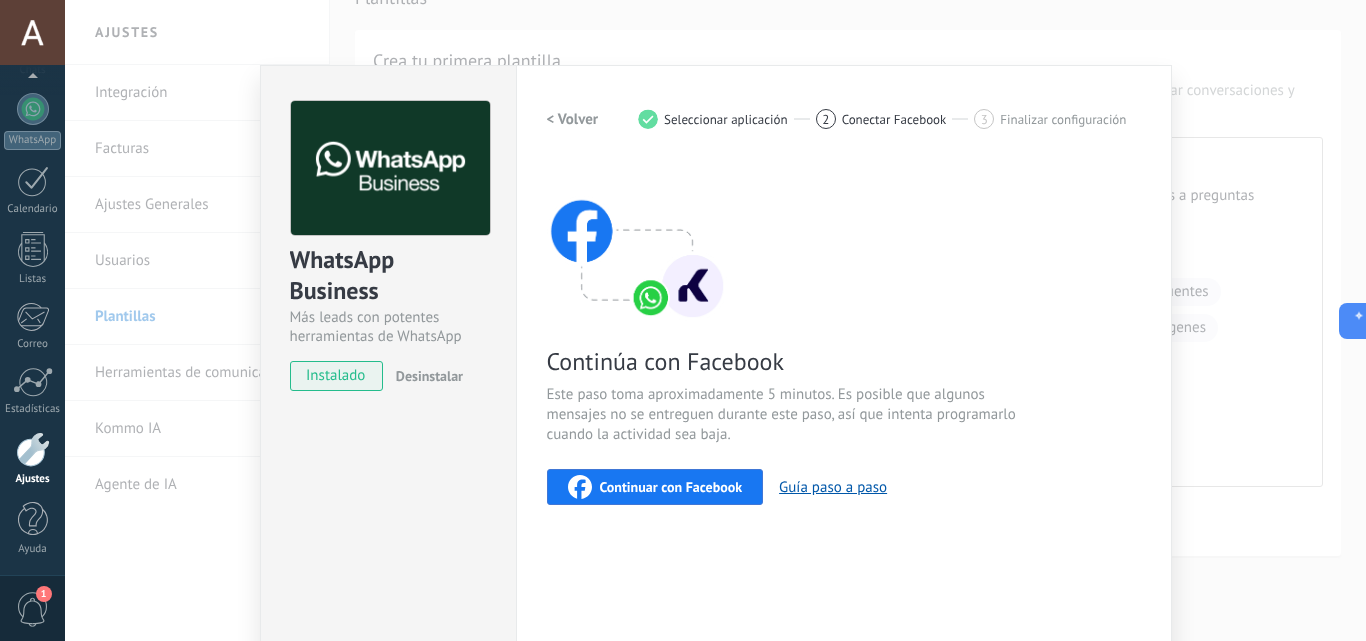 click on "WhatsApp Business Más leads con potentes herramientas de WhatsApp instalado Desinstalar ¿Quieres probar la integración primero?   Escanea el código QR   para ver cómo funciona." at bounding box center [388, 410] 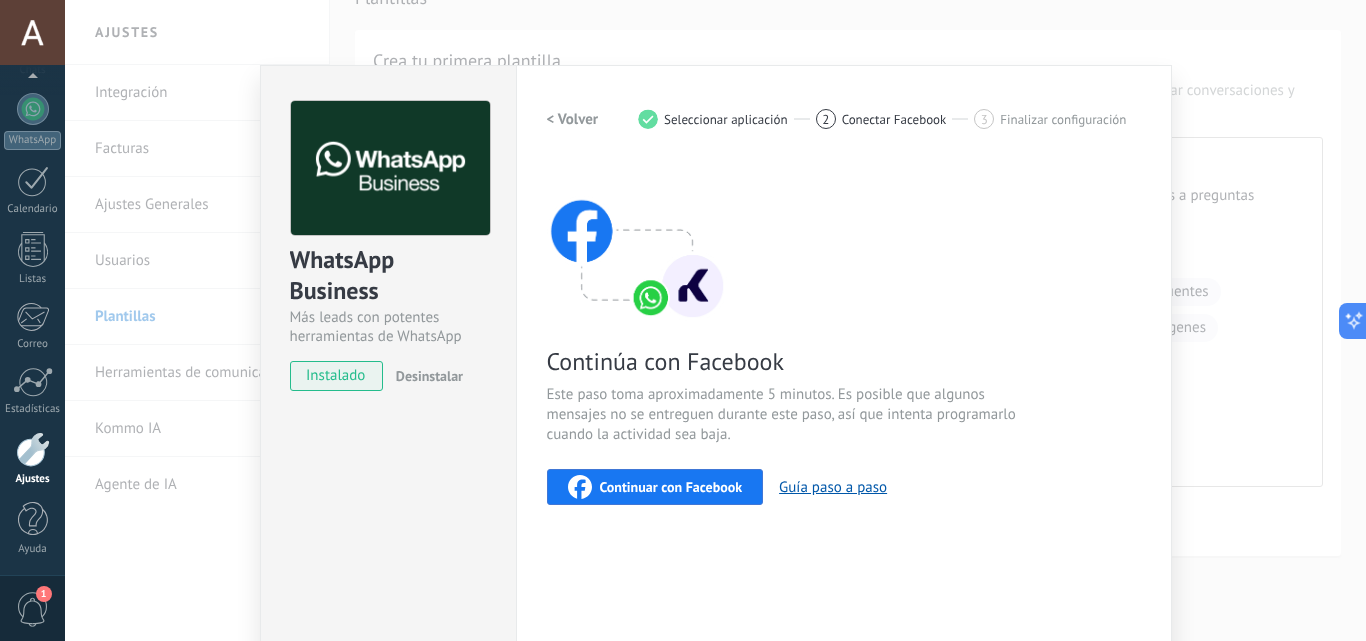 click on "instalado" at bounding box center (336, 376) 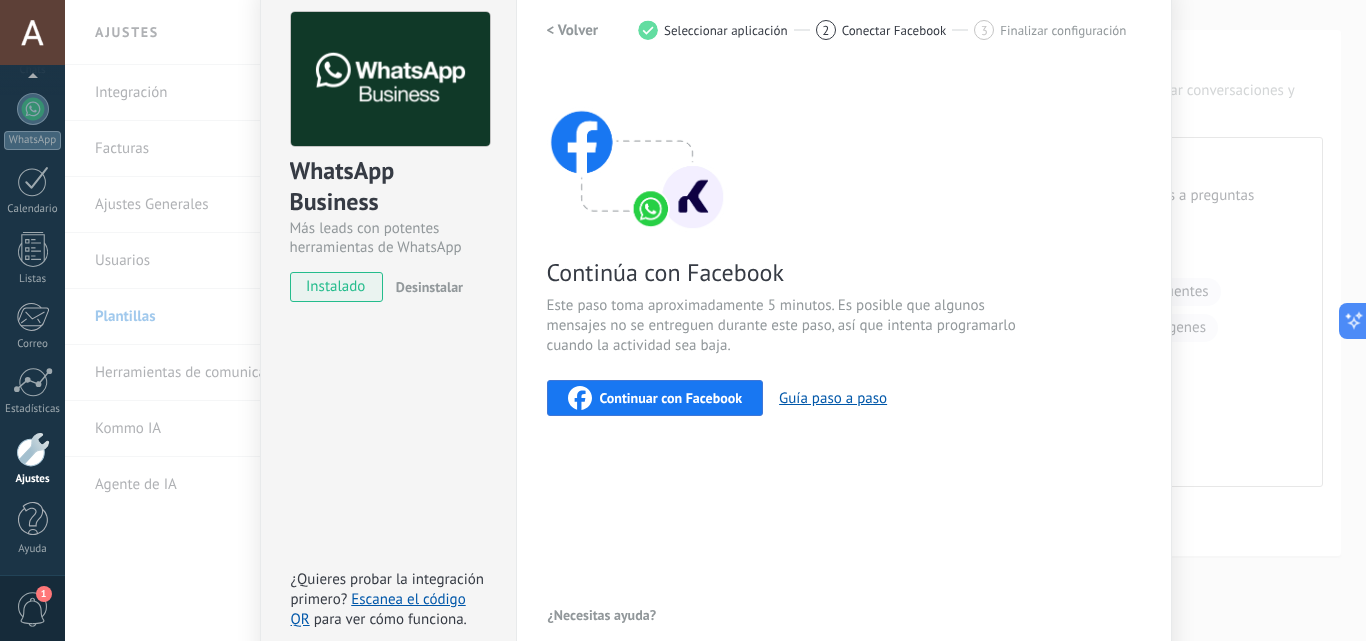 scroll, scrollTop: 100, scrollLeft: 0, axis: vertical 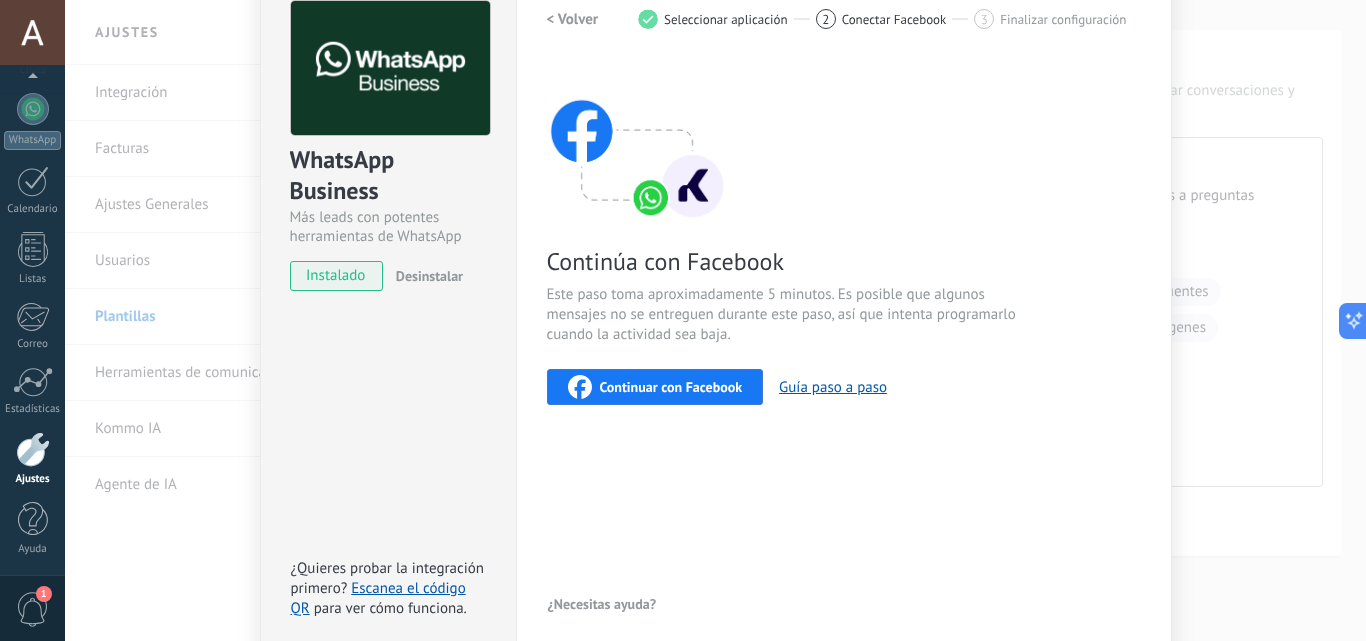 click on "Continuar con Facebook" at bounding box center [671, 387] 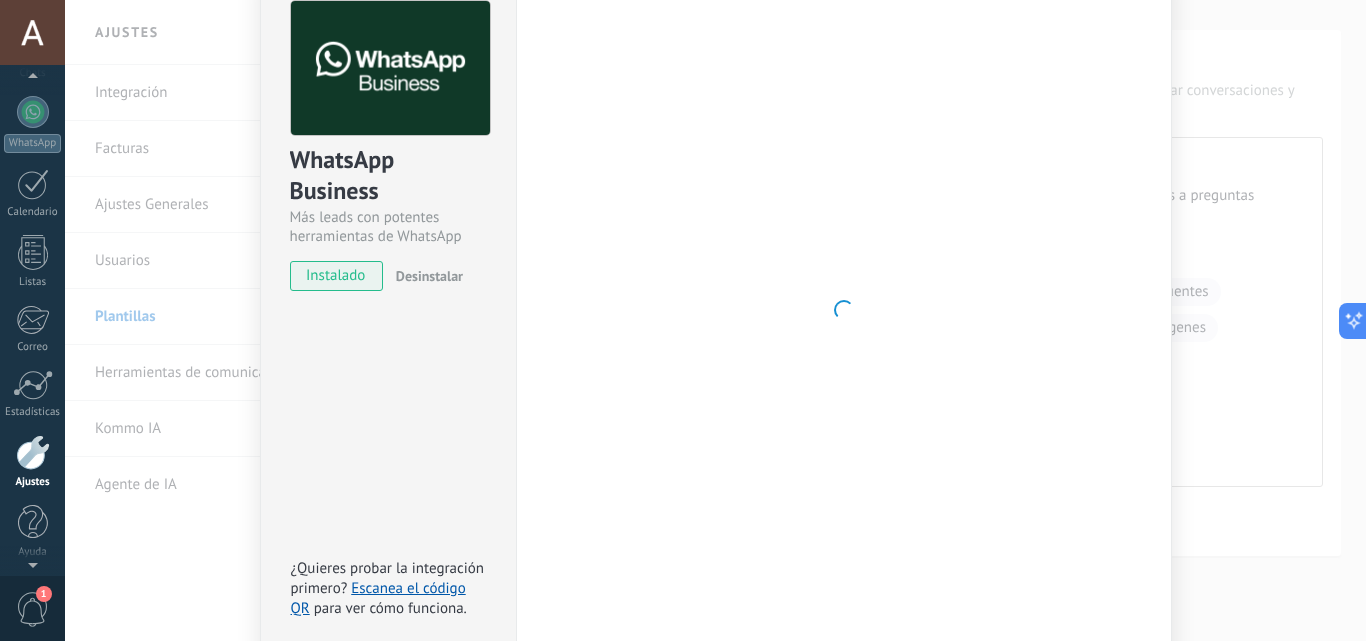 scroll, scrollTop: 191, scrollLeft: 0, axis: vertical 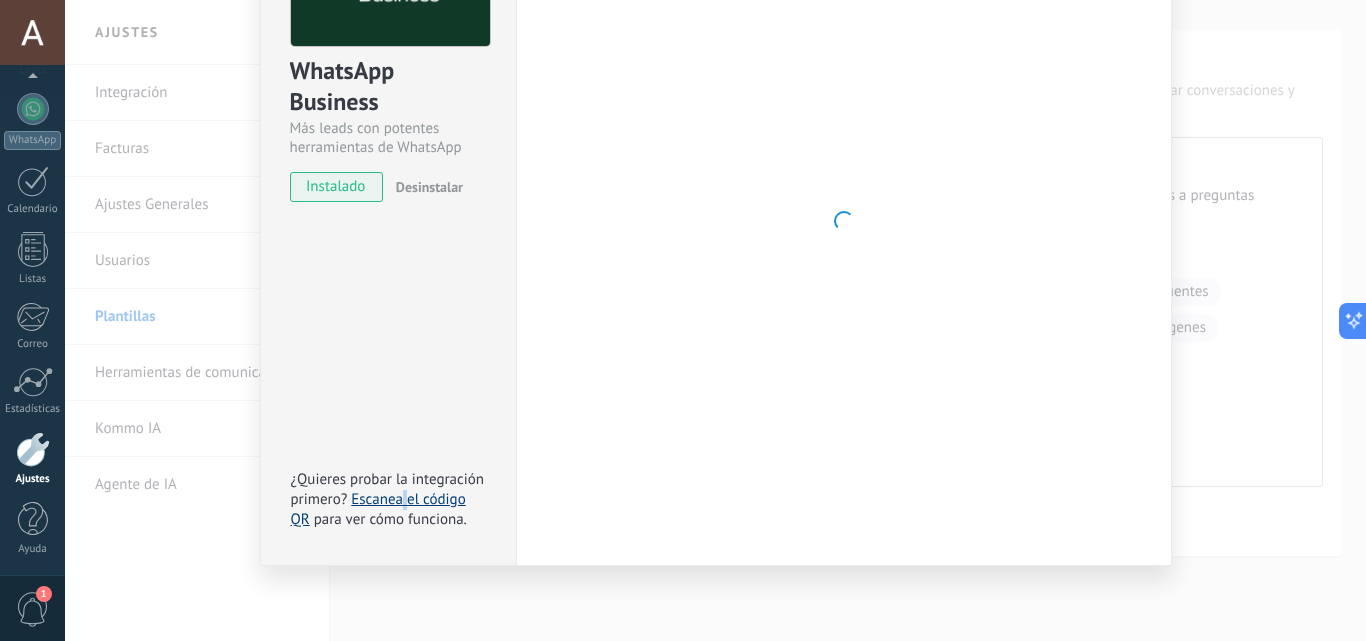 click on "Escanea el código QR" at bounding box center (378, 509) 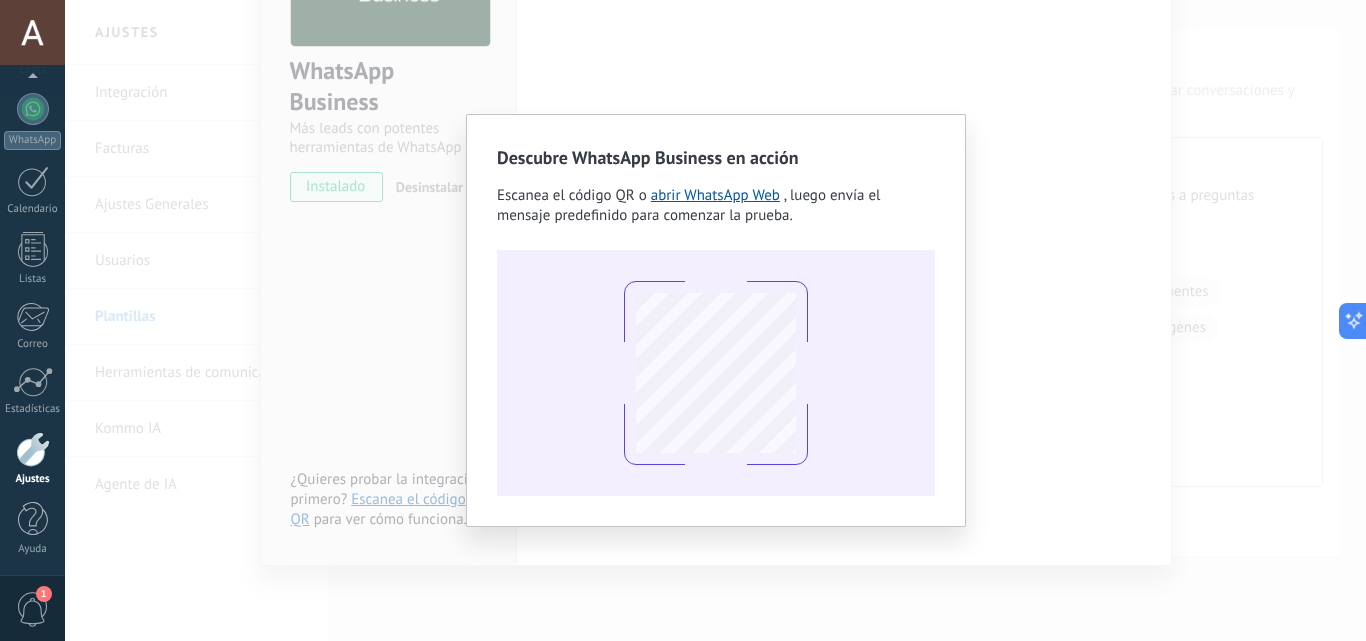 click on "Descubre WhatsApp Business en acción Escanea el código QR o   abrir WhatsApp Web   , luego envía el mensaje predefinido para comenzar la prueba." at bounding box center [715, 320] 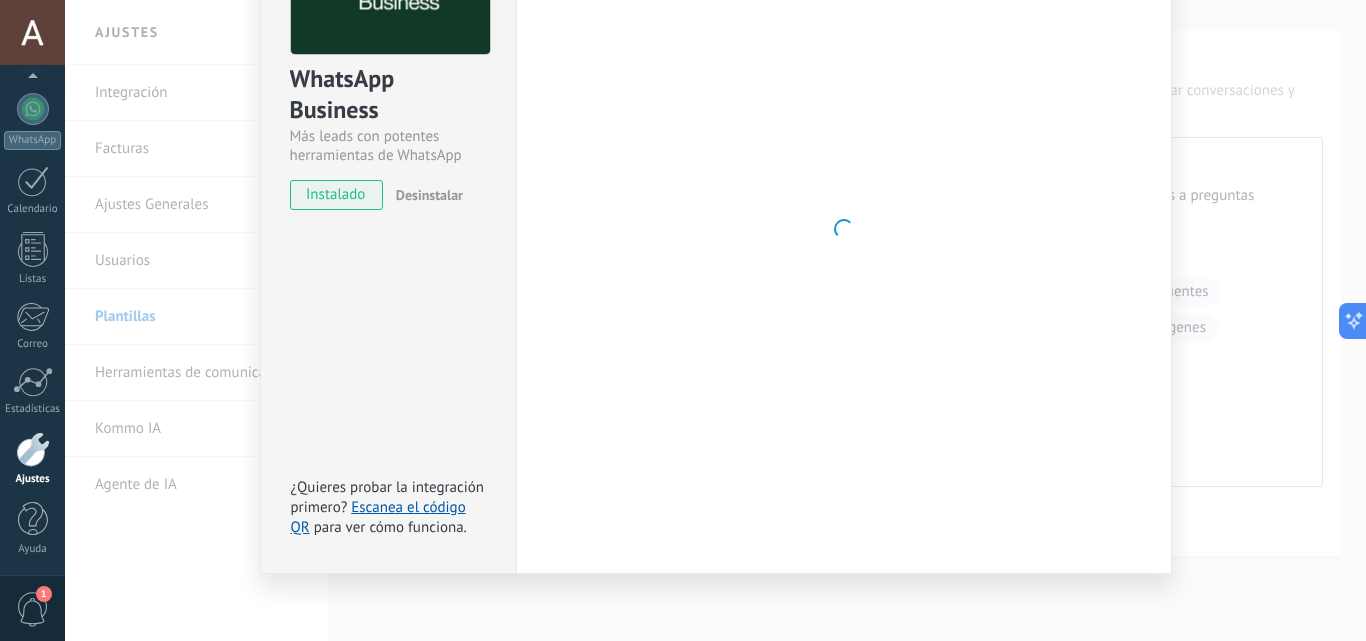 scroll, scrollTop: 189, scrollLeft: 0, axis: vertical 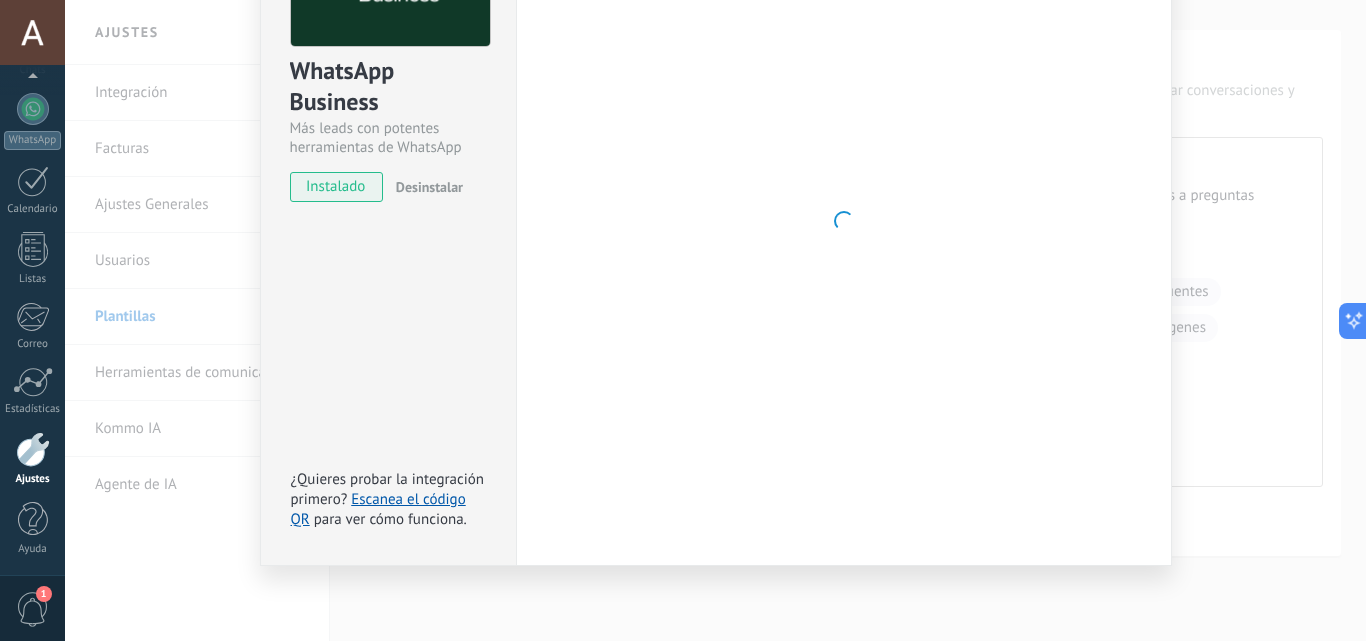 click on "WhatsApp Business Más leads con potentes herramientas de WhatsApp instalado Desinstalar ¿Quieres probar la integración primero?   Escanea el código QR   para ver cómo funciona. Configuraciones Autorizaciones This tab logs the users who have granted integration access to this account. If you want to to remove a user's ability to send requests to the account on behalf of this integration, you can revoke access. If access is revoked from all users, the integration will stop working. This app is installed, but no one has given it access yet. WhatsApp Cloud API más _:  Guardar < Volver 1 Seleccionar aplicación 2 Conectar Facebook  3 Finalizar configuración Continúa con Facebook Este paso toma aproximadamente 5 minutos. Es posible que algunos mensajes no se entreguen durante este paso, así que intenta programarlo cuando la actividad sea baja. Continuar con Facebook Guía paso a paso ¿Necesitas ayuda?" at bounding box center (715, 320) 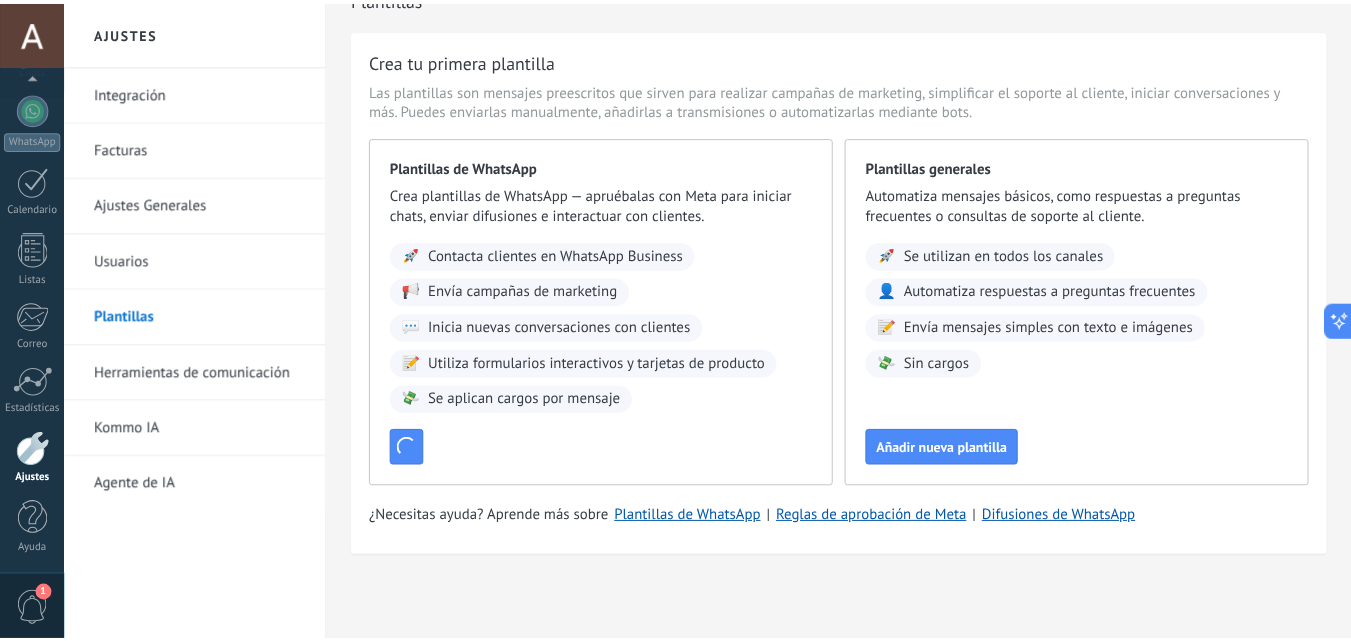 scroll, scrollTop: 0, scrollLeft: 0, axis: both 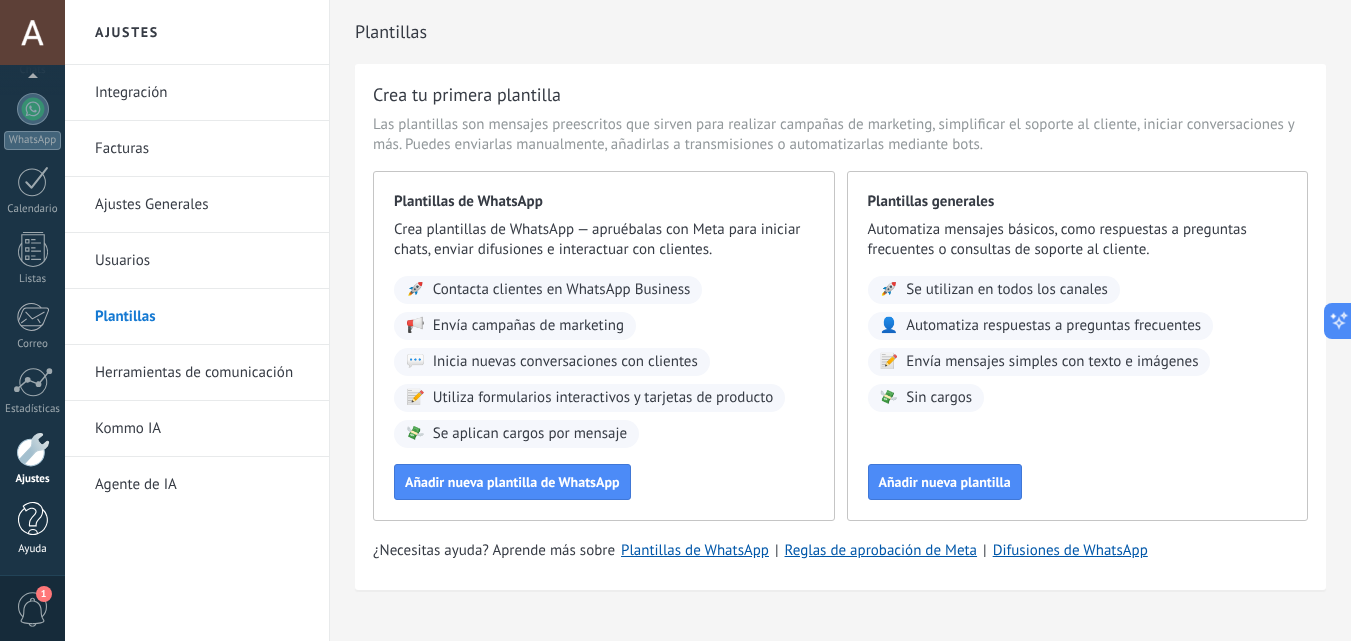 click at bounding box center (33, 519) 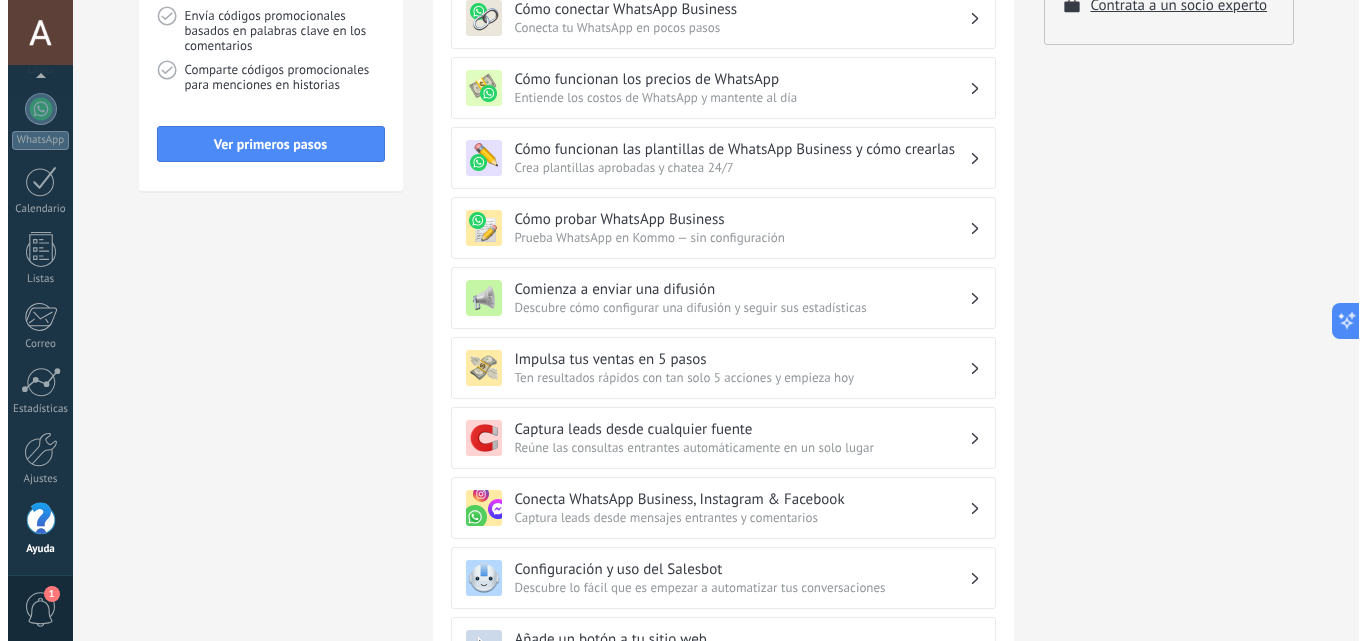 scroll, scrollTop: 0, scrollLeft: 0, axis: both 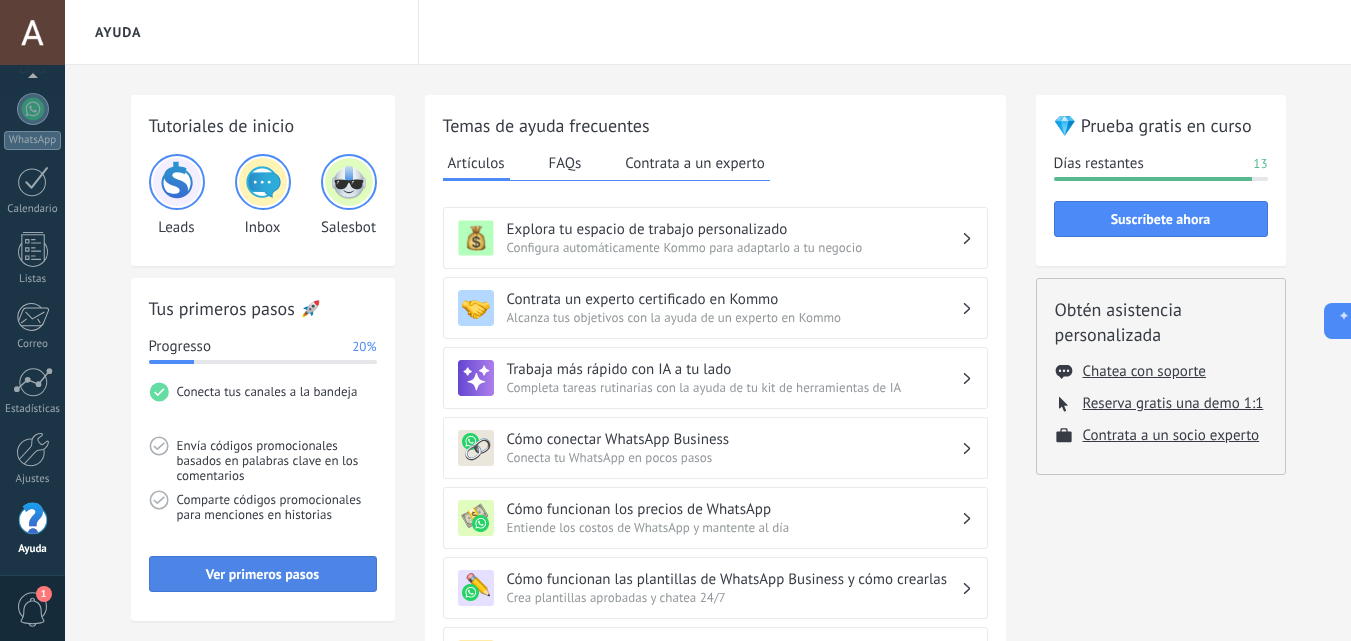 click on "Ver primeros pasos" at bounding box center (262, 574) 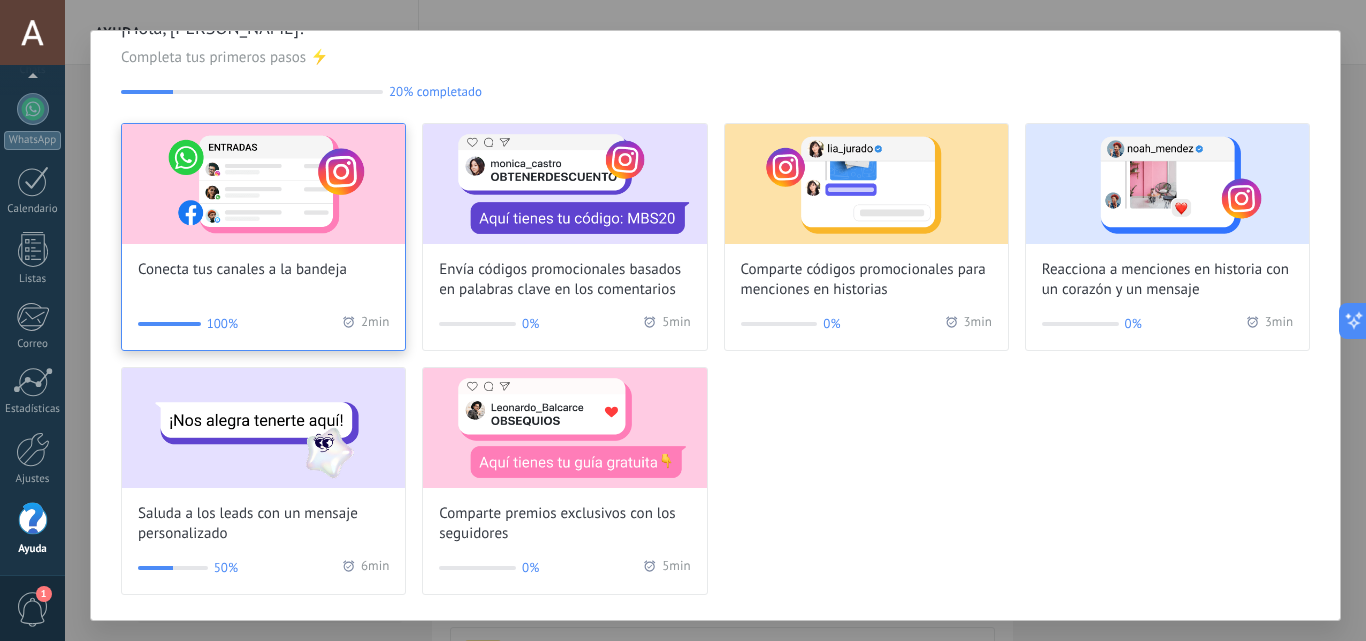 scroll, scrollTop: 50, scrollLeft: 0, axis: vertical 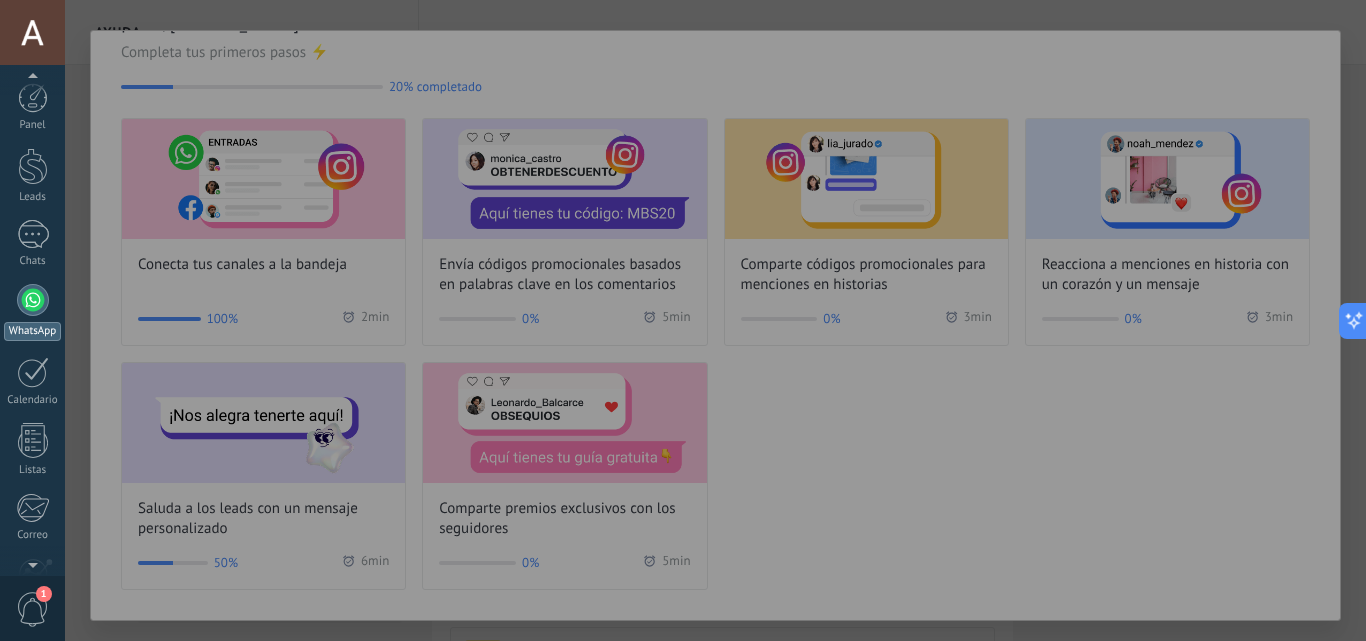click at bounding box center [33, 300] 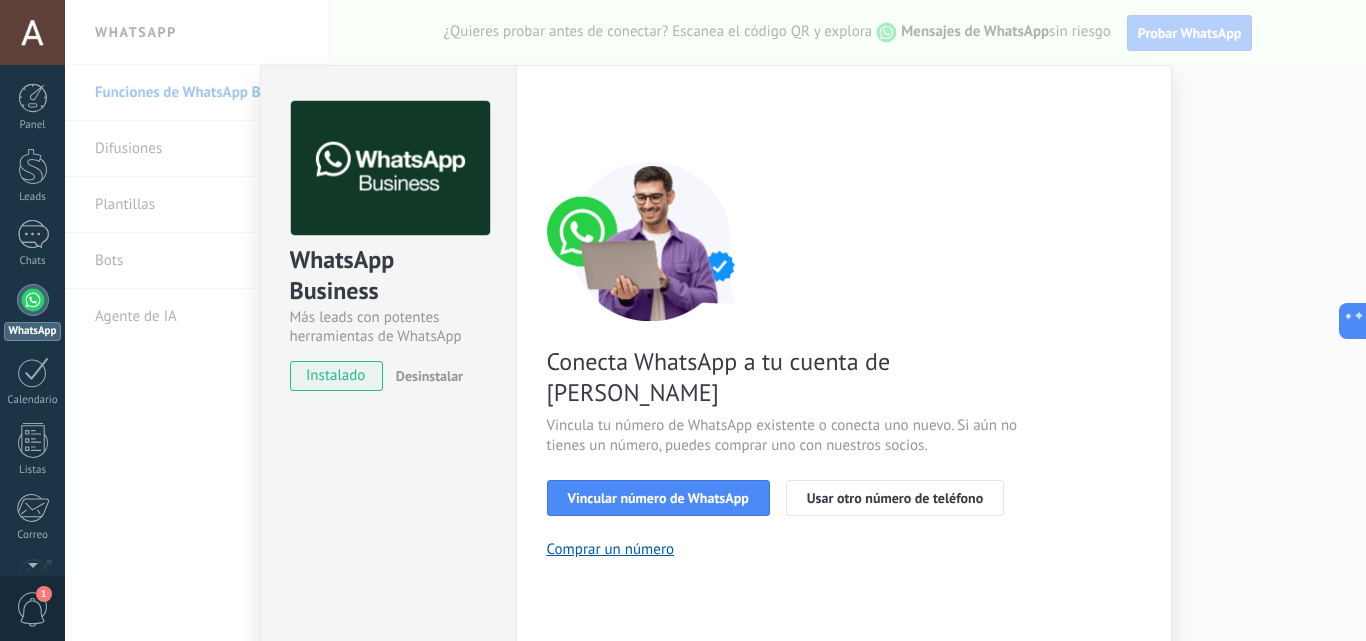 click on "WhatsApp Business Más leads con potentes herramientas de WhatsApp instalado Desinstalar ¿Quieres probar la integración primero?   Escanea el código QR   para ver cómo funciona. Configuraciones Autorizaciones This tab logs the users who have granted integration access to this account. If you want to to remove a user's ability to send requests to the account on behalf of this integration, you can revoke access. If access is revoked from all users, the integration will stop working. This app is installed, but no one has given it access yet. WhatsApp Cloud API más _:  Guardar < Volver 1 Seleccionar aplicación 2 Conectar Facebook  3 Finalizar configuración Conecta WhatsApp a tu cuenta de Kommo Vincula tu número de WhatsApp existente o conecta uno nuevo. Si aún no tienes un número, puedes comprar uno con nuestros socios. Vincular número de WhatsApp Usar otro número de teléfono Comprar un número ¿Necesitas ayuda?" at bounding box center [715, 320] 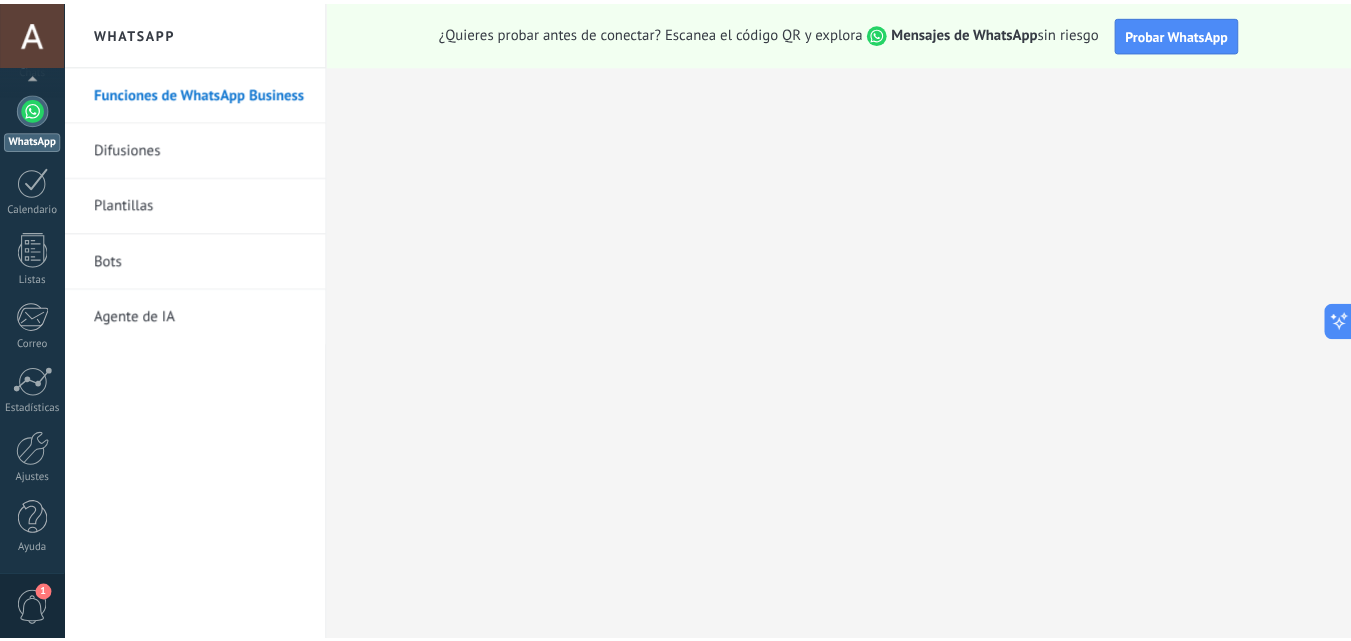 scroll, scrollTop: 0, scrollLeft: 0, axis: both 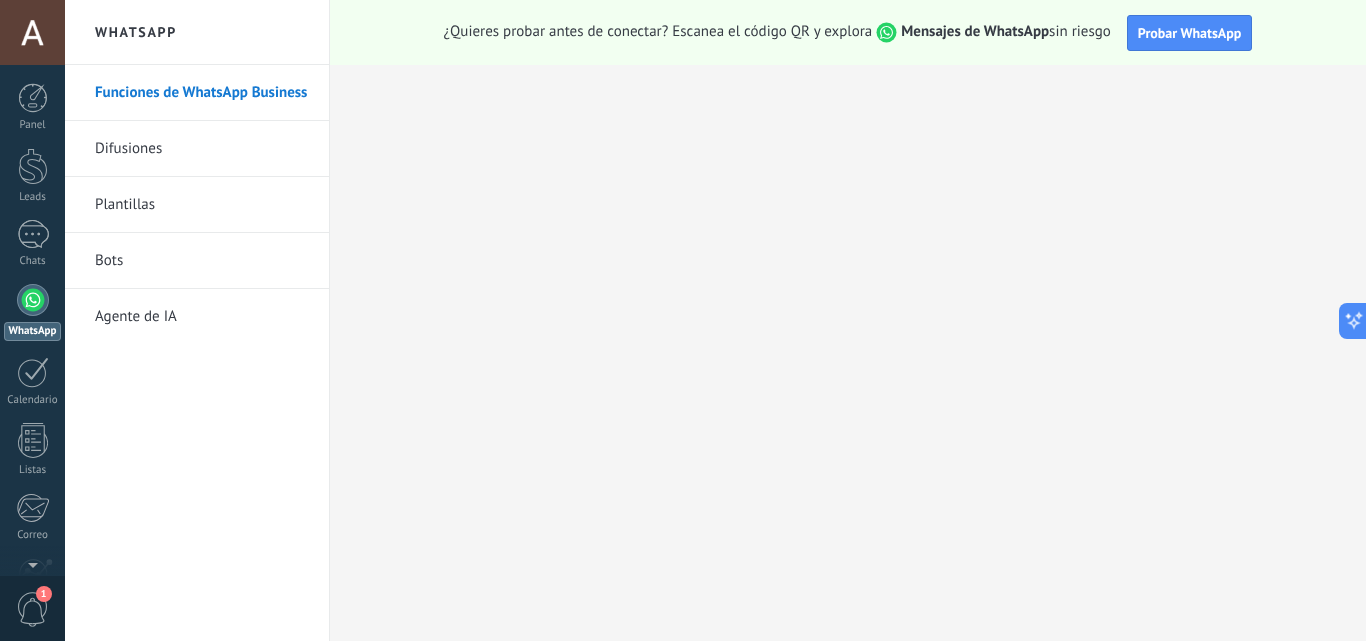 click on "Plantillas" at bounding box center [202, 205] 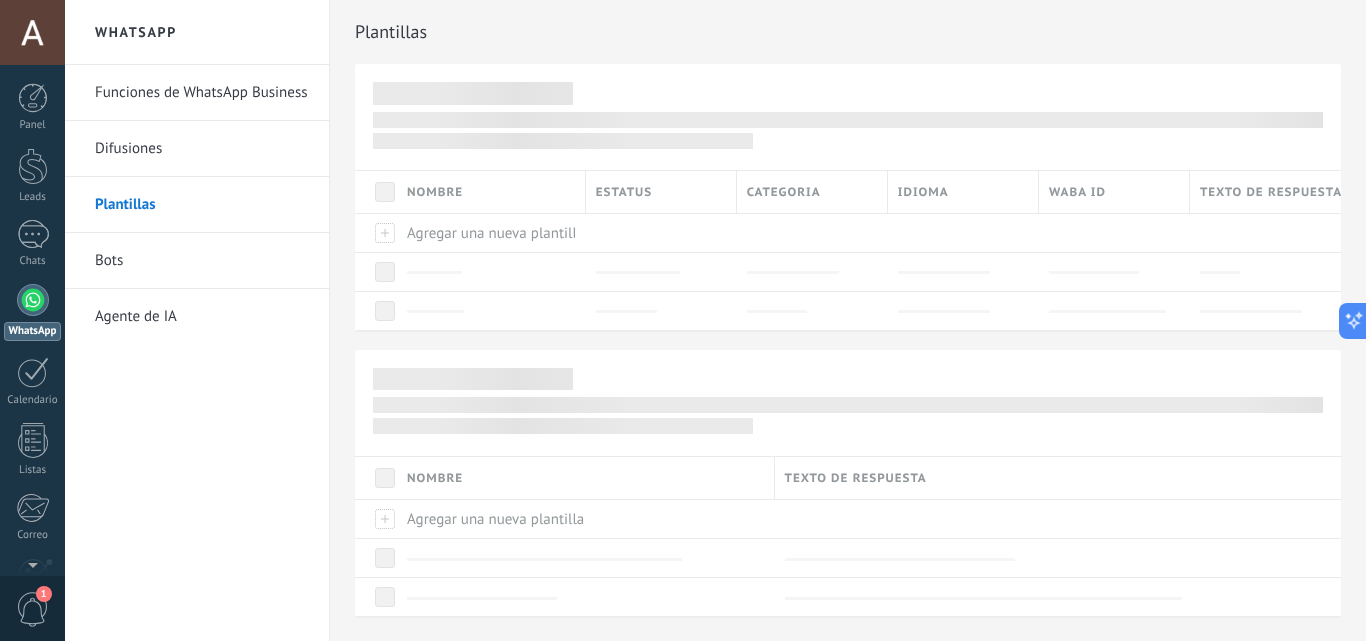 click at bounding box center [32, 32] 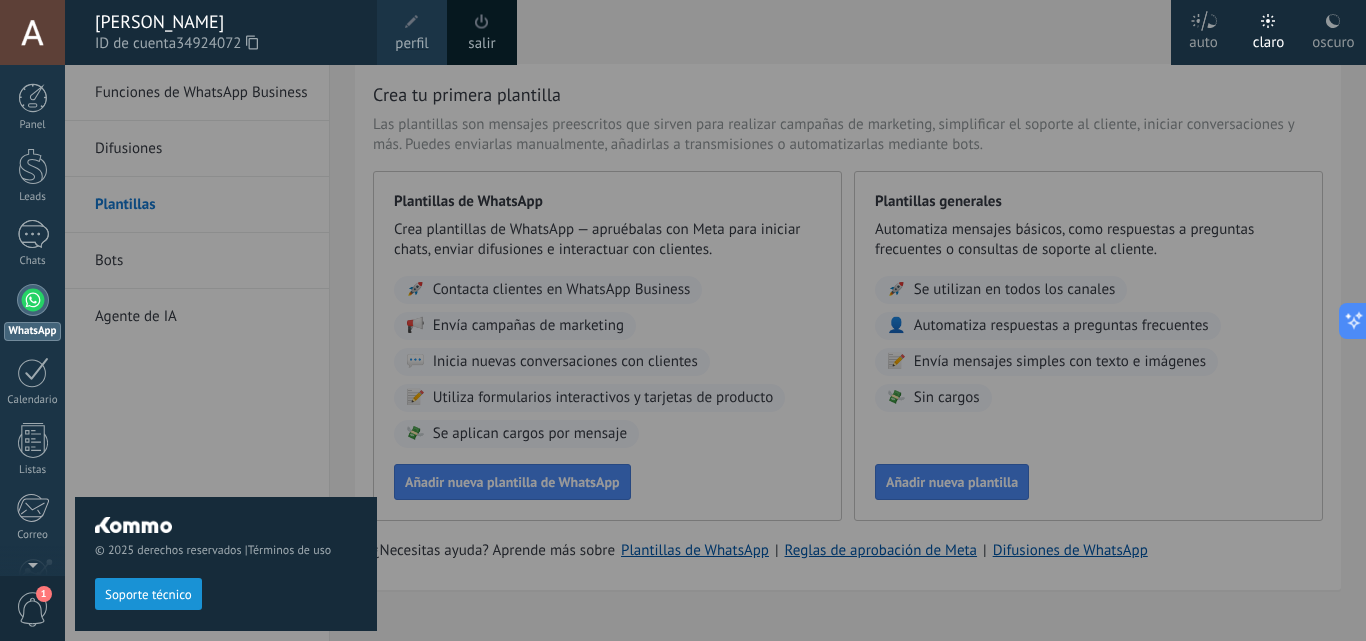 drag, startPoint x: 453, startPoint y: 209, endPoint x: 353, endPoint y: 228, distance: 101.788994 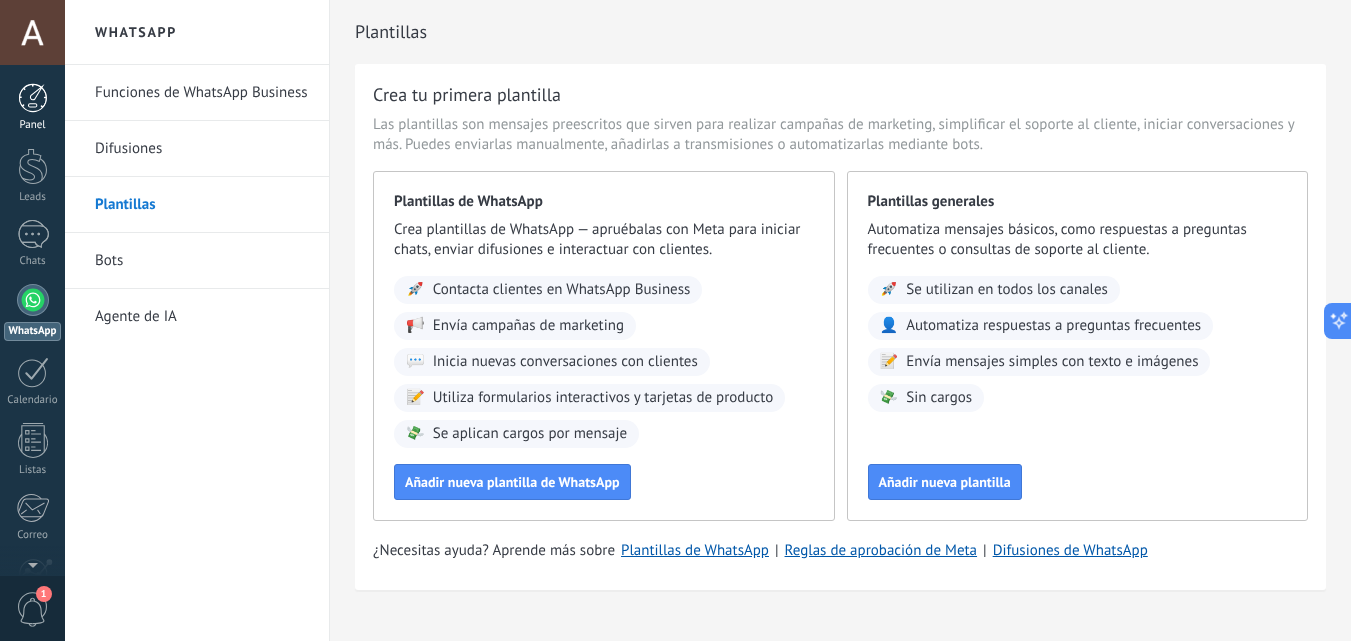 click at bounding box center [33, 98] 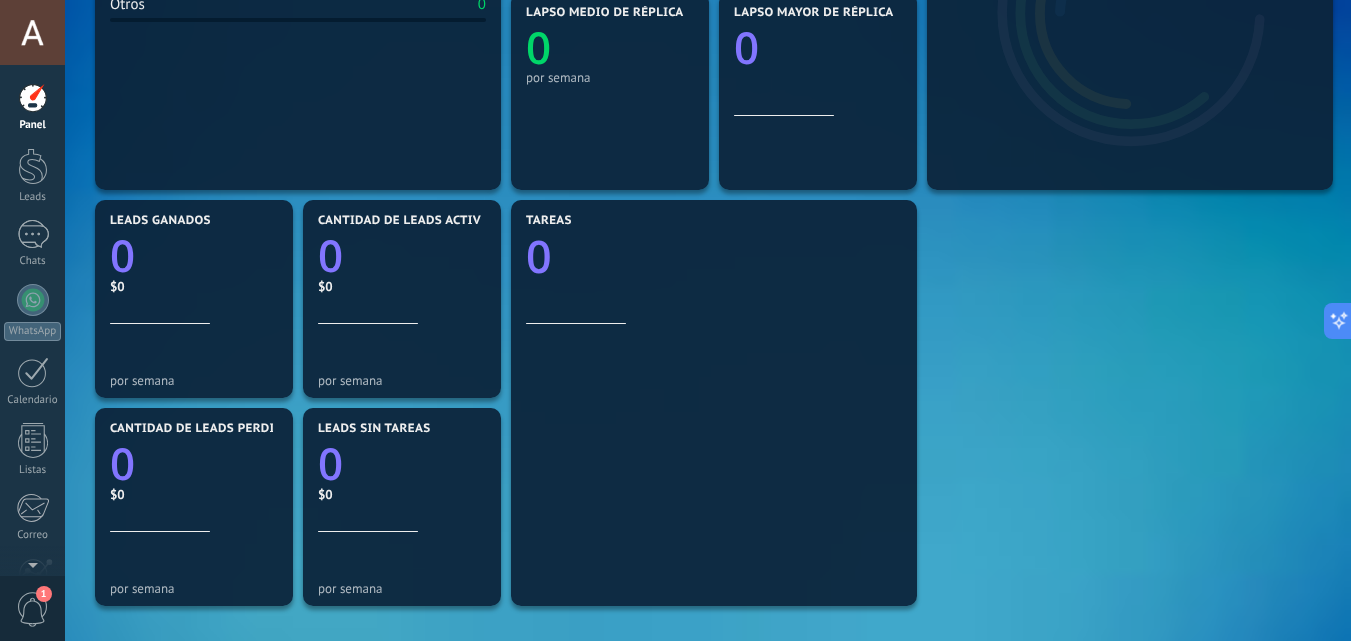 scroll, scrollTop: 100, scrollLeft: 0, axis: vertical 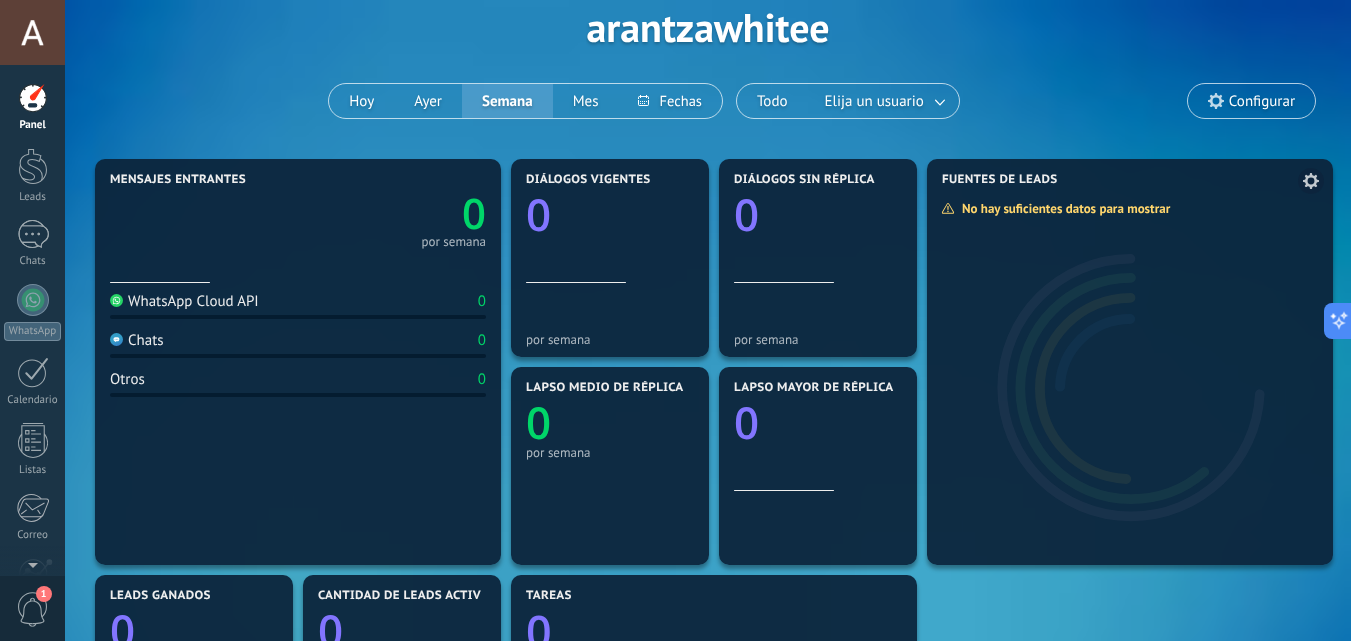 click on "No hay suficientes datos para mostrar" at bounding box center [1062, 208] 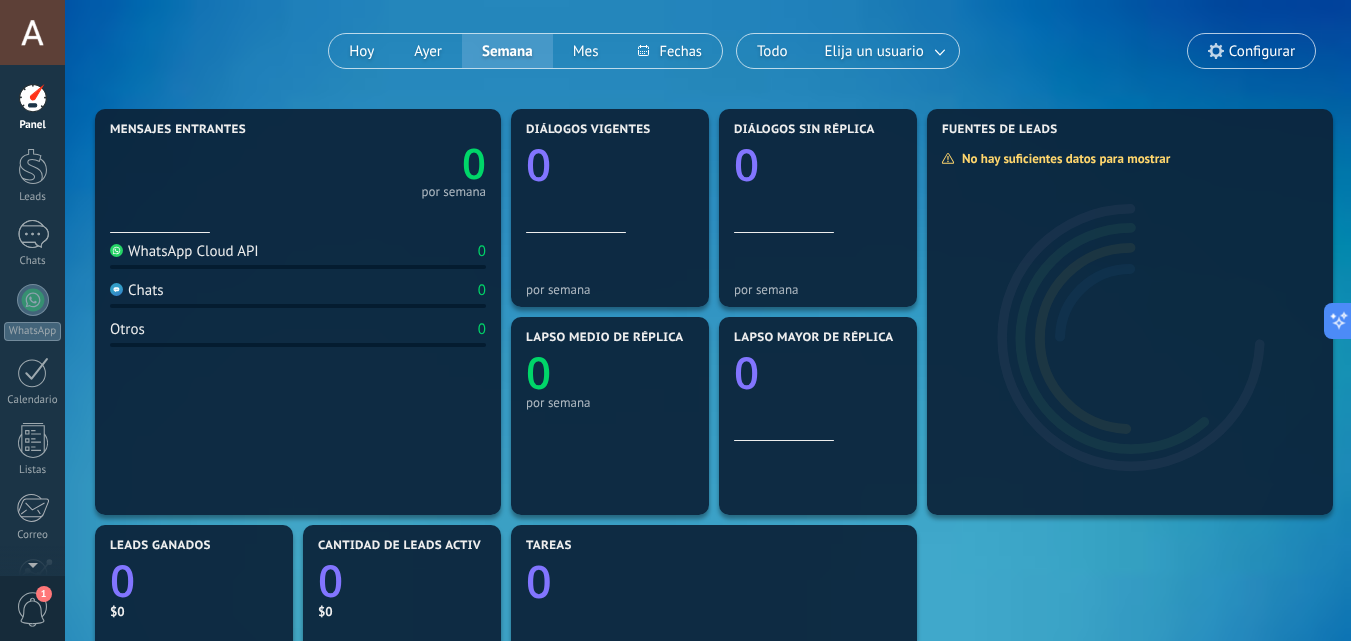 scroll, scrollTop: 200, scrollLeft: 0, axis: vertical 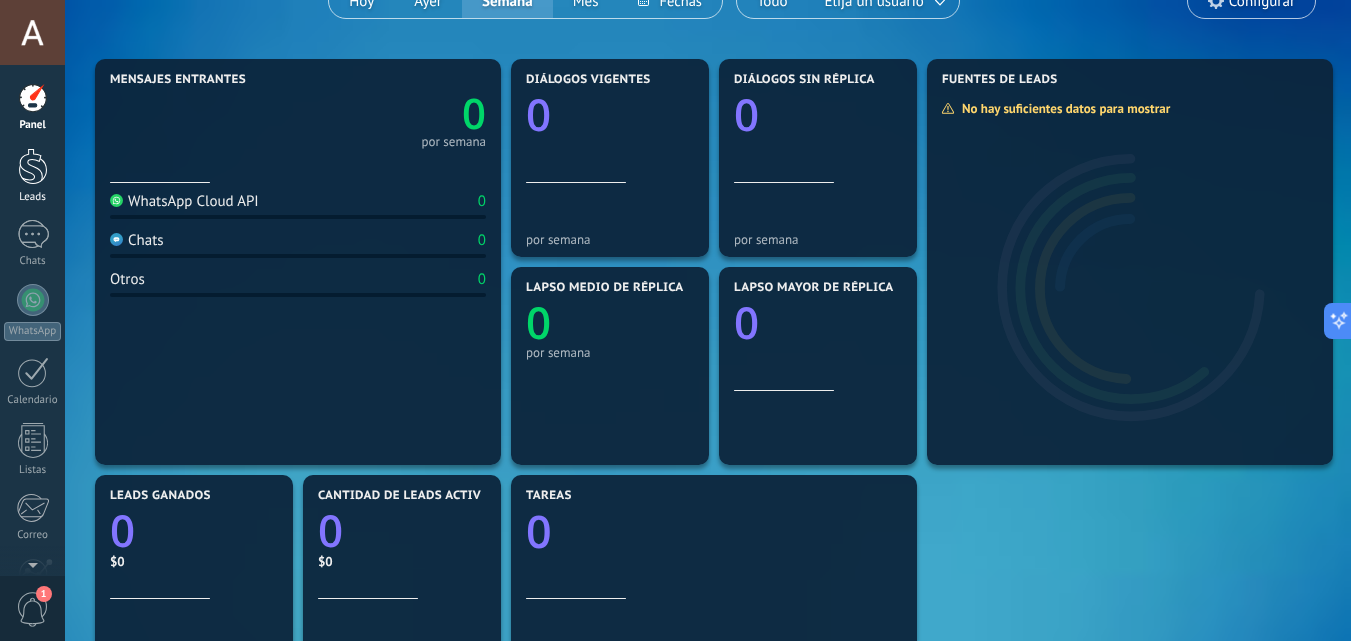 click at bounding box center [33, 166] 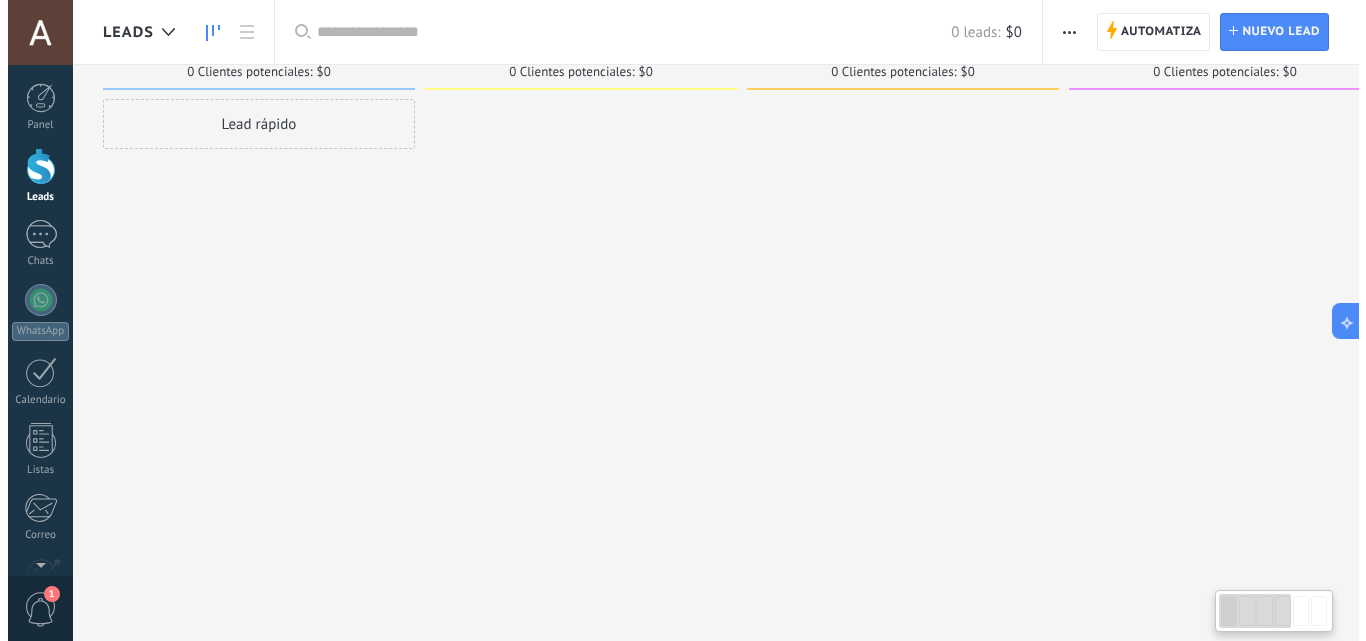 scroll, scrollTop: 0, scrollLeft: 0, axis: both 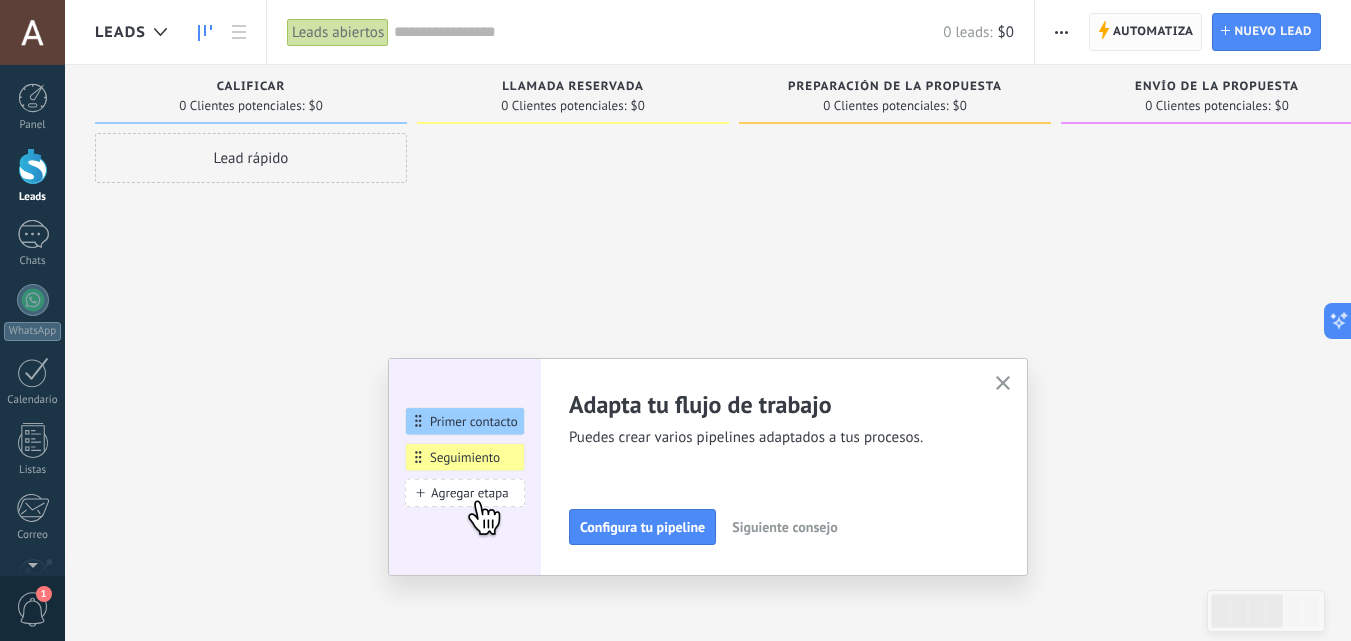 click on "Automatiza" at bounding box center (1153, 32) 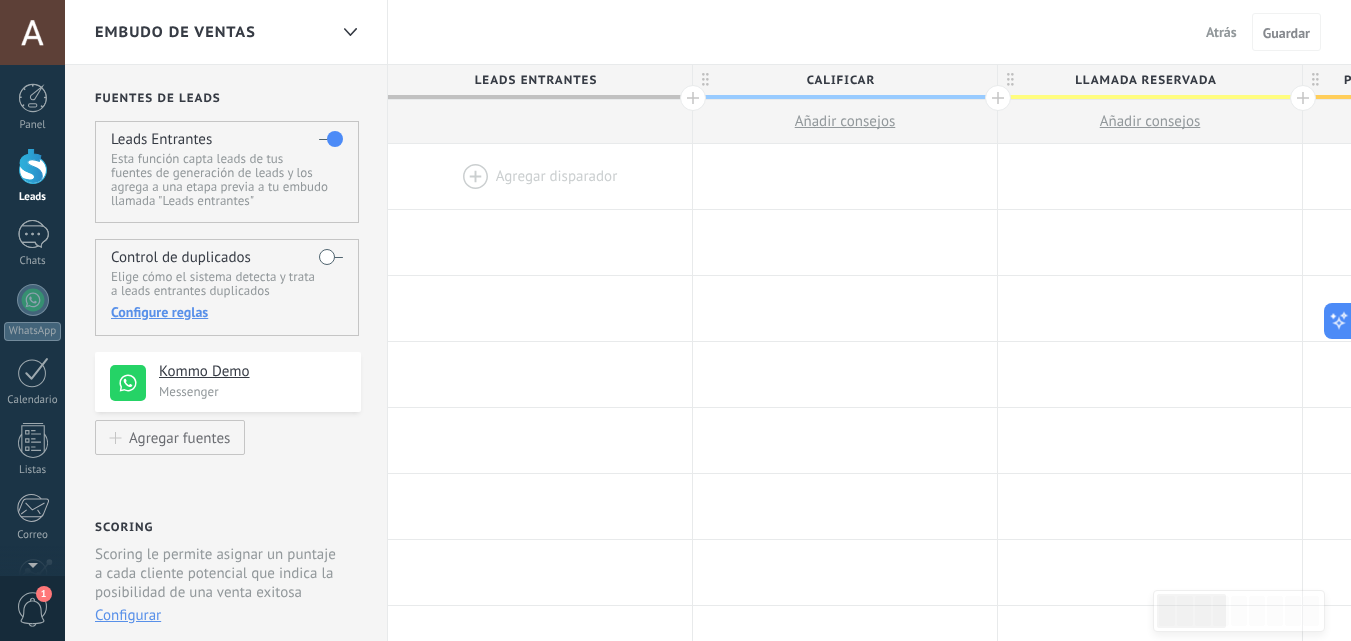 click on "Kommo Demo Messenger" at bounding box center [228, 382] 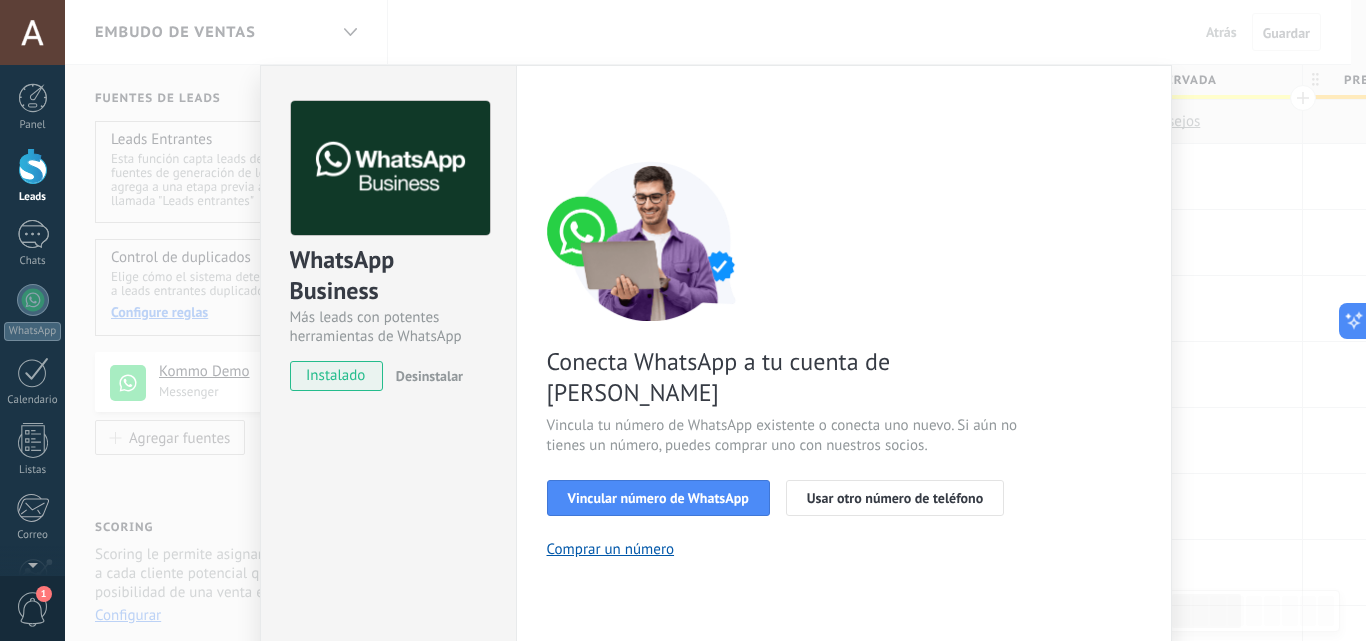 click on "WhatsApp Business Más leads con potentes herramientas de WhatsApp instalado Desinstalar ¿Quieres probar la integración primero?   Escanea el código QR   para ver cómo funciona. Configuraciones Autorizaciones Esta pestaña registra a los usuarios que han concedido acceso a las integración a esta cuenta. Si deseas remover la posibilidad que un usuario pueda enviar solicitudes a la cuenta en nombre de esta integración, puedes revocar el acceso. Si el acceso a todos los usuarios es revocado, la integración dejará de funcionar. Esta aplicacion está instalada, pero nadie le ha dado acceso aun. WhatsApp Cloud API más _:  Guardar < Volver 1 Seleccionar aplicación 2 Conectar Facebook  3 Finalizar configuración Conecta WhatsApp a tu cuenta de Kommo Vincula tu número de WhatsApp existente o conecta uno nuevo. Si aún no tienes un número, puedes comprar uno con nuestros socios. Vincular número de WhatsApp Usar otro número de teléfono Comprar un número ¿Necesitas ayuda?" at bounding box center (715, 320) 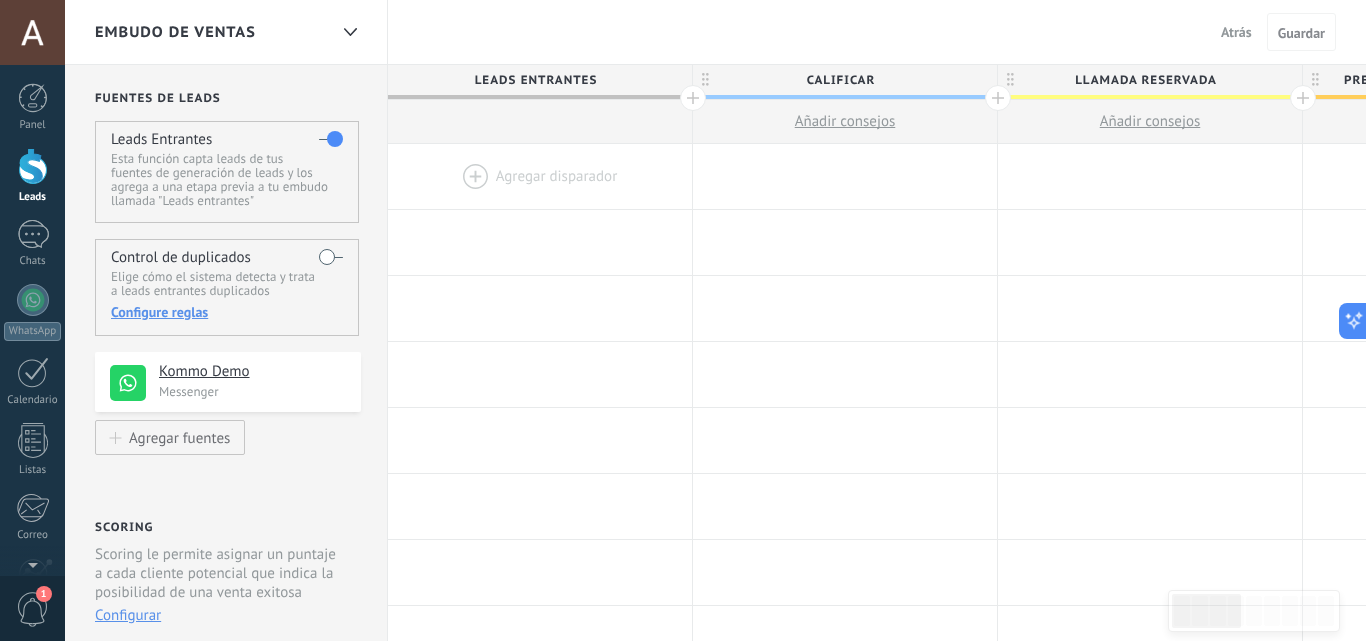 click on "Agregar fuentes" at bounding box center (179, 437) 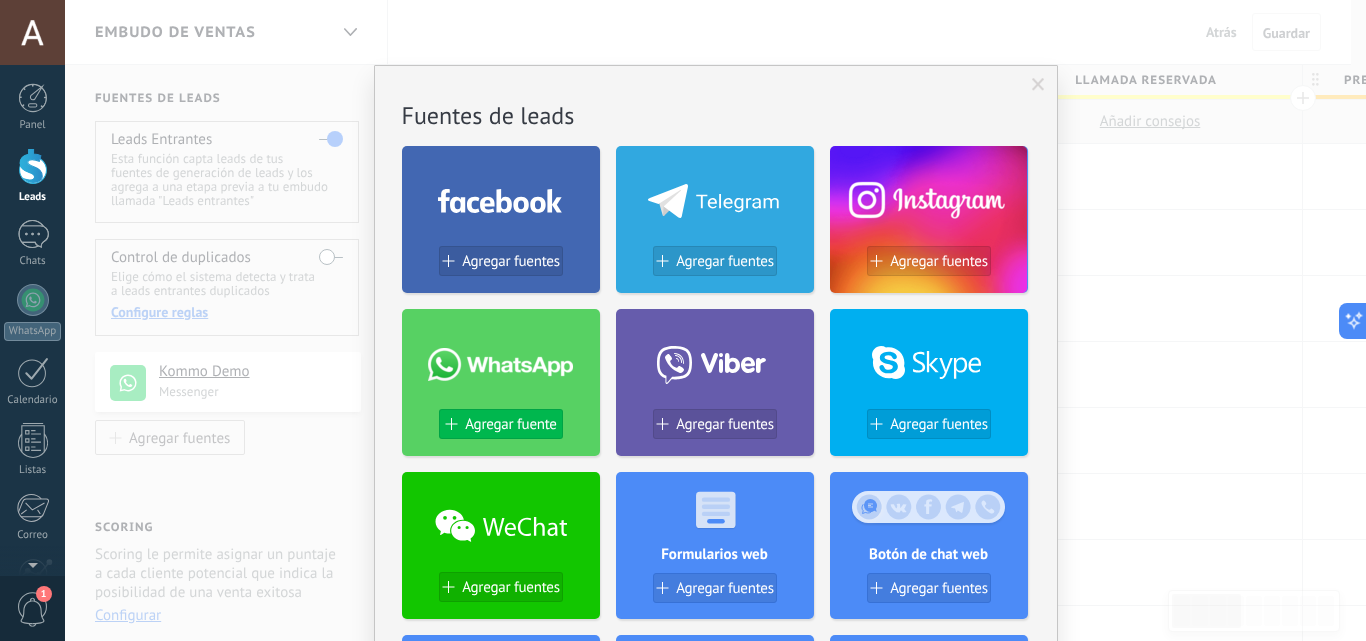 click on "Agregar fuente" at bounding box center (510, 424) 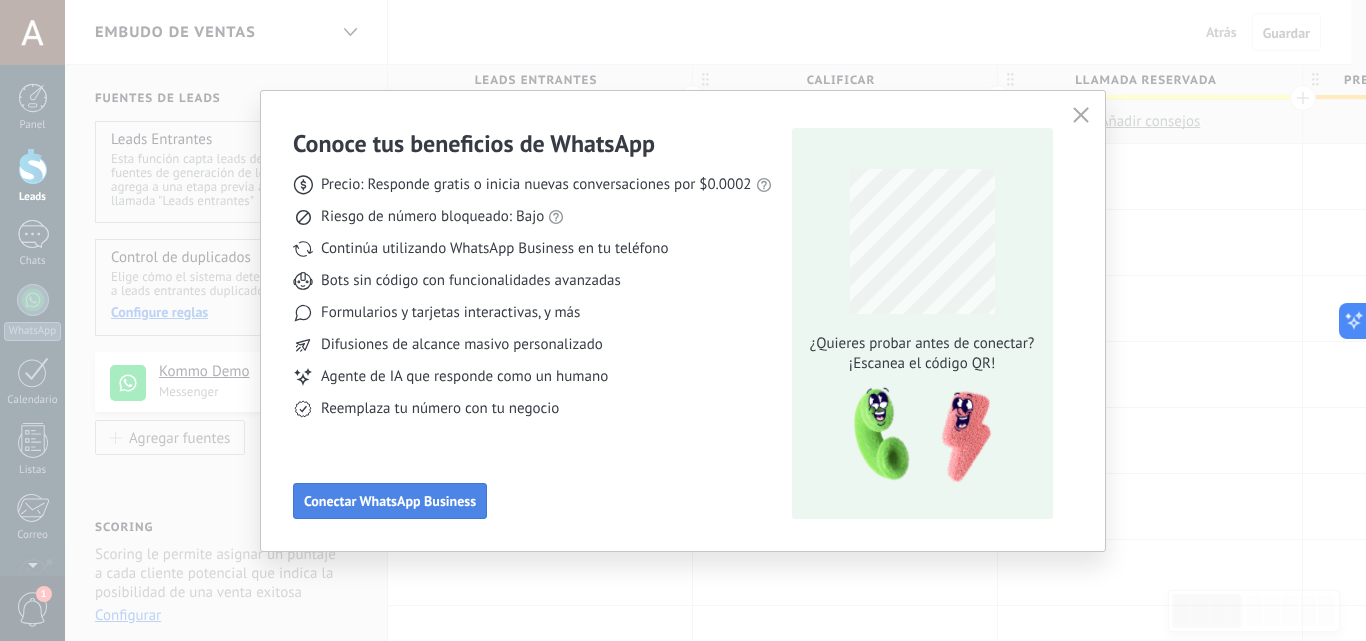 click on "Conectar WhatsApp Business" at bounding box center [390, 501] 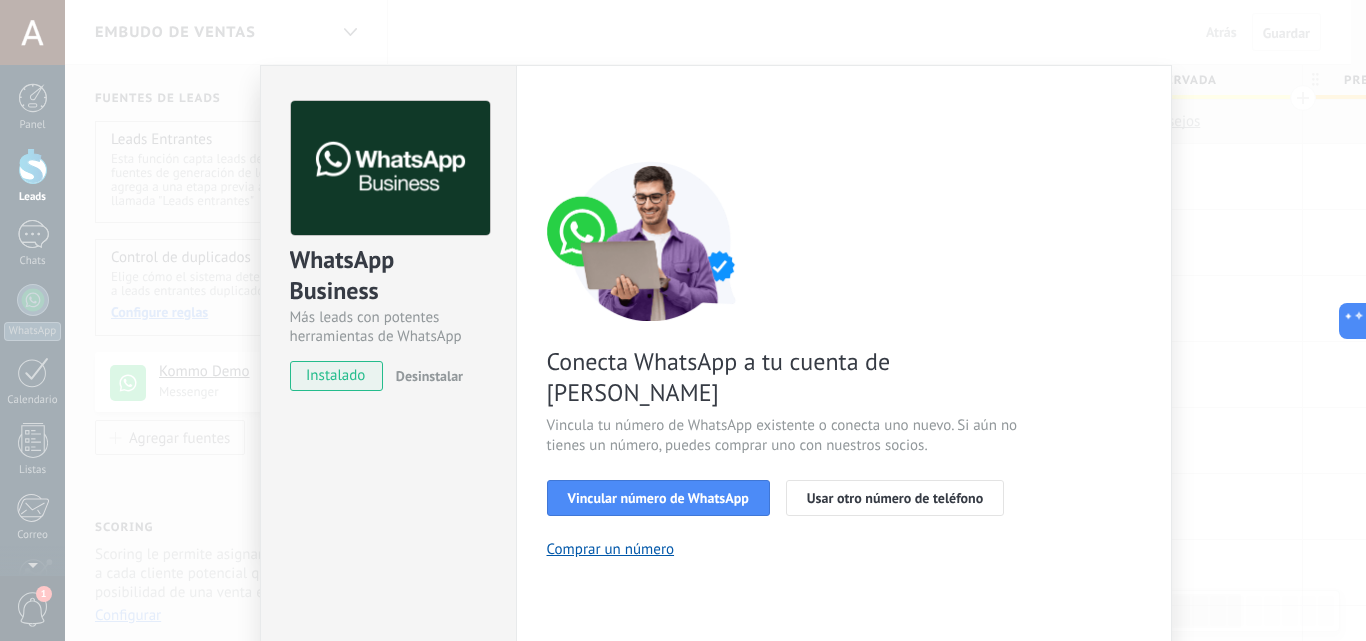 click on "WhatsApp Business Más leads con potentes herramientas de WhatsApp instalado Desinstalar ¿Quieres probar la integración primero?   Escanea el código QR   para ver cómo funciona. Configuraciones Autorizaciones Esta pestaña registra a los usuarios que han concedido acceso a las integración a esta cuenta. Si deseas remover la posibilidad que un usuario pueda enviar solicitudes a la cuenta en nombre de esta integración, puedes revocar el acceso. Si el acceso a todos los usuarios es revocado, la integración dejará de funcionar. Esta aplicacion está instalada, pero nadie le ha dado acceso aun. WhatsApp Cloud API más _:  Guardar < Volver 1 Seleccionar aplicación 2 Conectar Facebook  3 Finalizar configuración Conecta WhatsApp a tu cuenta de Kommo Vincula tu número de WhatsApp existente o conecta uno nuevo. Si aún no tienes un número, puedes comprar uno con nuestros socios. Vincular número de WhatsApp Usar otro número de teléfono Comprar un número ¿Necesitas ayuda?" at bounding box center [715, 320] 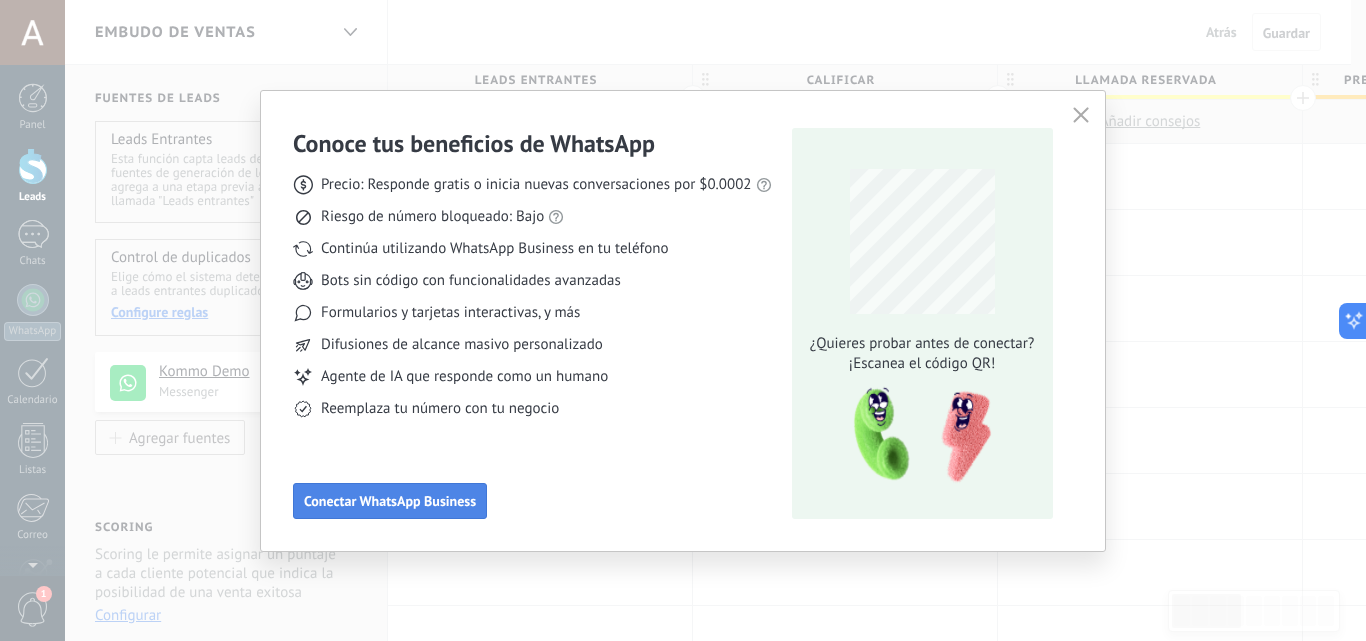 click on "Conectar WhatsApp Business" at bounding box center [390, 501] 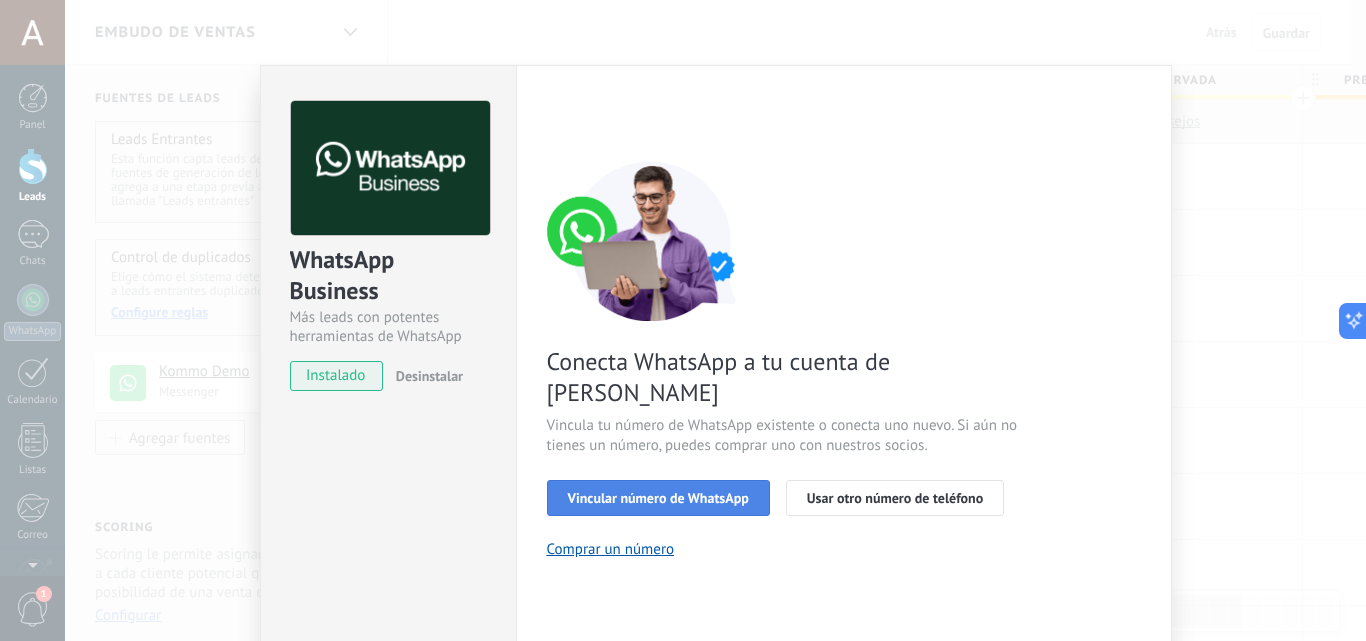 click on "Vincular número de WhatsApp" at bounding box center (658, 498) 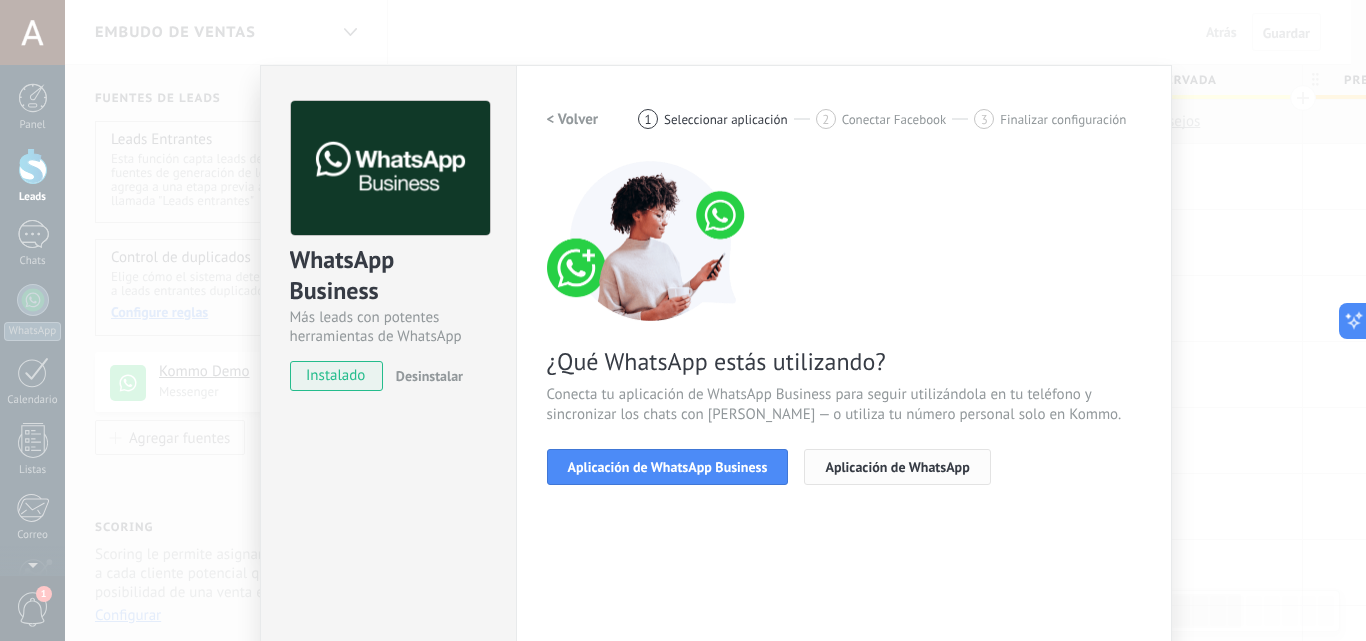 click on "Aplicación de WhatsApp" at bounding box center (897, 467) 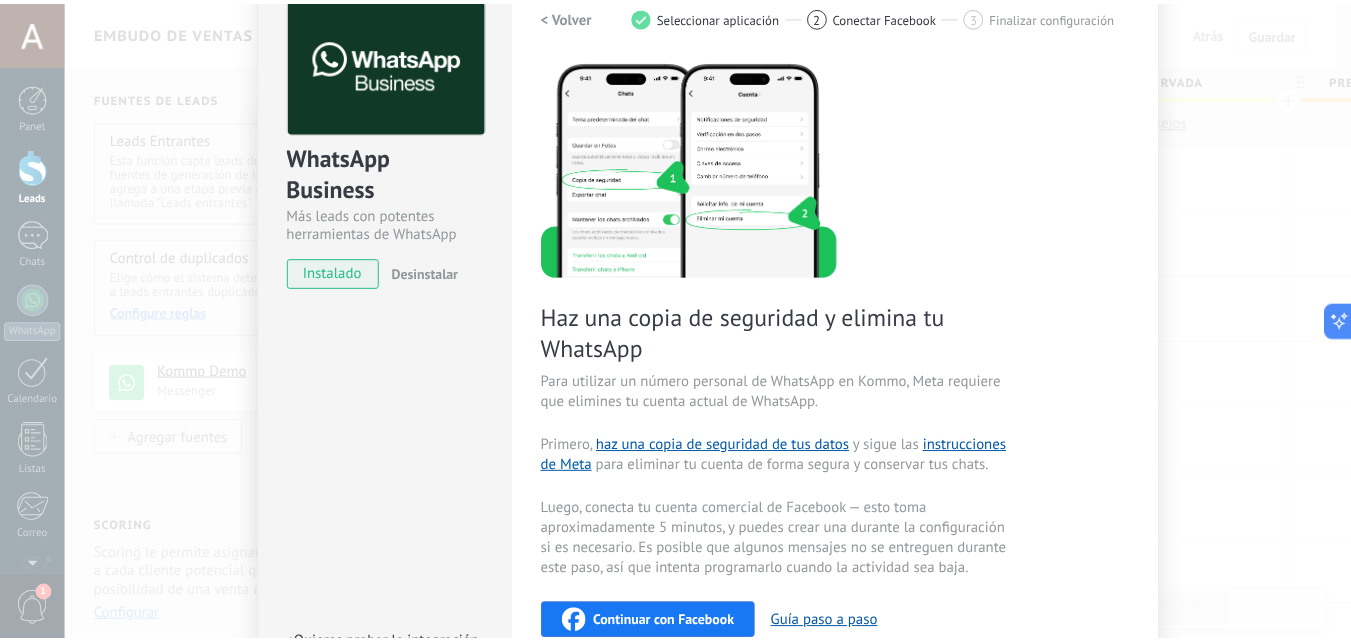 scroll, scrollTop: 0, scrollLeft: 0, axis: both 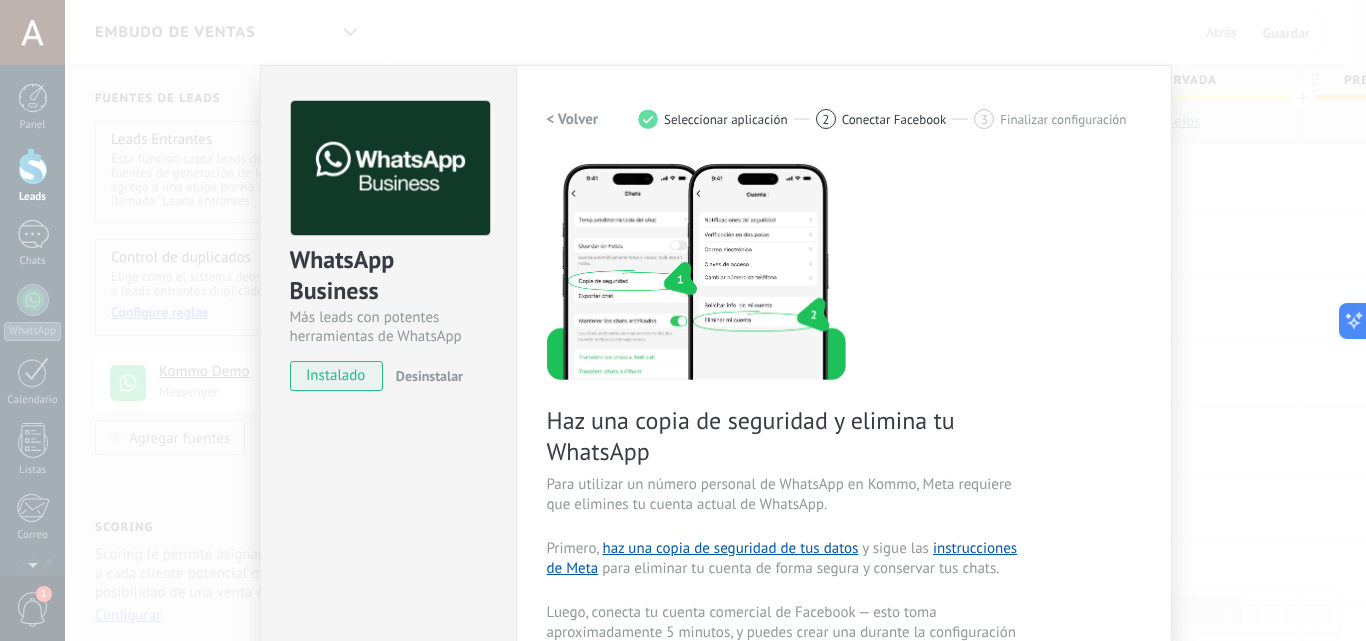 click on "WhatsApp Business Más leads con potentes herramientas de WhatsApp instalado Desinstalar ¿Quieres probar la integración primero?   Escanea el código QR   para ver cómo funciona. Configuraciones Autorizaciones Esta pestaña registra a los usuarios que han concedido acceso a las integración a esta cuenta. Si deseas remover la posibilidad que un usuario pueda enviar solicitudes a la cuenta en nombre de esta integración, puedes revocar el acceso. Si el acceso a todos los usuarios es revocado, la integración dejará de funcionar. Esta aplicacion está instalada, pero nadie le ha dado acceso aun. WhatsApp Cloud API más _:  Guardar < Volver 1 Seleccionar aplicación 2 Conectar Facebook  3 Finalizar configuración Haz una copia de seguridad y elimina tu WhatsApp Para utilizar un número personal de WhatsApp en Kommo, Meta requiere que elimines tu cuenta actual de WhatsApp. Primero,    haz una copia de seguridad de tus datos   y sigue las   instrucciones de Meta   Continuar con Facebook Guía paso a paso" at bounding box center [715, 320] 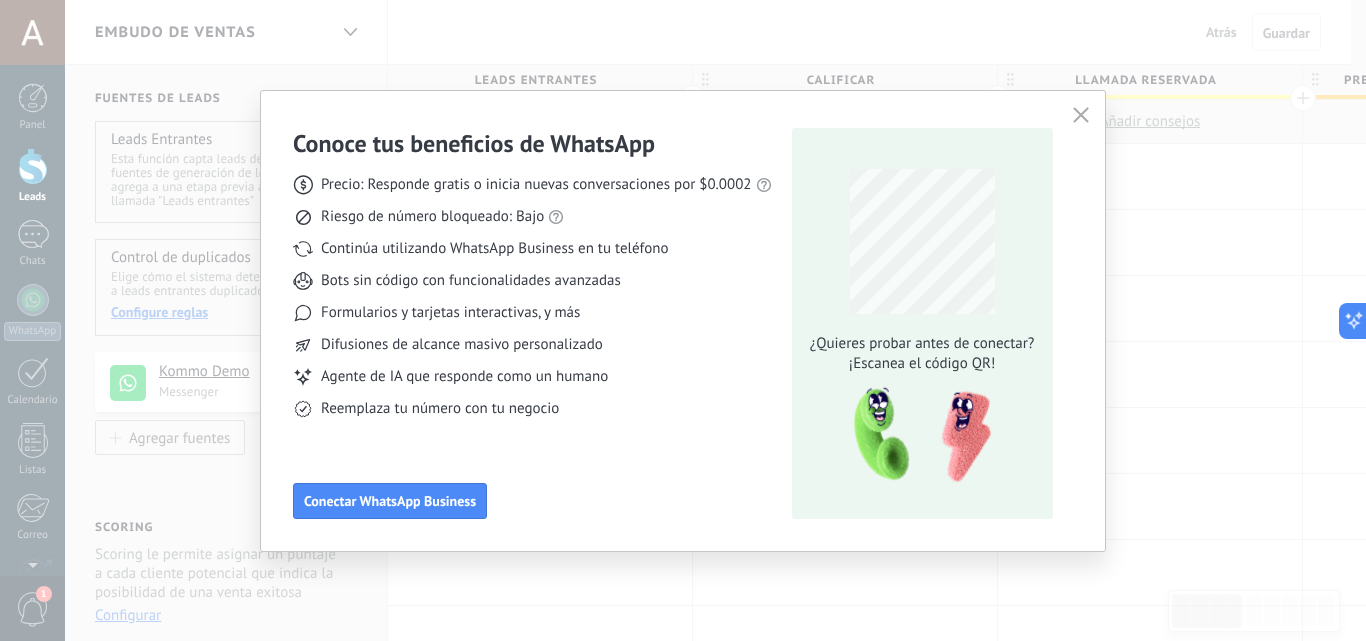 click 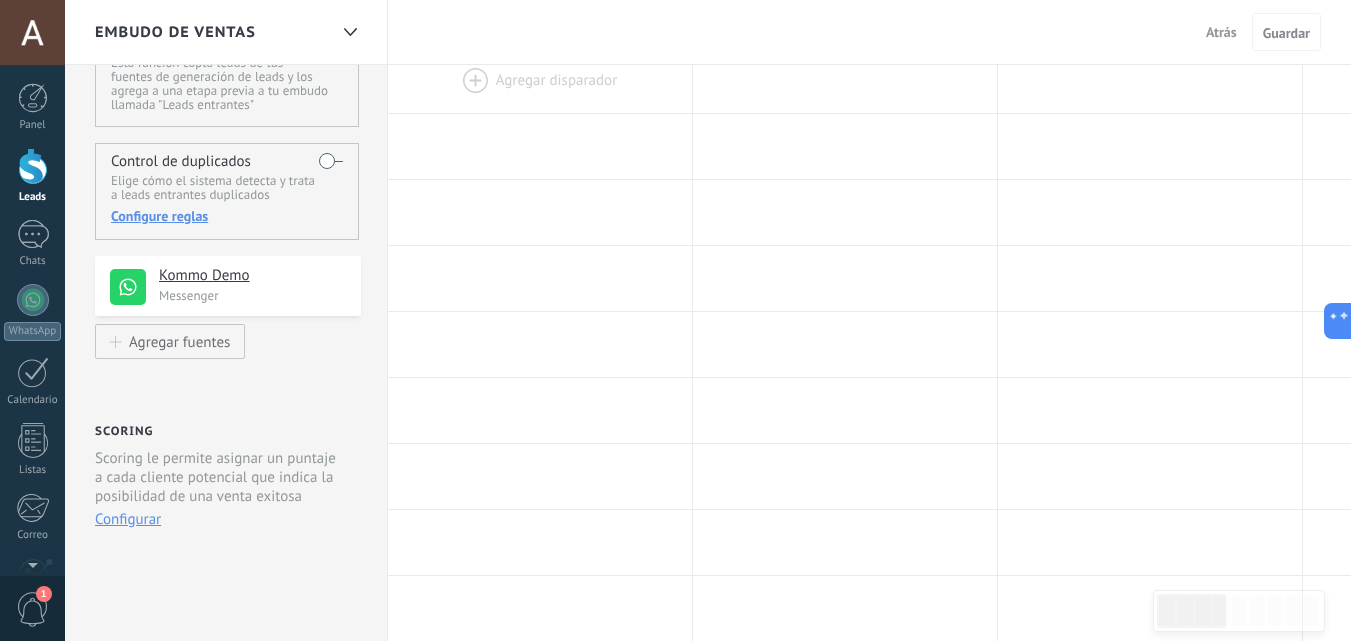 scroll, scrollTop: 0, scrollLeft: 0, axis: both 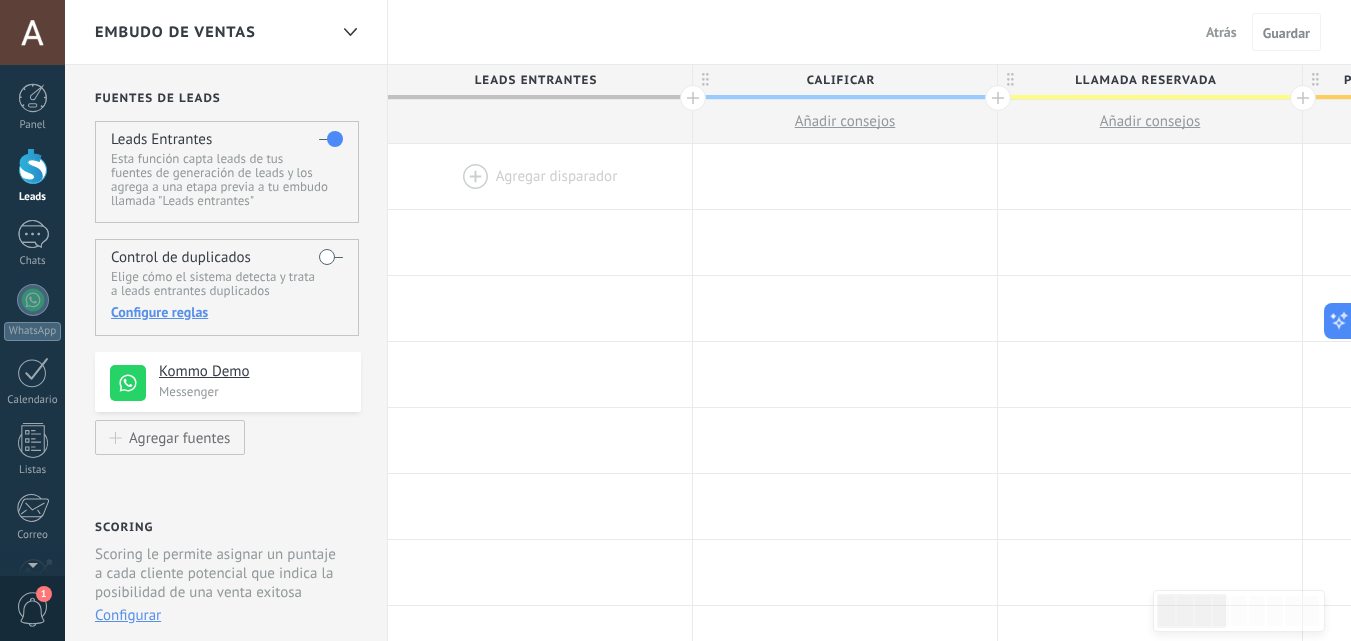drag, startPoint x: 332, startPoint y: 250, endPoint x: 140, endPoint y: 310, distance: 201.15666 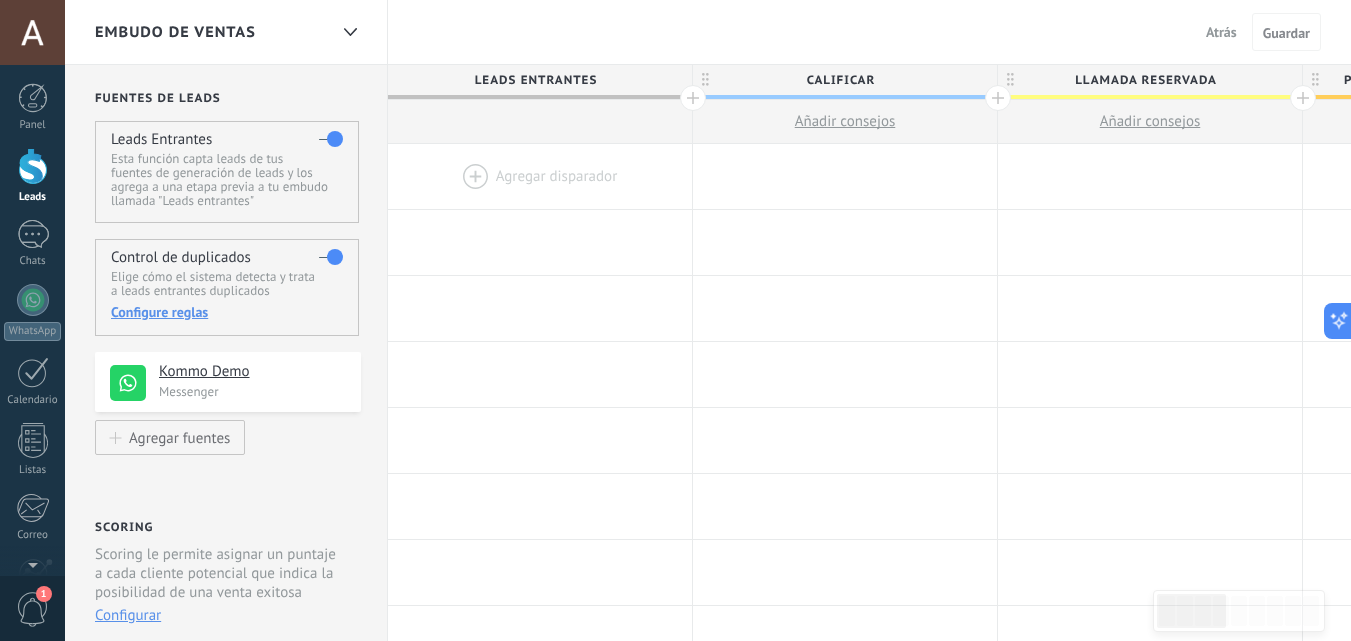 click on "Configure reglas" at bounding box center (226, 312) 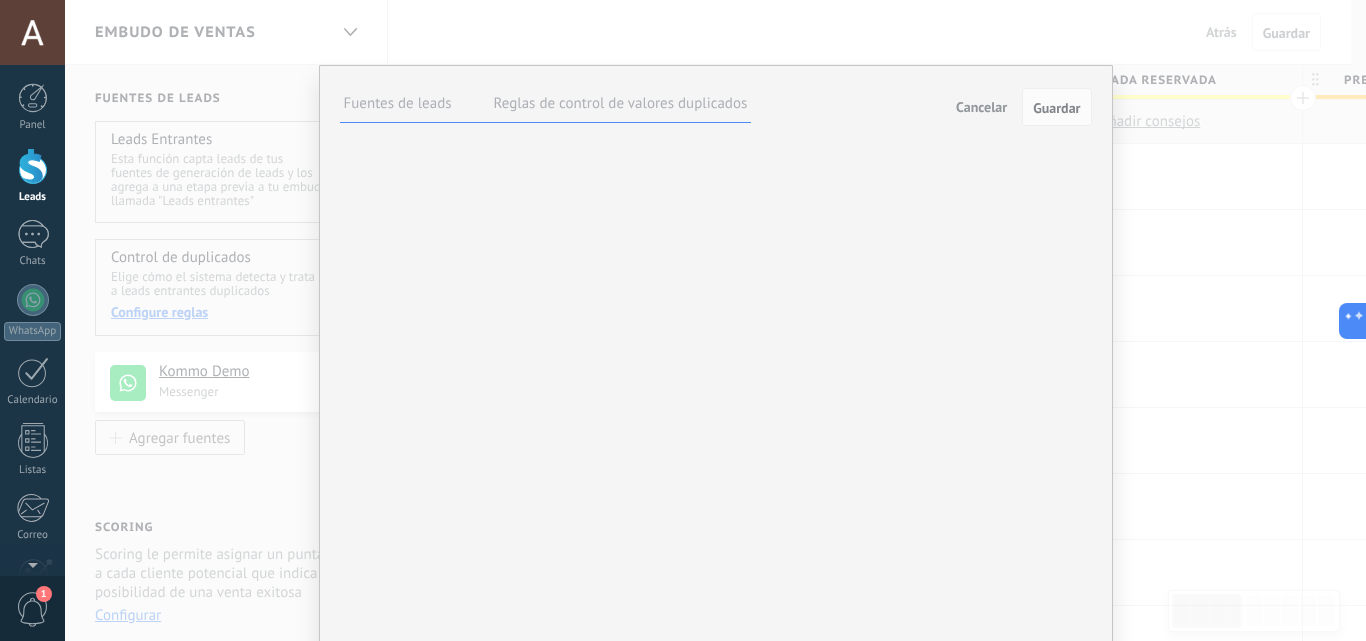 click on "Fuentes de leads Reglas de control de valores duplicados Cancelar Guardar Elija qué fuentes de leads seguirán reglas de control de valores duplicados. Las fuentes que no sean seleccionadas crearán nuevos leads cuando se detecte una duplicación. Kommo Demo Messenger Detección de duplicados Elija los métodos para chequear si los leads entrantes son duplicaciones Big Data Identifique leads utilizando algoritmos de machine learning y data de Kommo Pixel de seguimiento Identifique leads desde su huella digital Combine direcciones de correo con leads en su embudo de ventas Combine números de teléfono con leads en su embudo de ventas Pipelines y etapas para descubrir duplicaciones: Leads Entrantes Calificar Llamada reservada Preparación de la propuesta Envío de la propuesta Seguimiento Factura enviada Cerrar-ganar Cerrar-perder Cuando los duplicados contienen un conflicto de datos: Actualizar el lead existente con nuevos datos No cambie los datos del lead existente Cuando un lead entrante es un duplicado:" at bounding box center [716, 440] 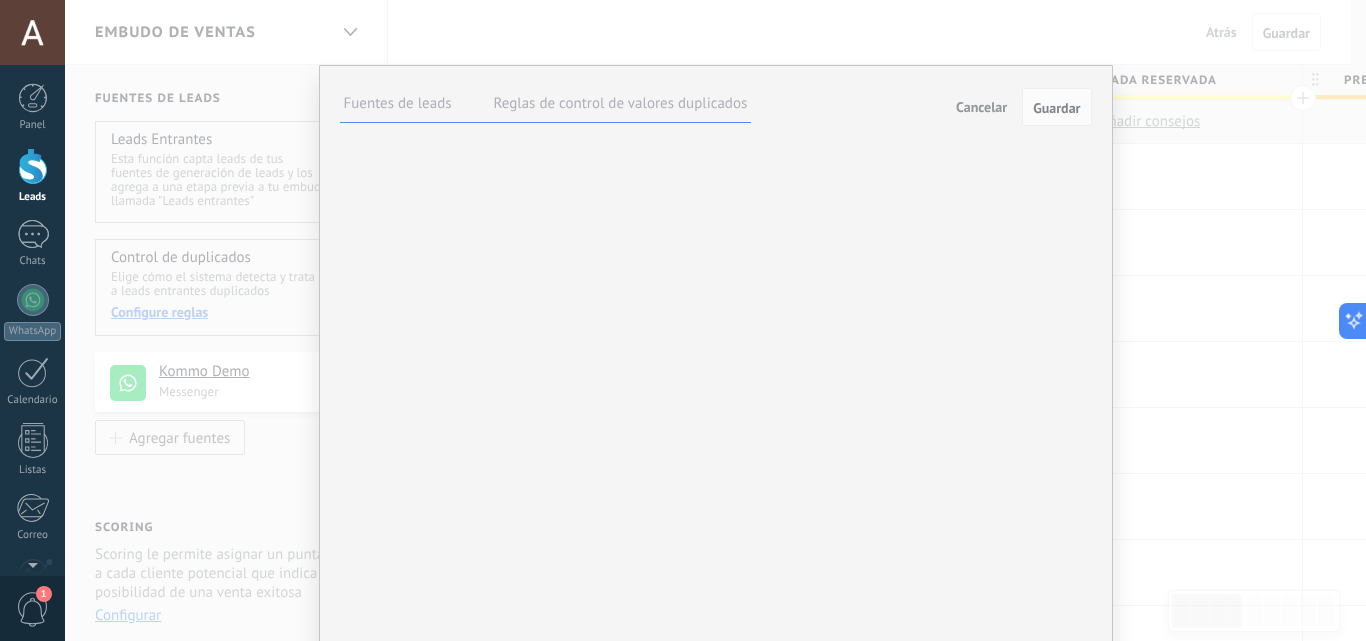 click on "Cancelar" at bounding box center (981, 107) 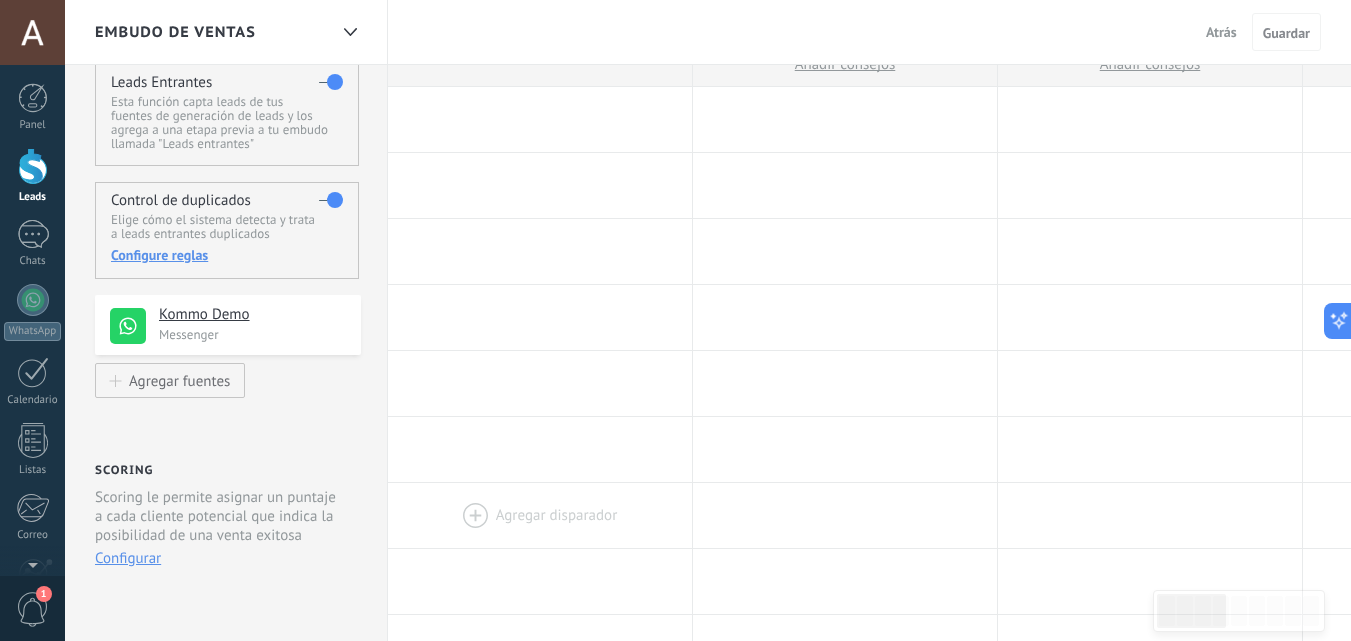 scroll, scrollTop: 0, scrollLeft: 0, axis: both 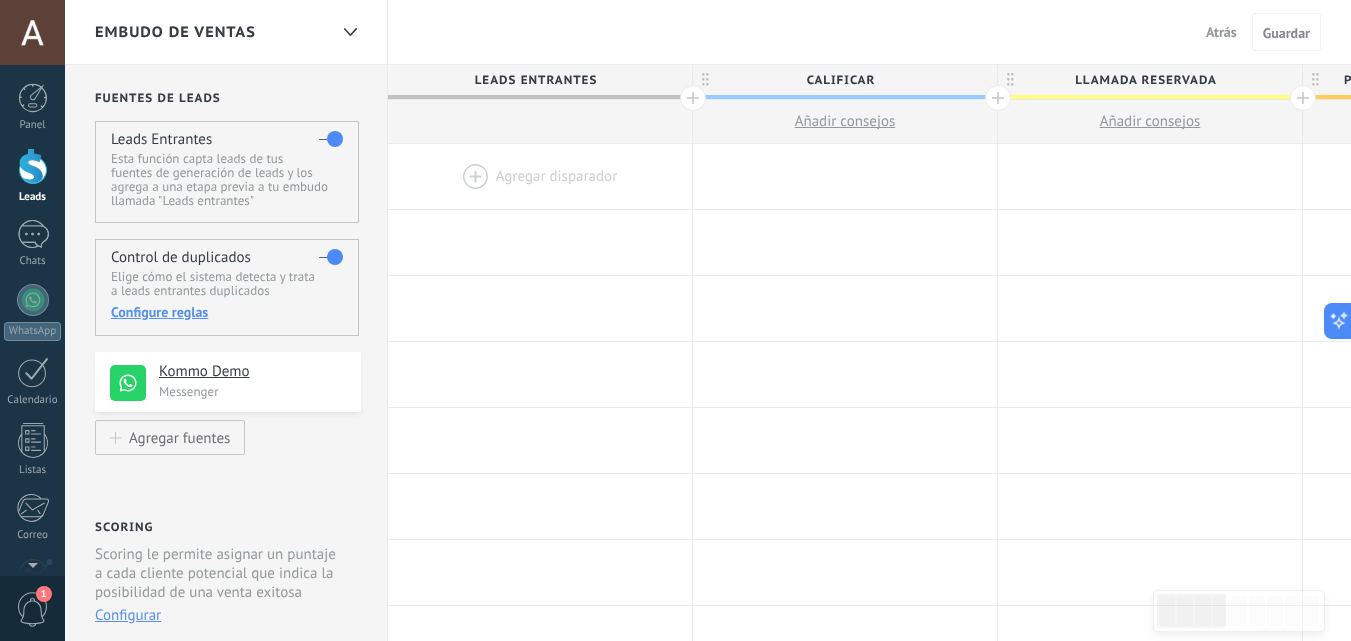 click at bounding box center (540, 176) 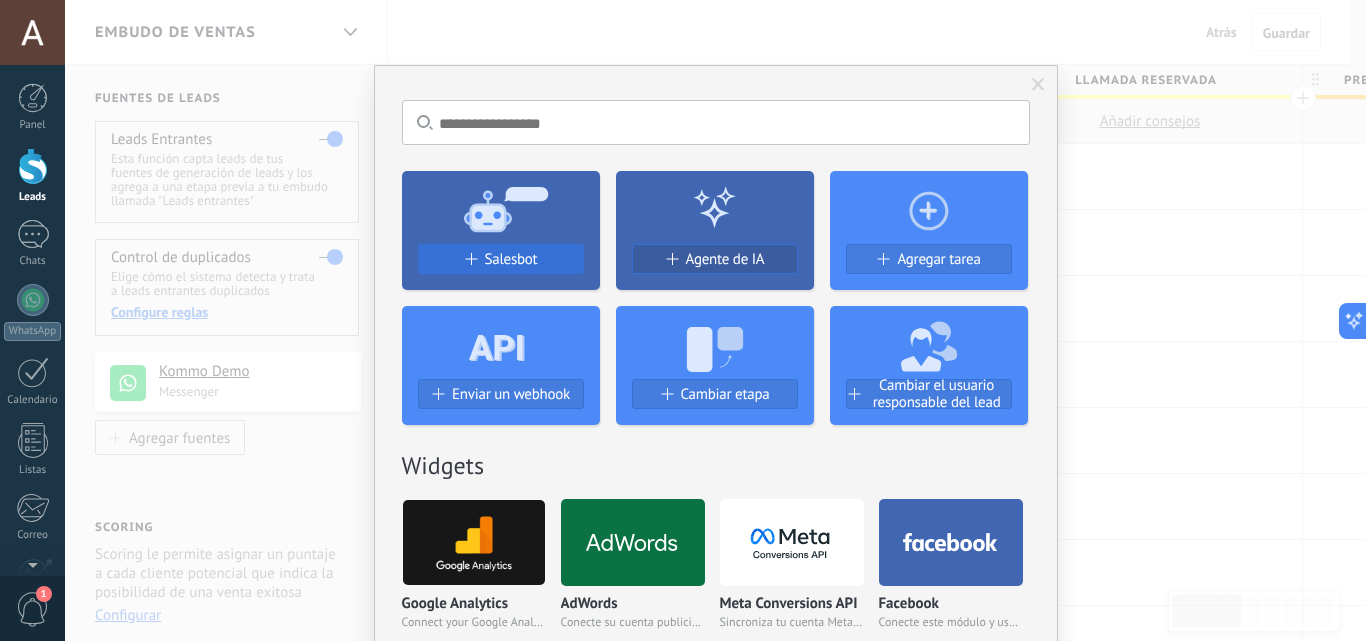 click on "Salesbot" at bounding box center (511, 259) 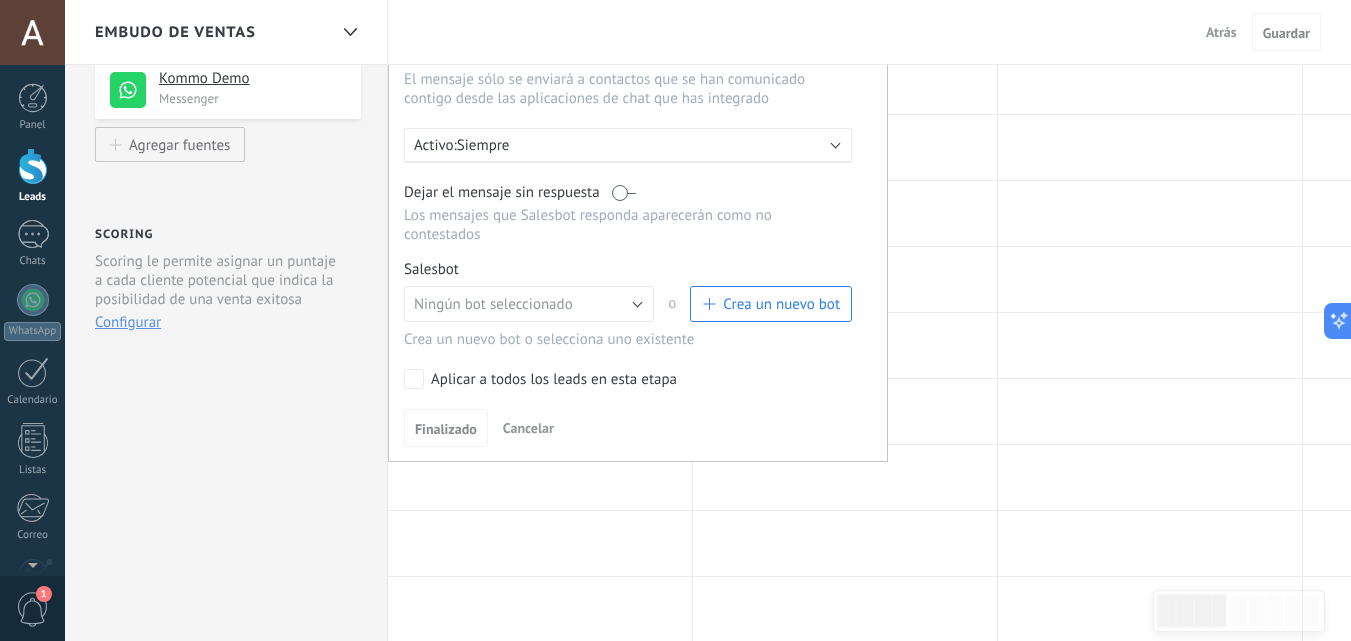scroll, scrollTop: 300, scrollLeft: 0, axis: vertical 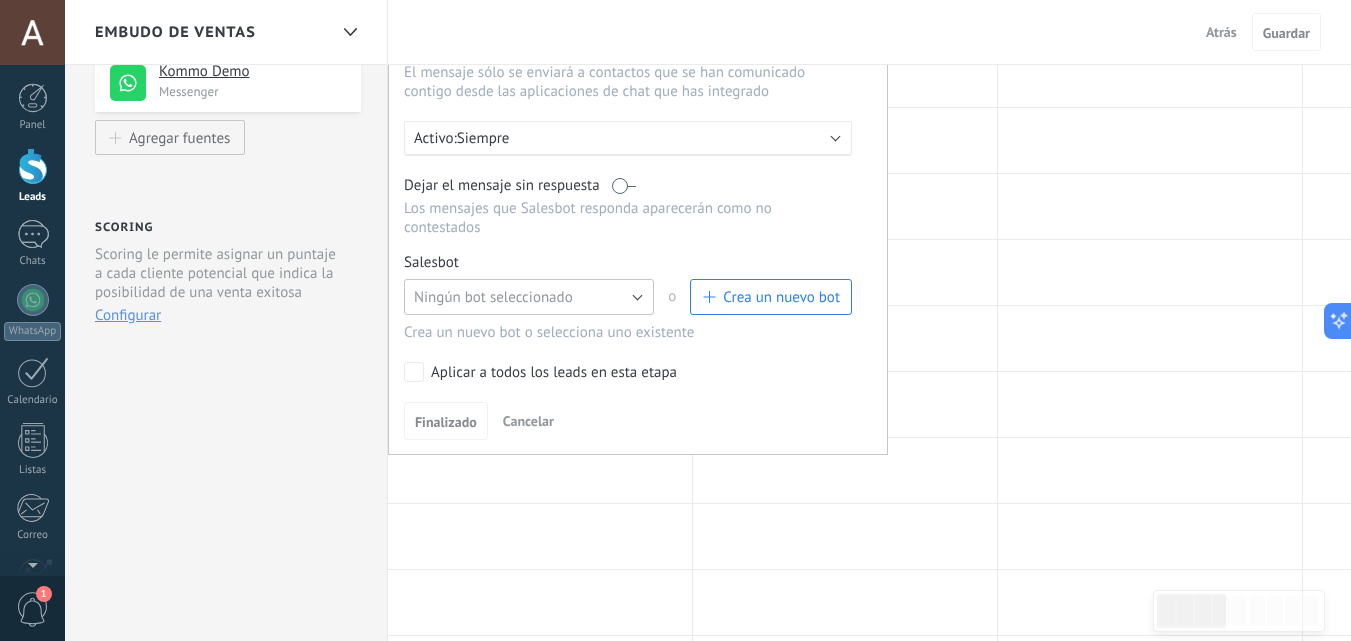 click on "Ningún bot seleccionado" at bounding box center (529, 297) 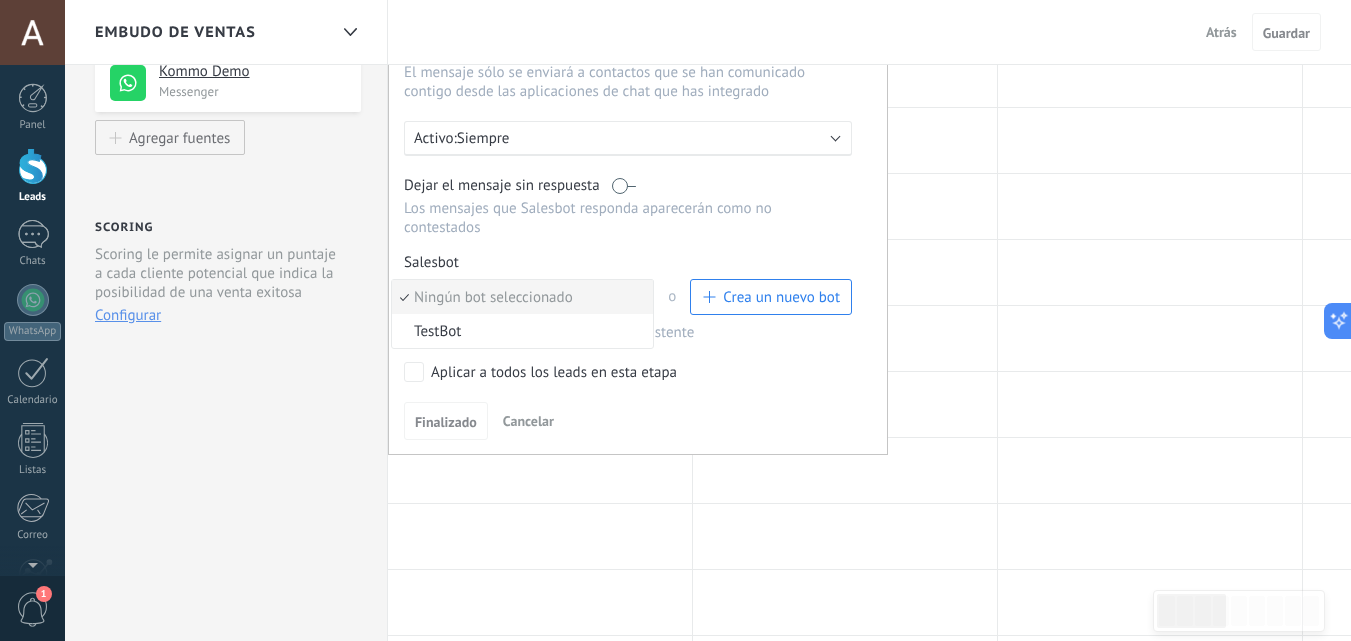 click on "Ningún bot seleccionado" at bounding box center (519, 297) 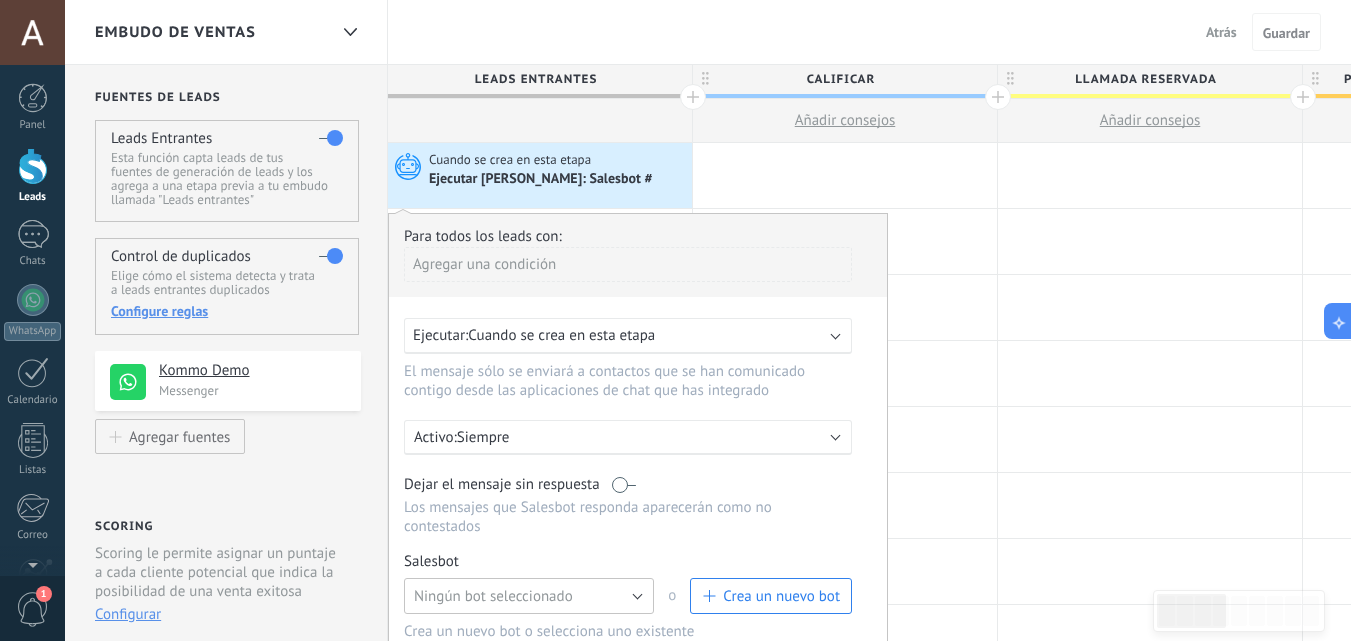 scroll, scrollTop: 0, scrollLeft: 0, axis: both 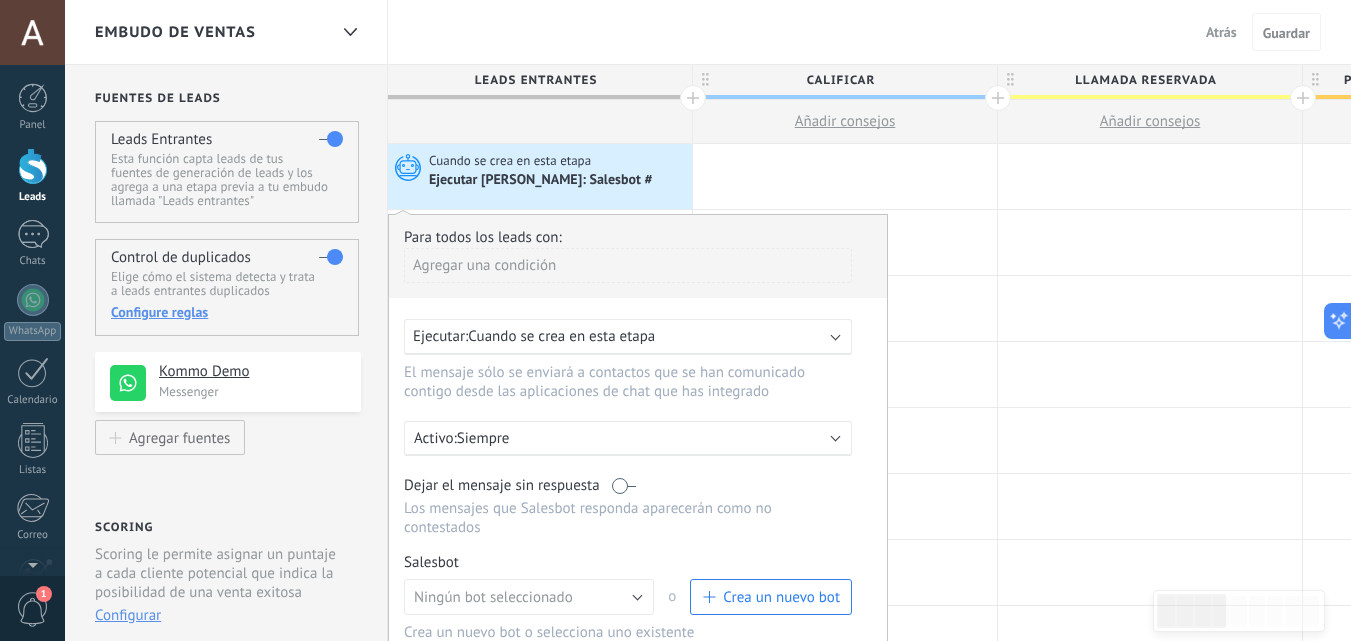 click on "Cuando se crea en esta etapa" at bounding box center [561, 336] 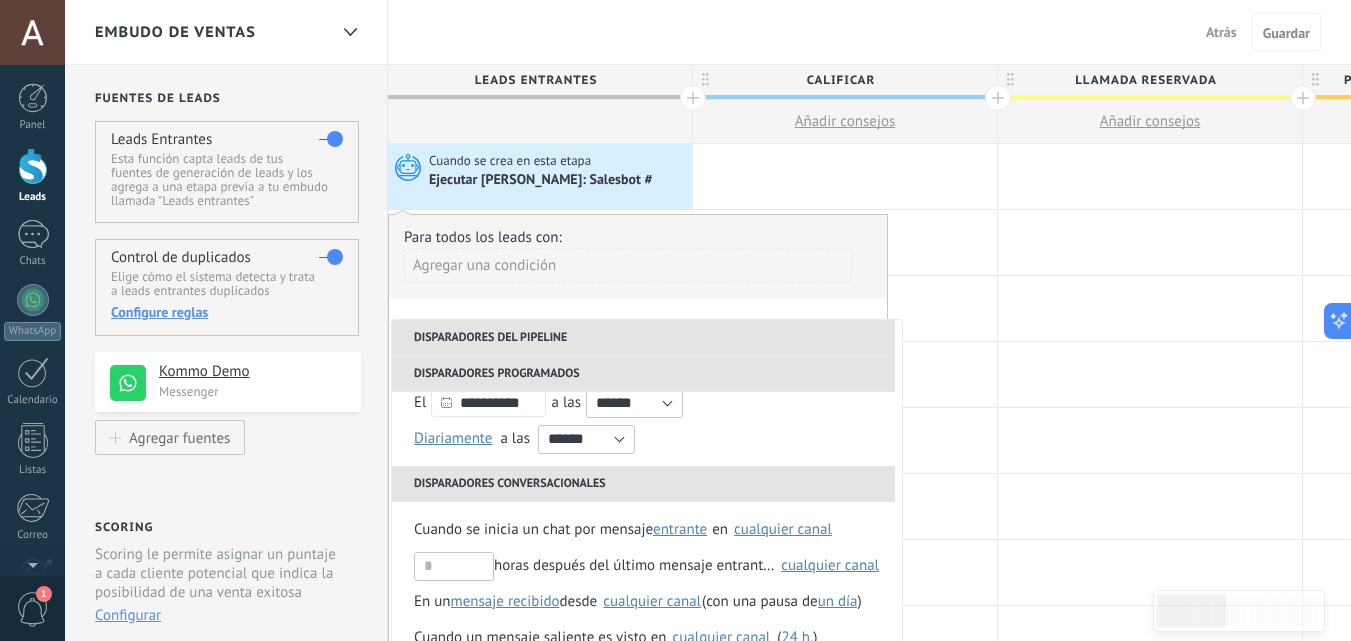 scroll, scrollTop: 0, scrollLeft: 0, axis: both 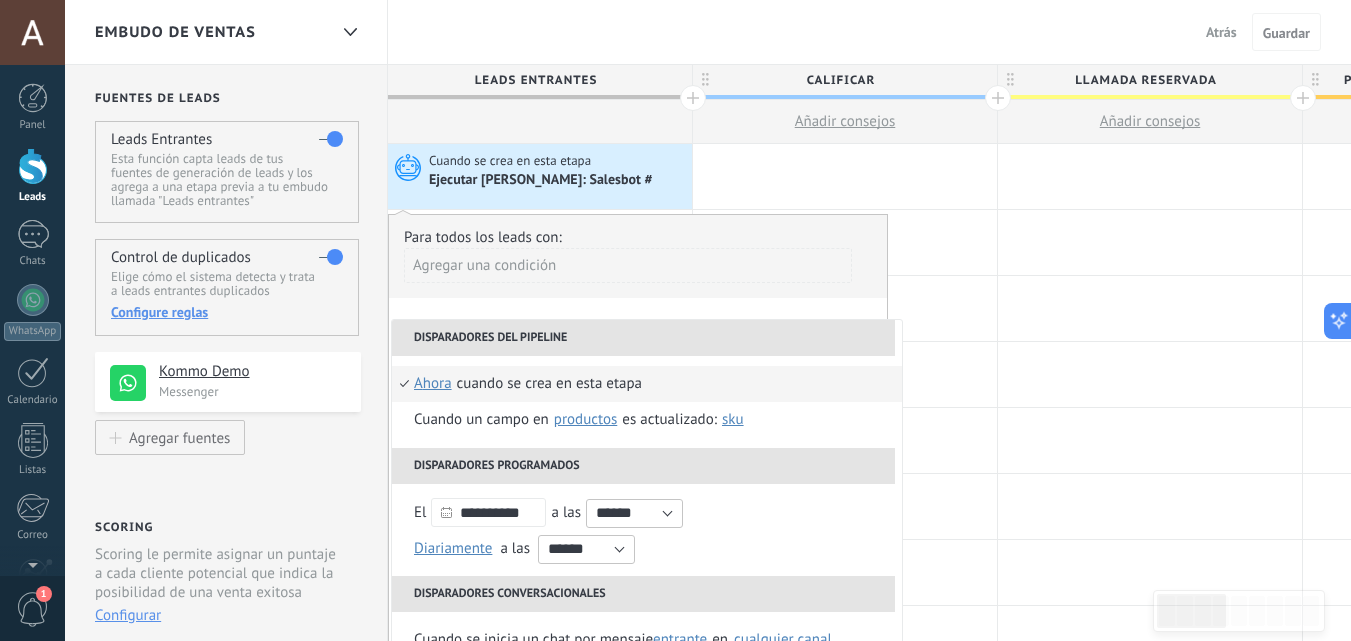 click on "**********" at bounding box center (638, 484) 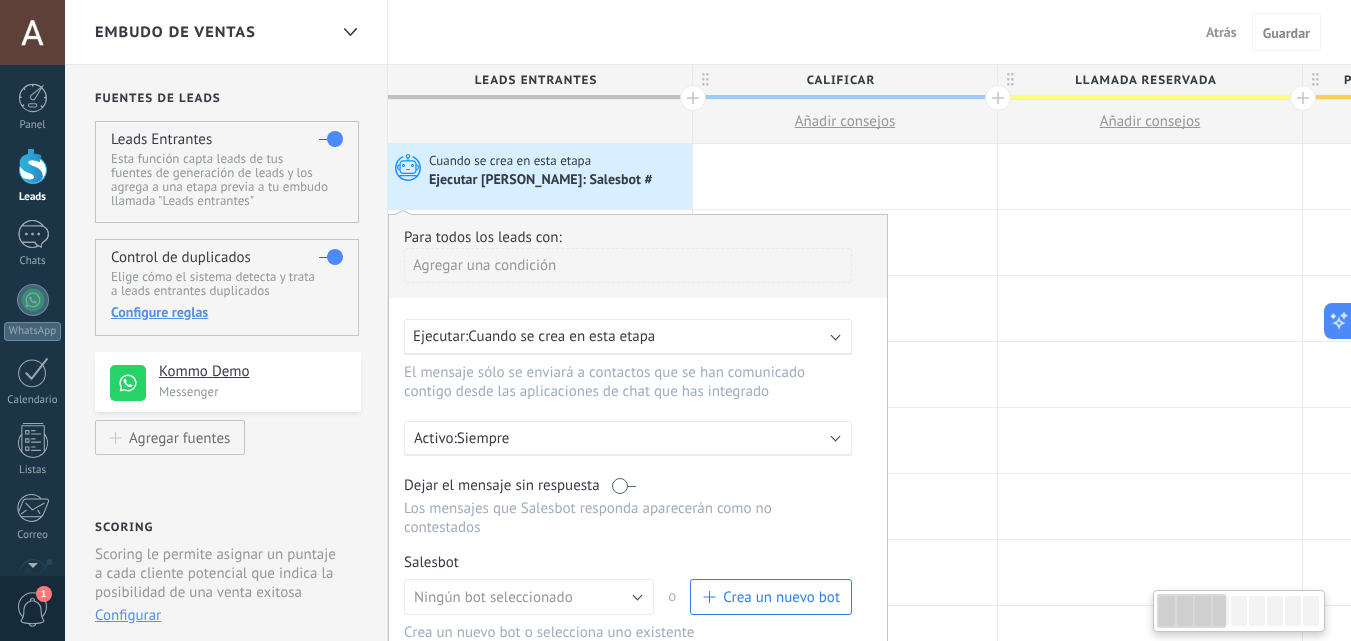 click on "Agregar una condición" at bounding box center [628, 273] 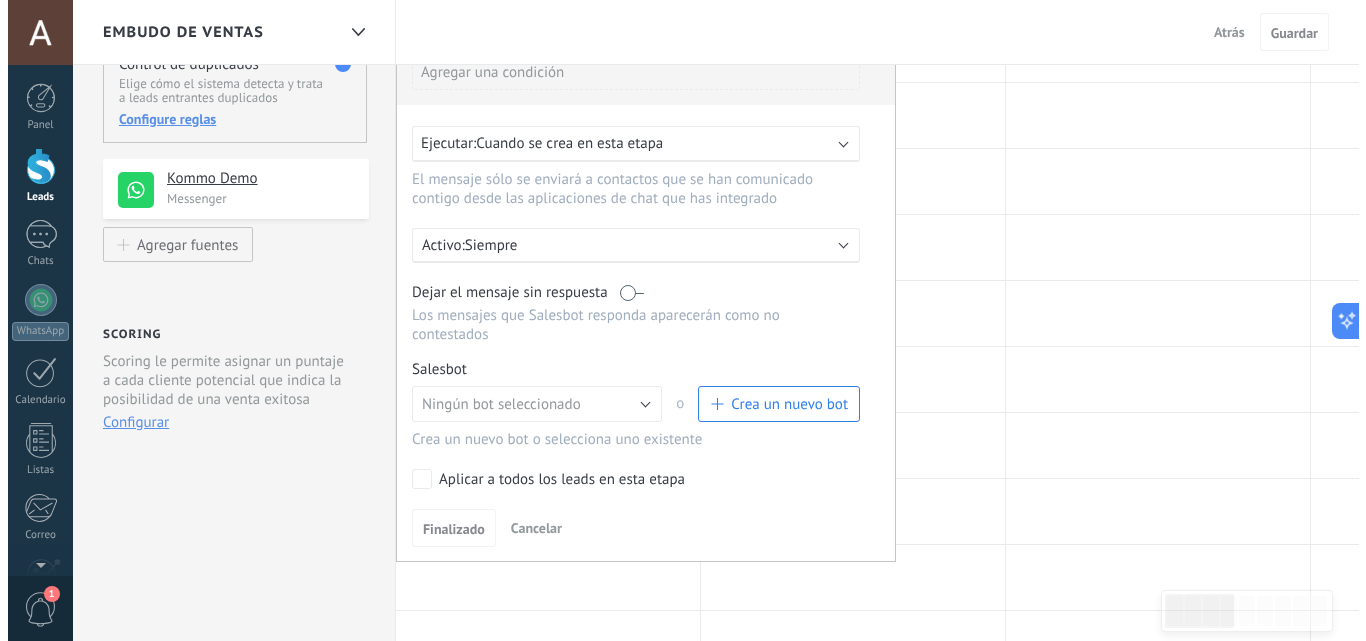 scroll, scrollTop: 200, scrollLeft: 0, axis: vertical 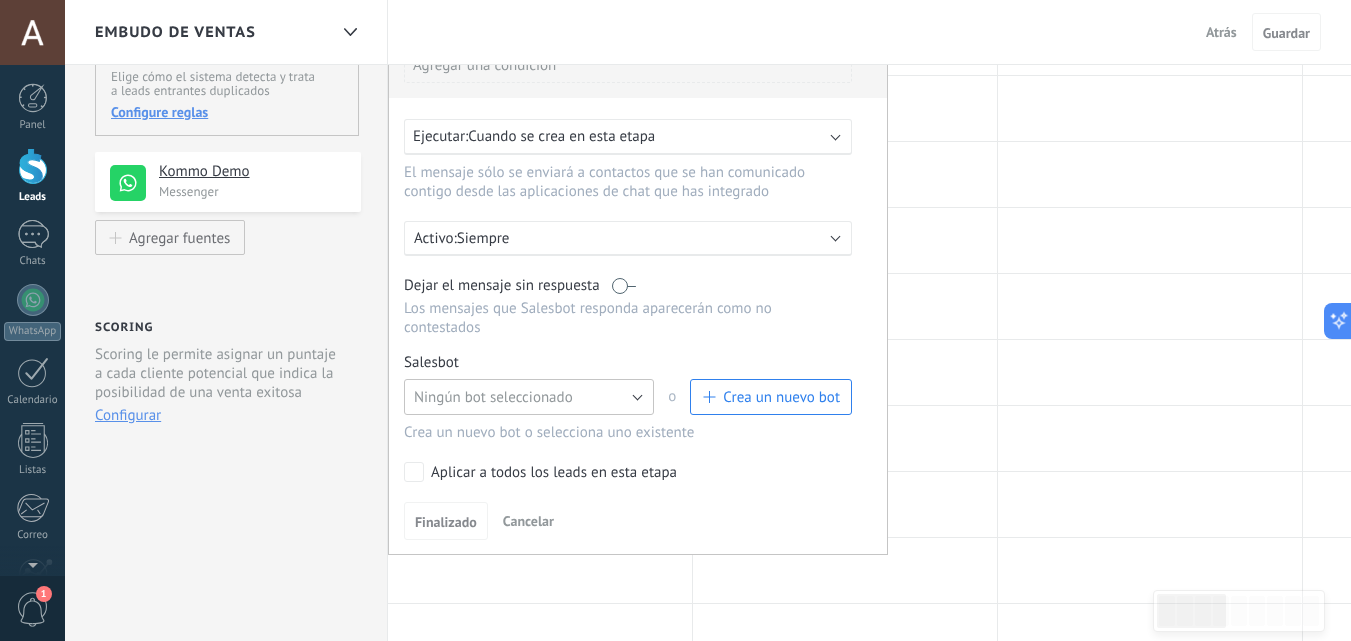 click on "Ningún bot seleccionado" at bounding box center (493, 397) 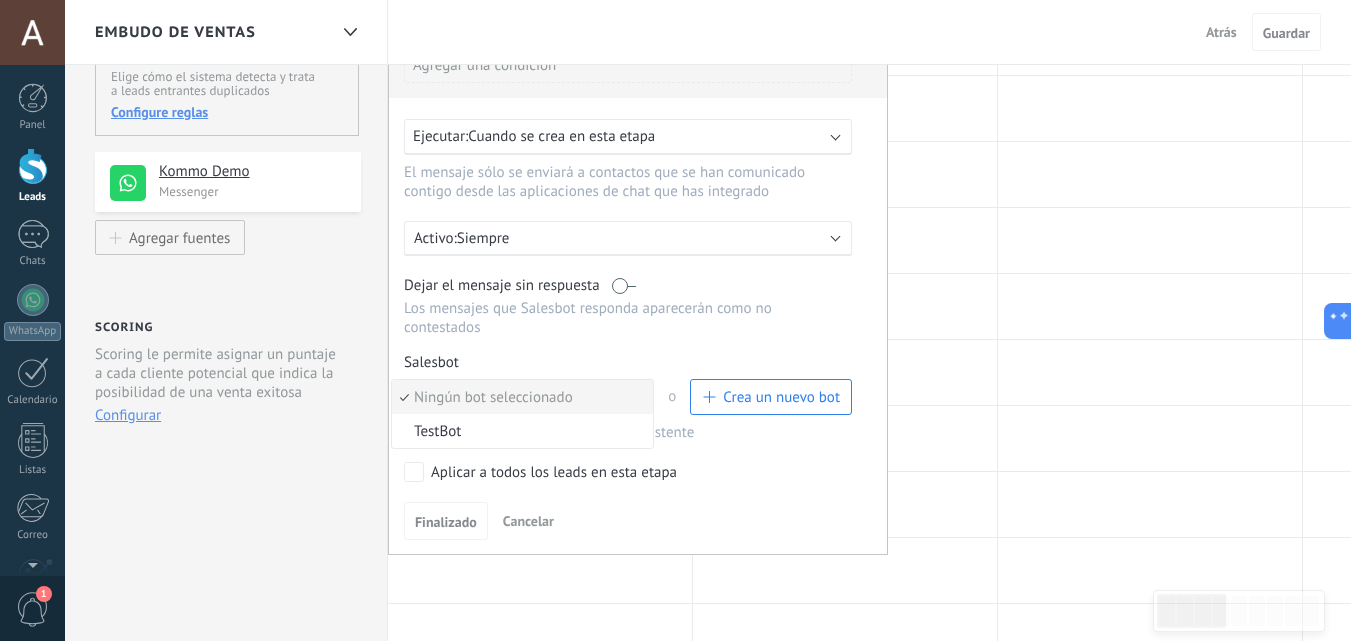 click on "Ningún bot seleccionado" at bounding box center [519, 397] 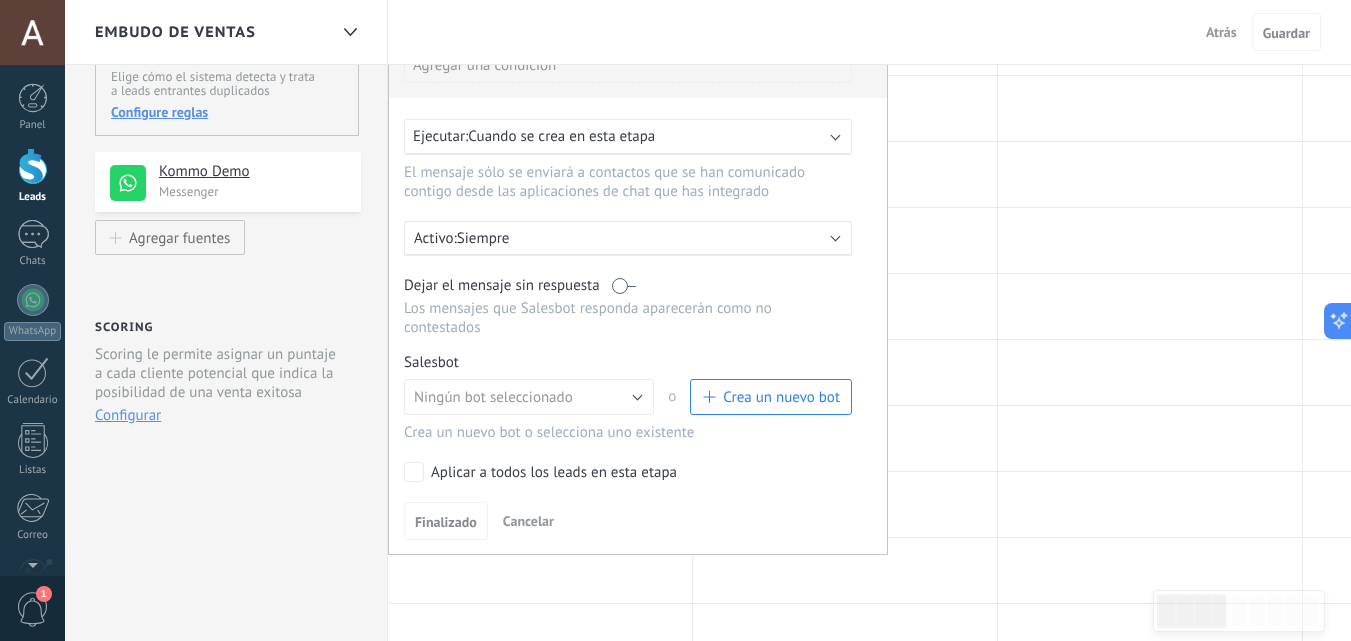 click on "Crea un nuevo bot" at bounding box center (771, 397) 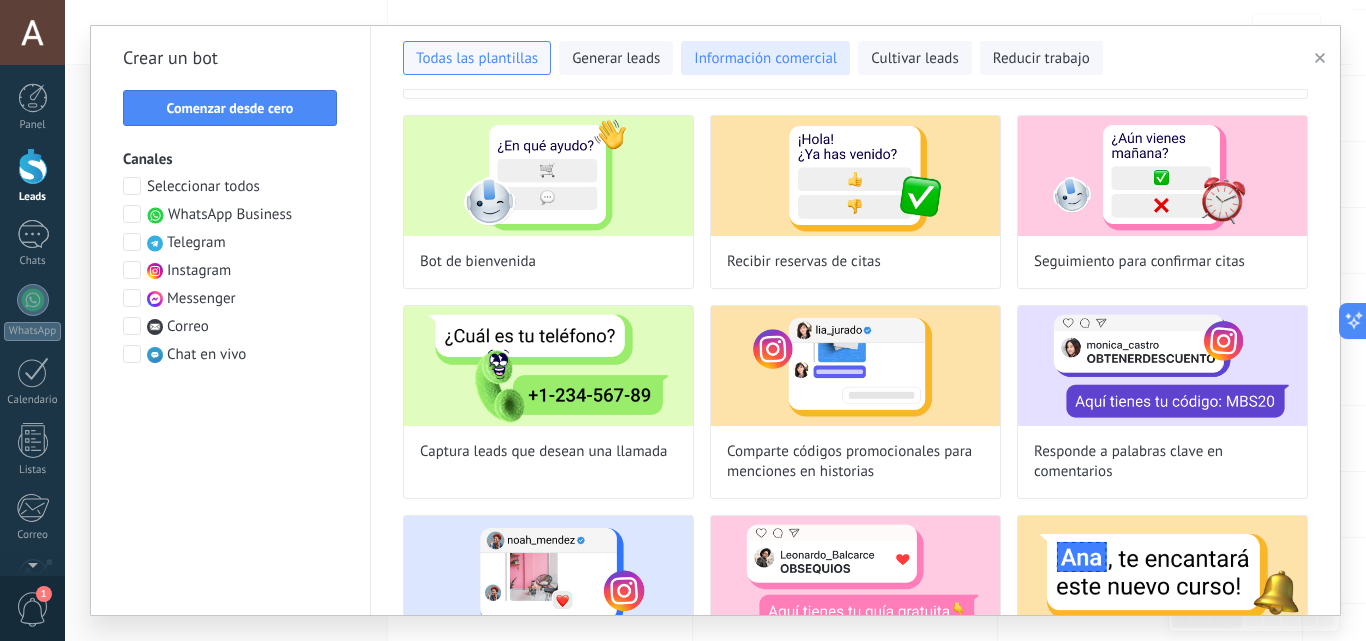 scroll, scrollTop: 0, scrollLeft: 0, axis: both 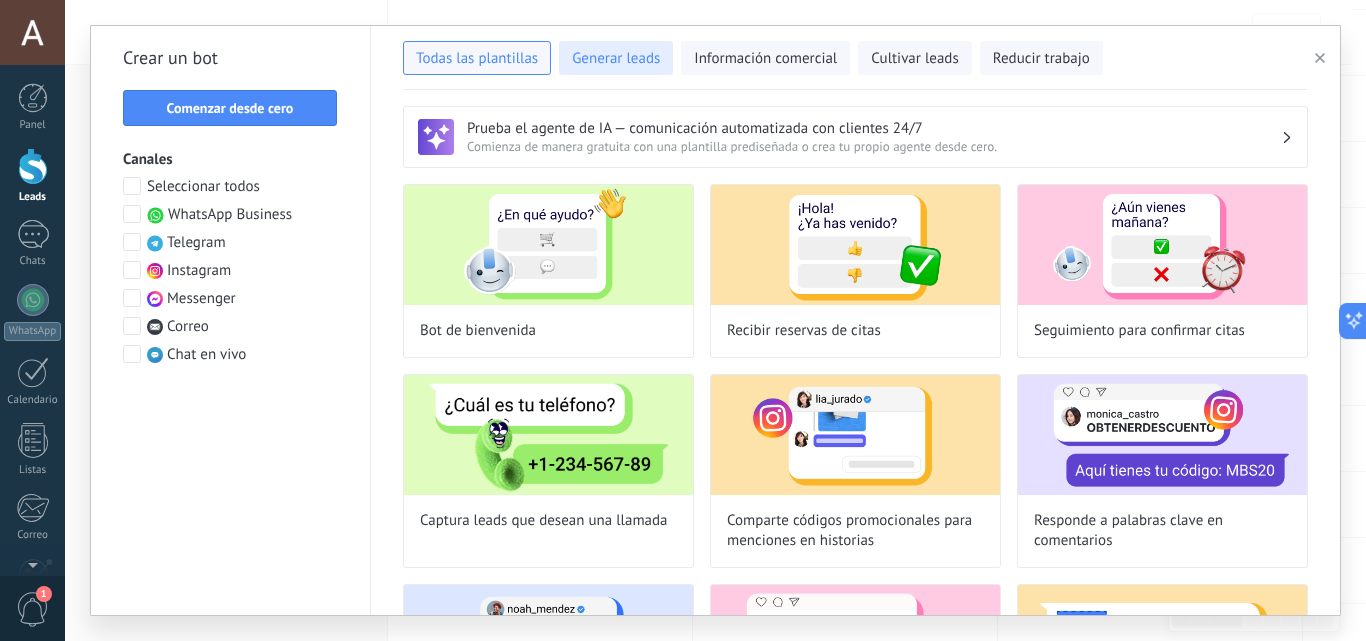 click on "Generar leads" at bounding box center (616, 59) 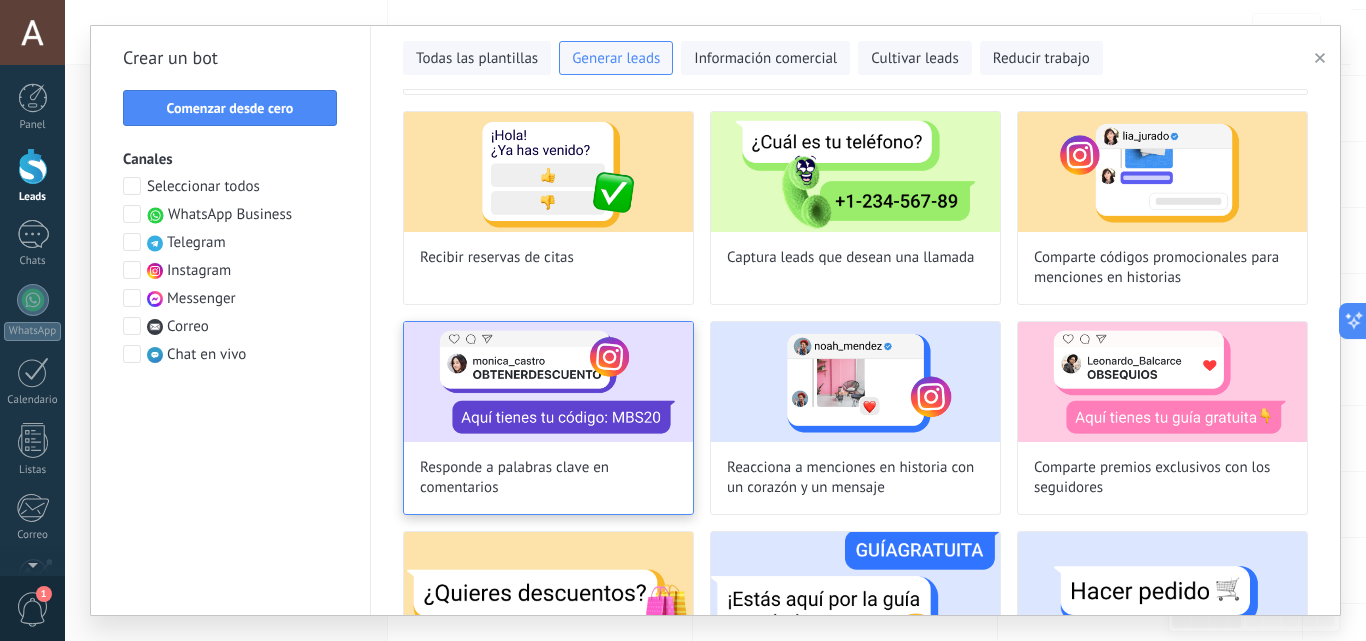 scroll, scrollTop: 0, scrollLeft: 0, axis: both 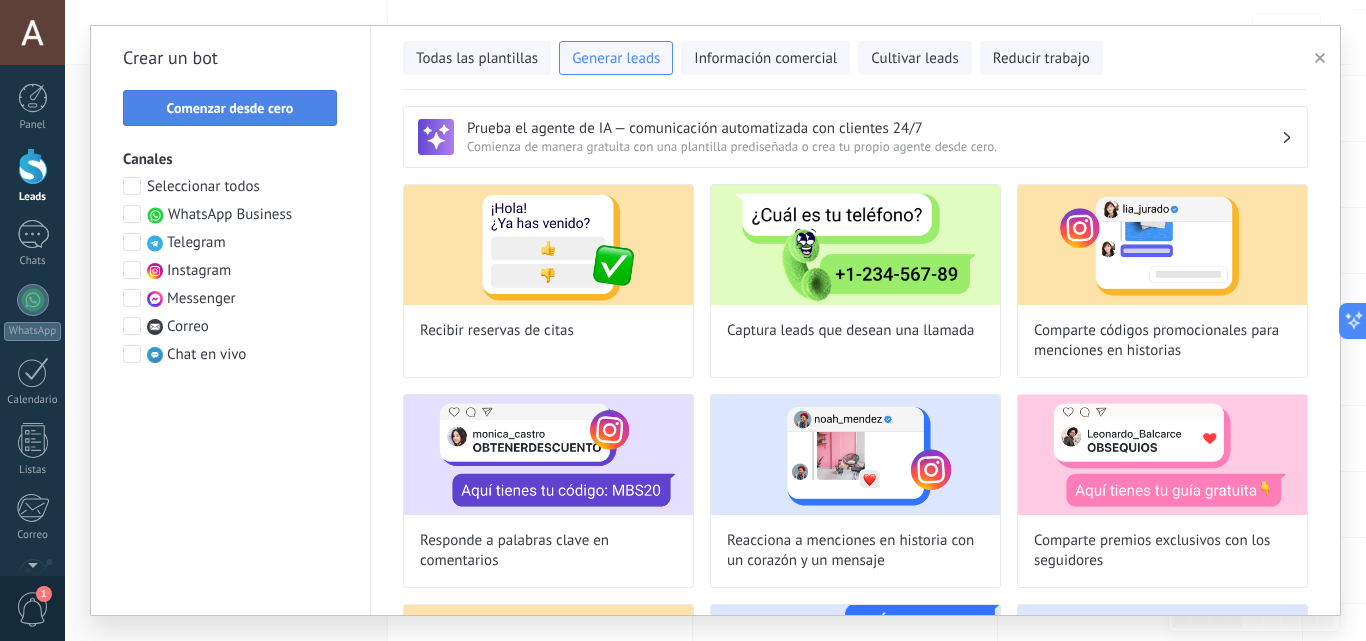 click on "Comenzar desde cero" at bounding box center (230, 108) 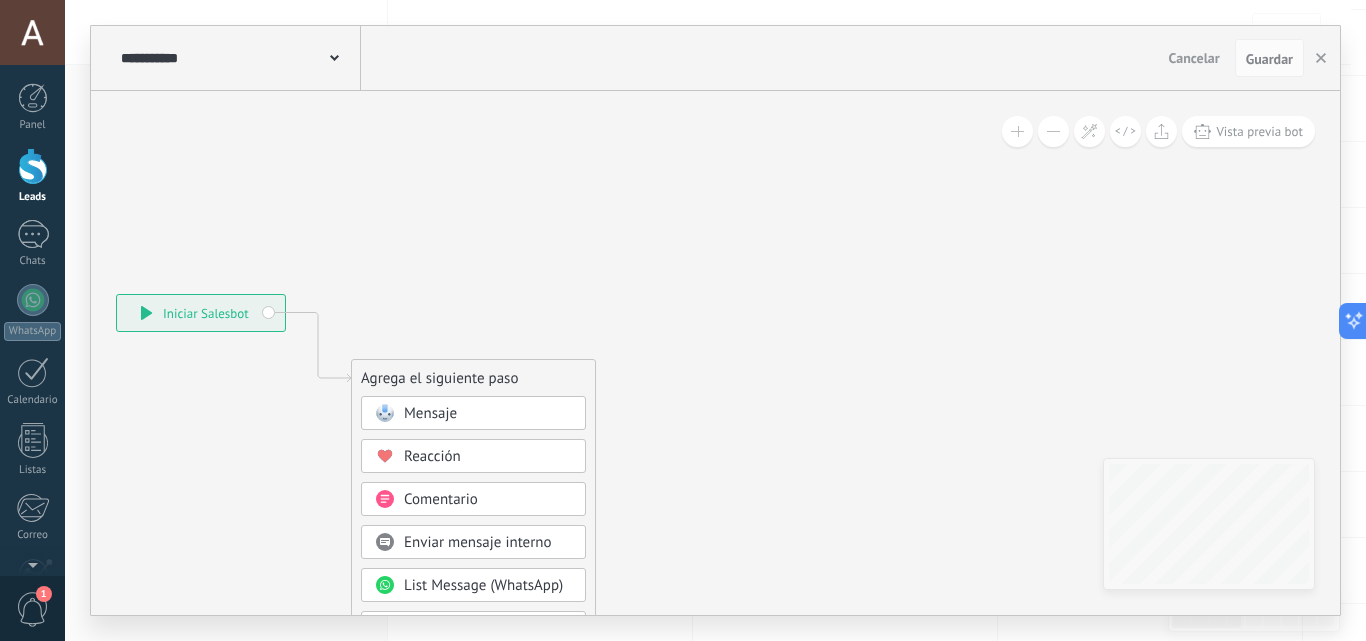 drag, startPoint x: 788, startPoint y: 202, endPoint x: 433, endPoint y: 153, distance: 358.36572 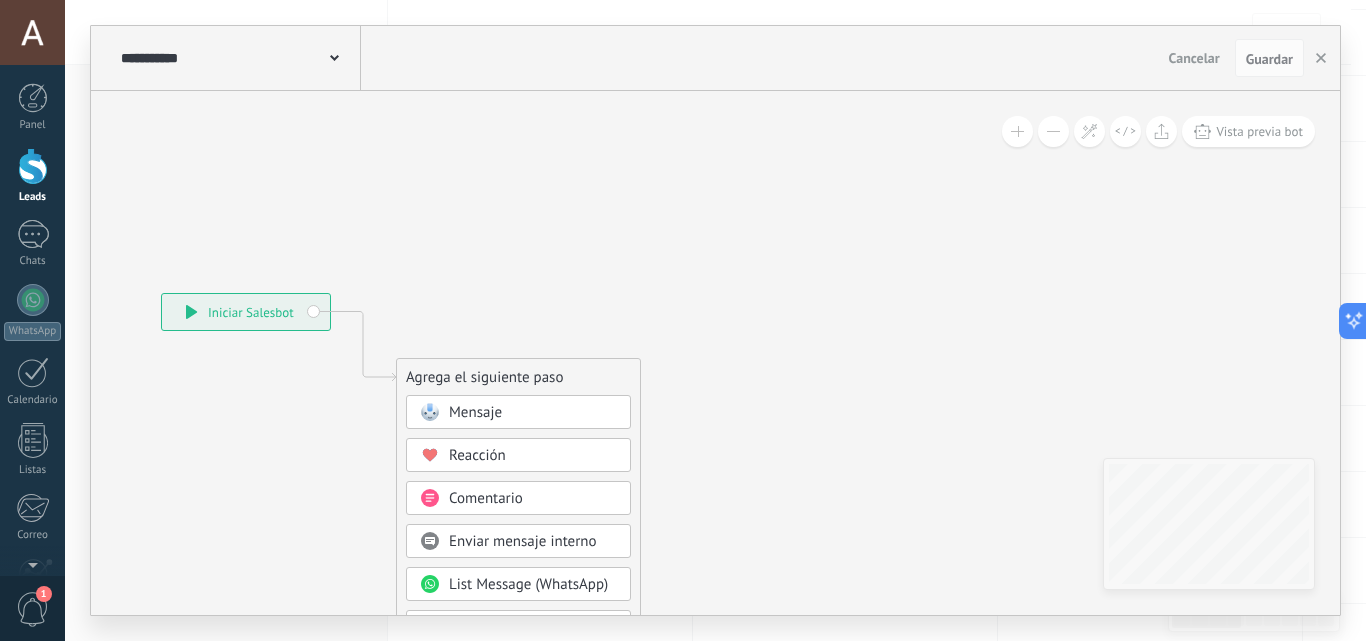 click at bounding box center (334, 56) 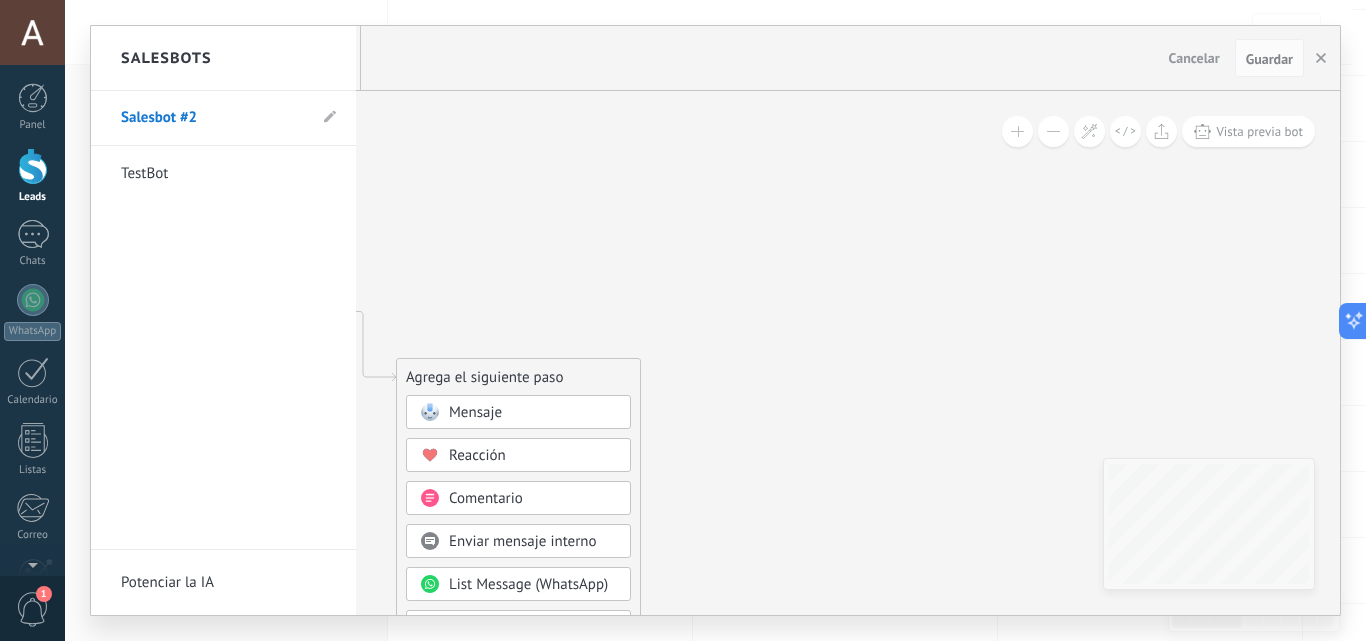 click on "Salesbot #2" at bounding box center (223, 118) 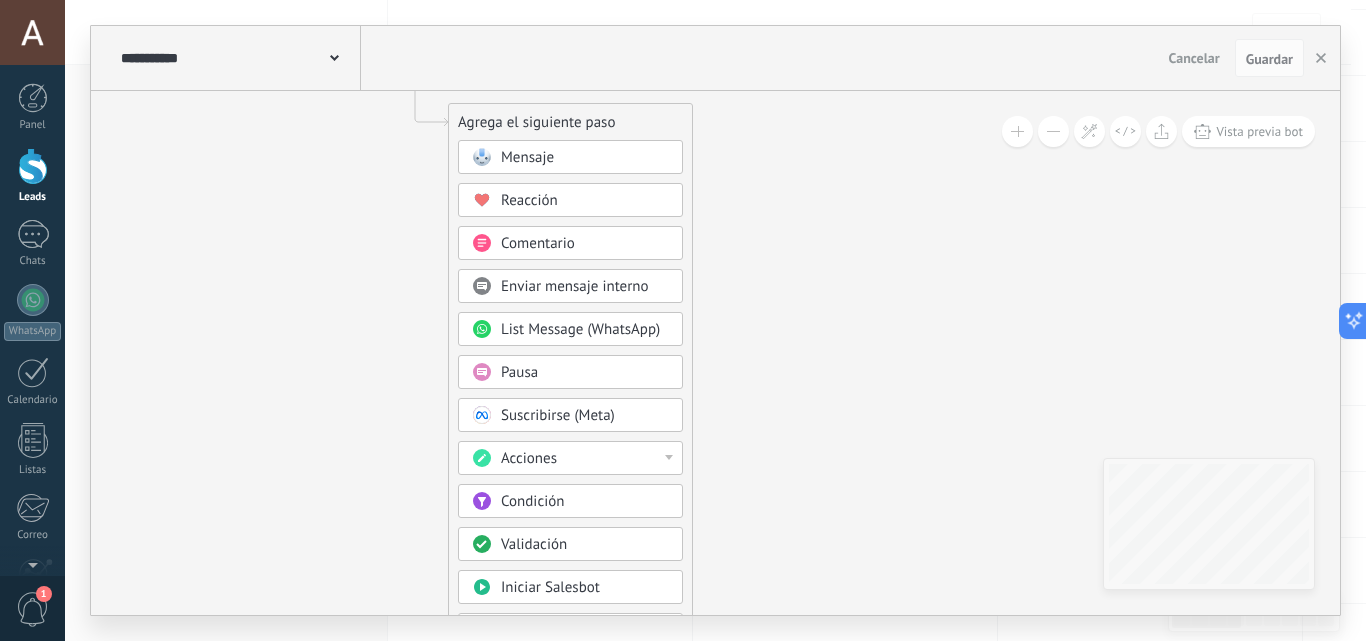drag, startPoint x: 954, startPoint y: 333, endPoint x: 1011, endPoint y: 168, distance: 174.56804 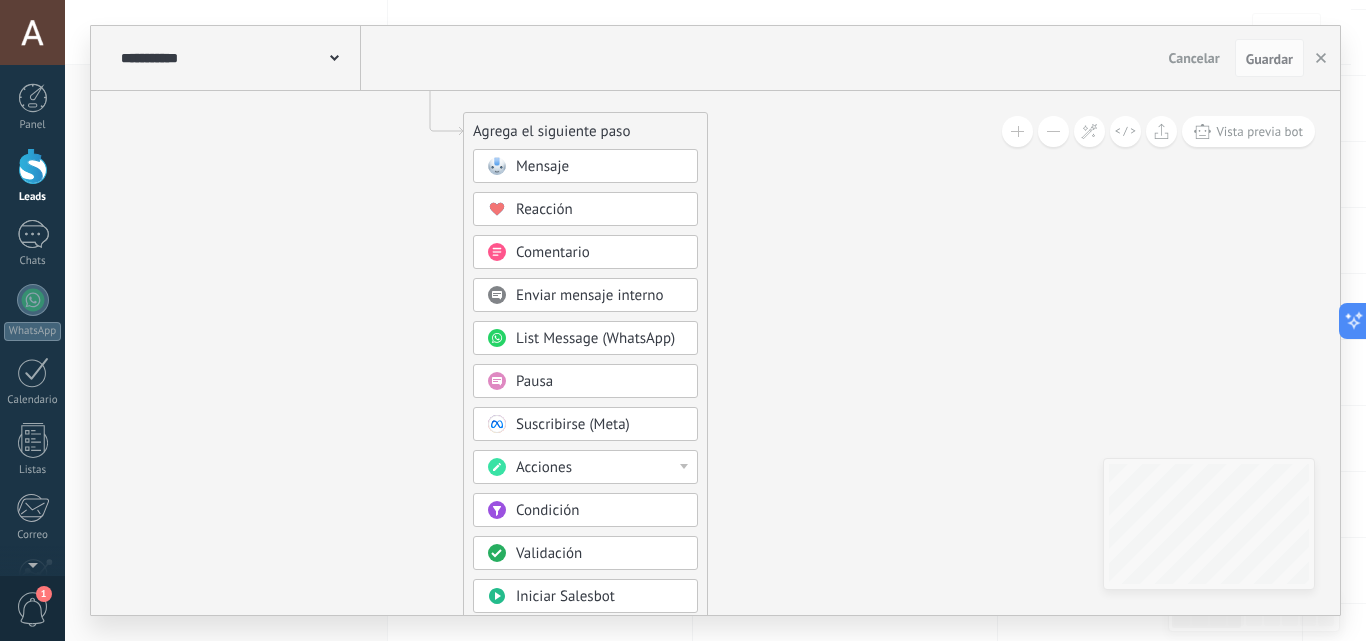 drag, startPoint x: 786, startPoint y: 249, endPoint x: 765, endPoint y: 274, distance: 32.649654 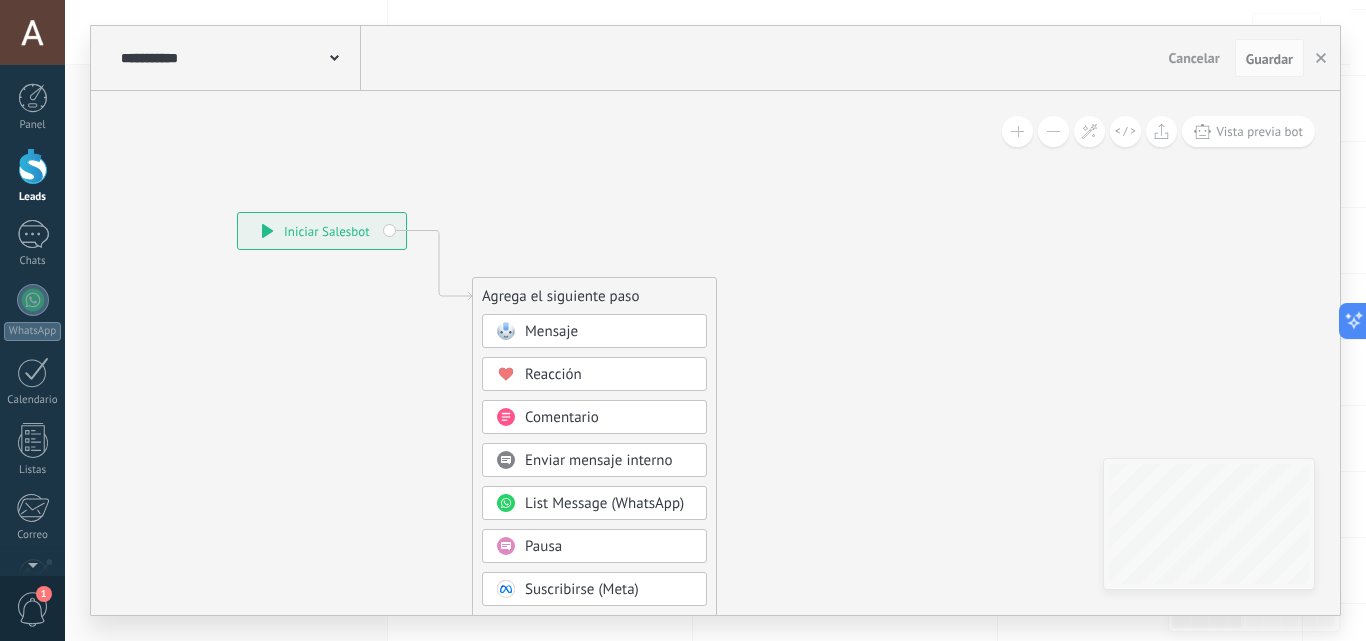 click on "**********" at bounding box center (322, 231) 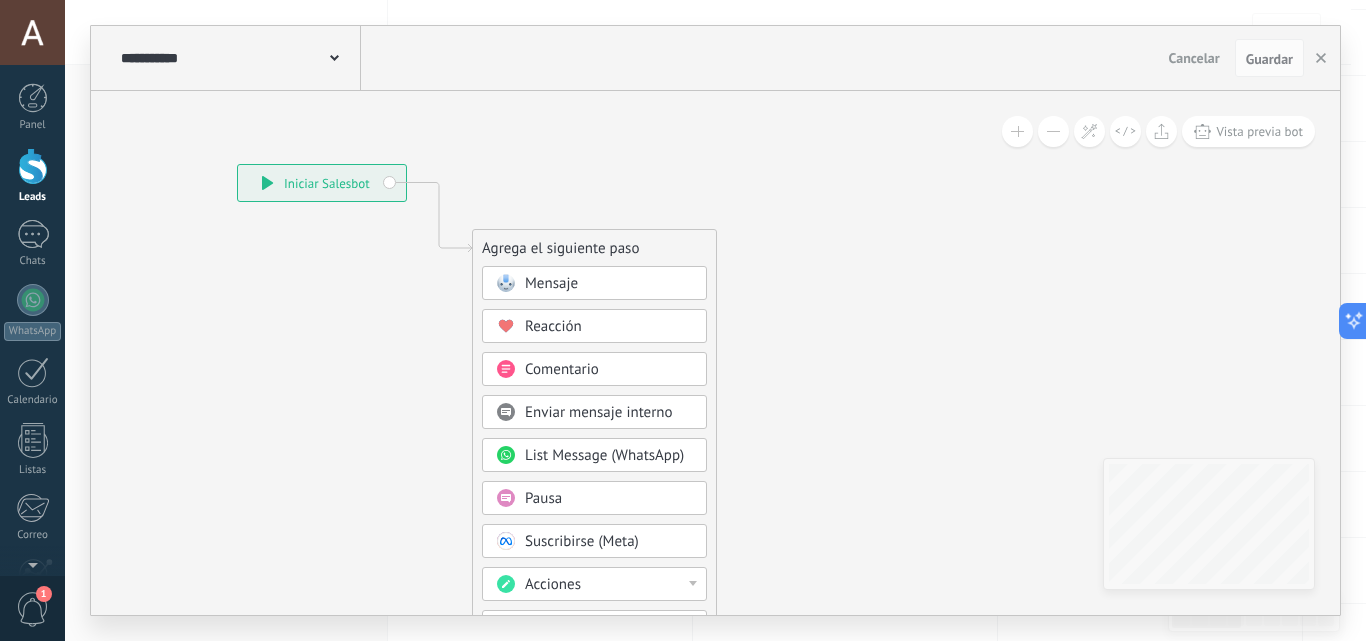 click on "Mensaje" at bounding box center (551, 283) 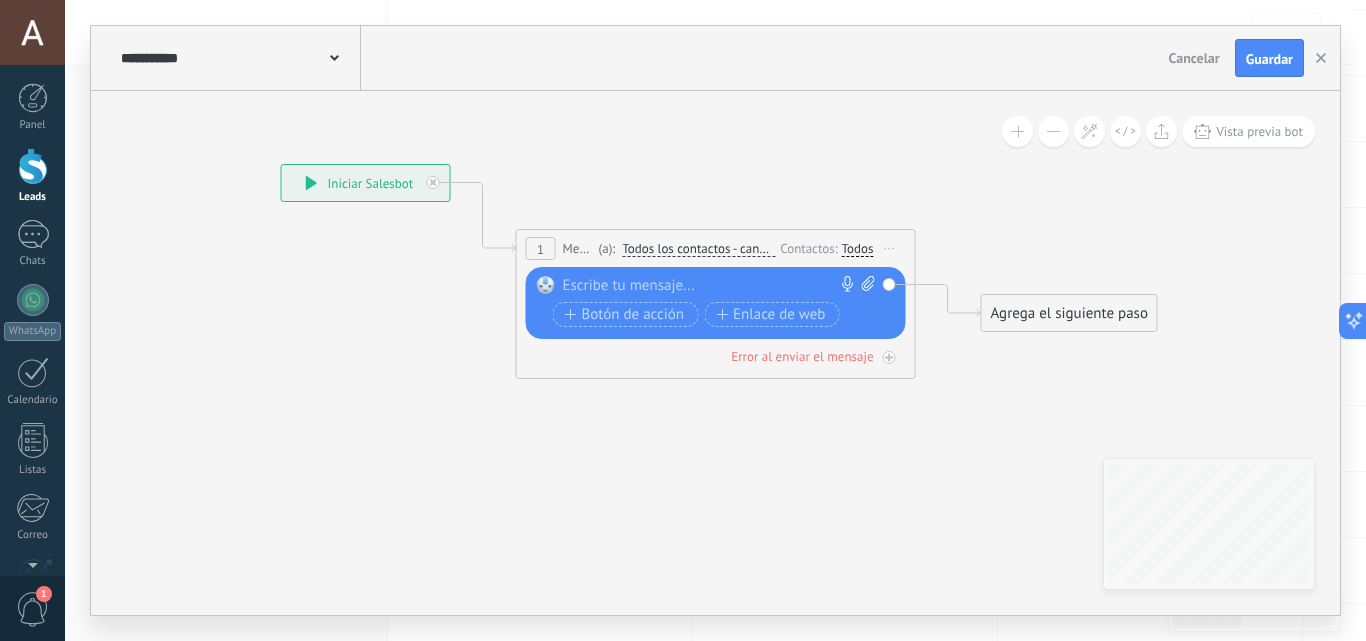click on "Todos los contactos - canales seleccionados" at bounding box center [698, 249] 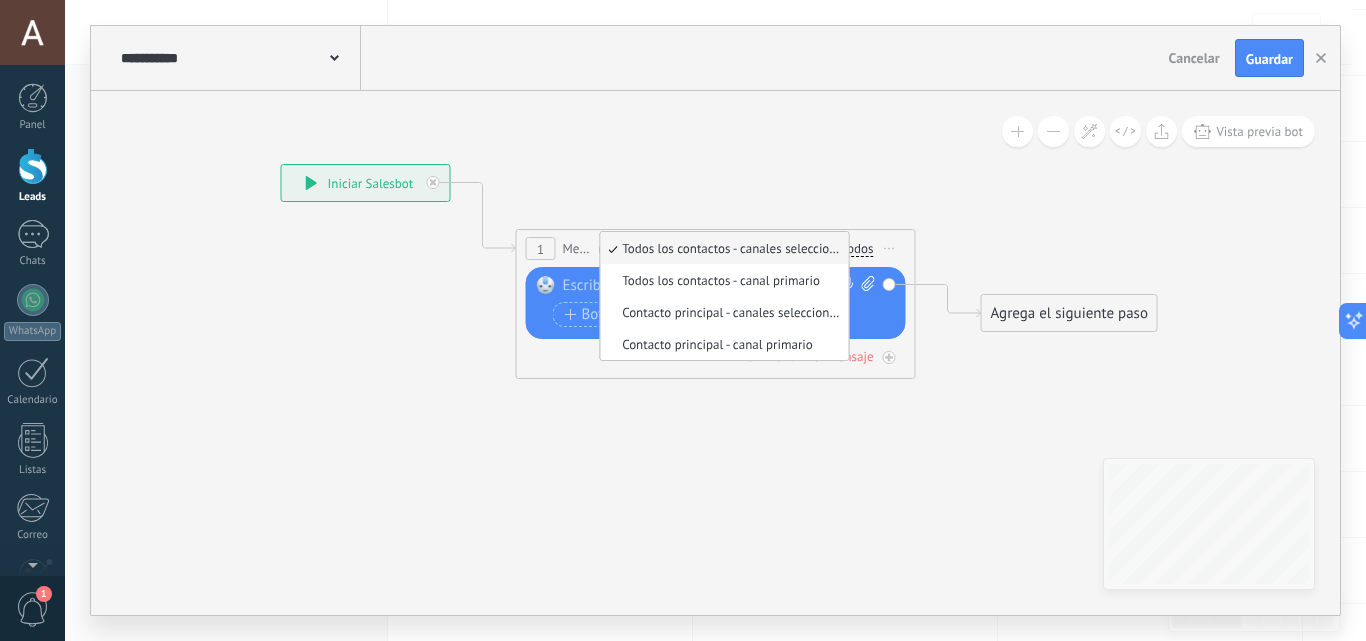 click on "Todos" at bounding box center (858, 249) 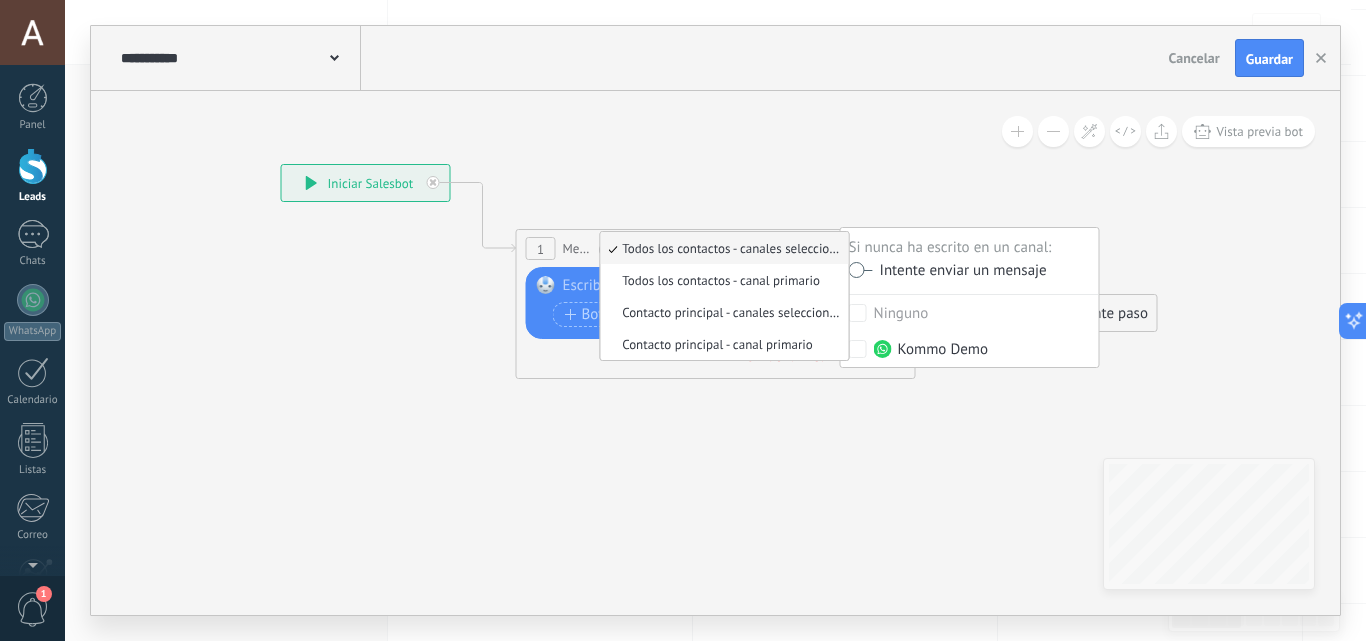click at bounding box center [1053, 131] 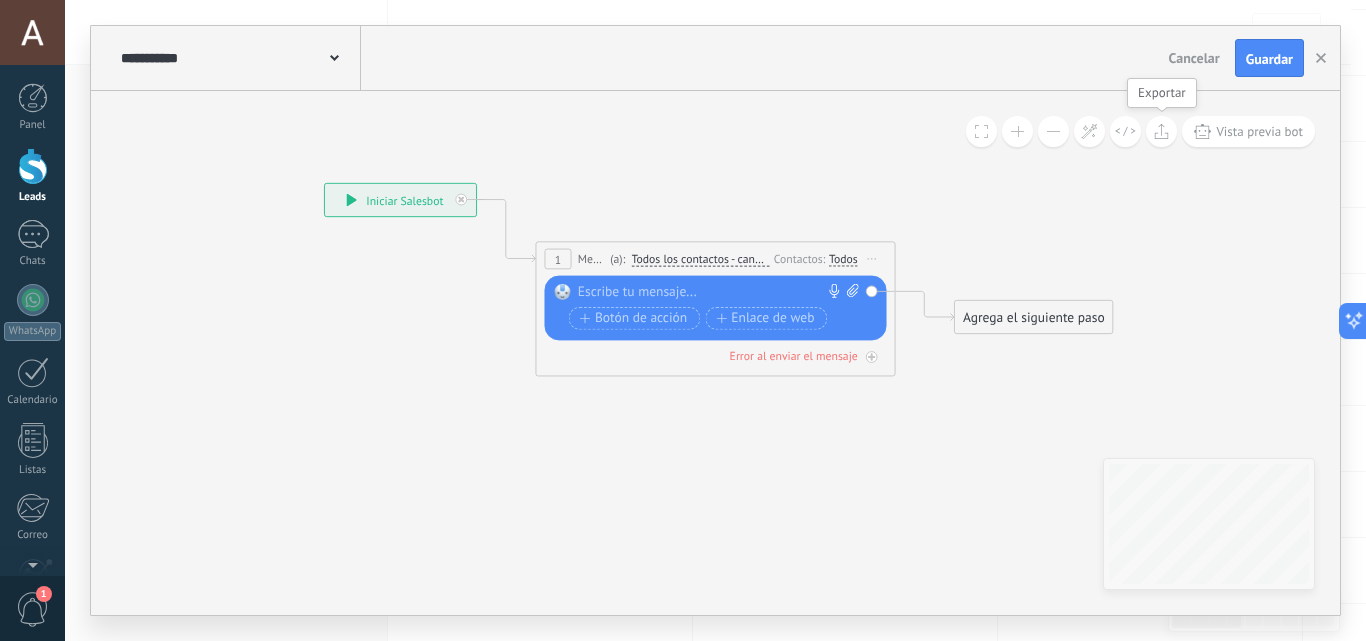 click 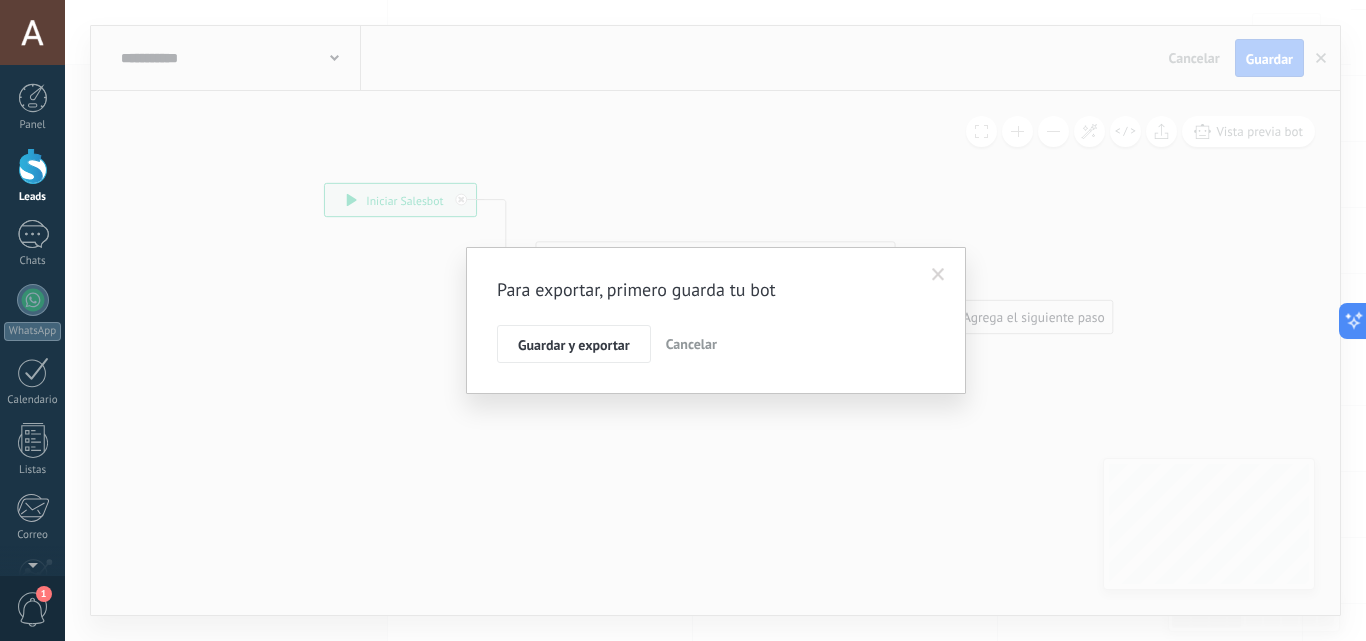 click on "Cancelar" at bounding box center [691, 344] 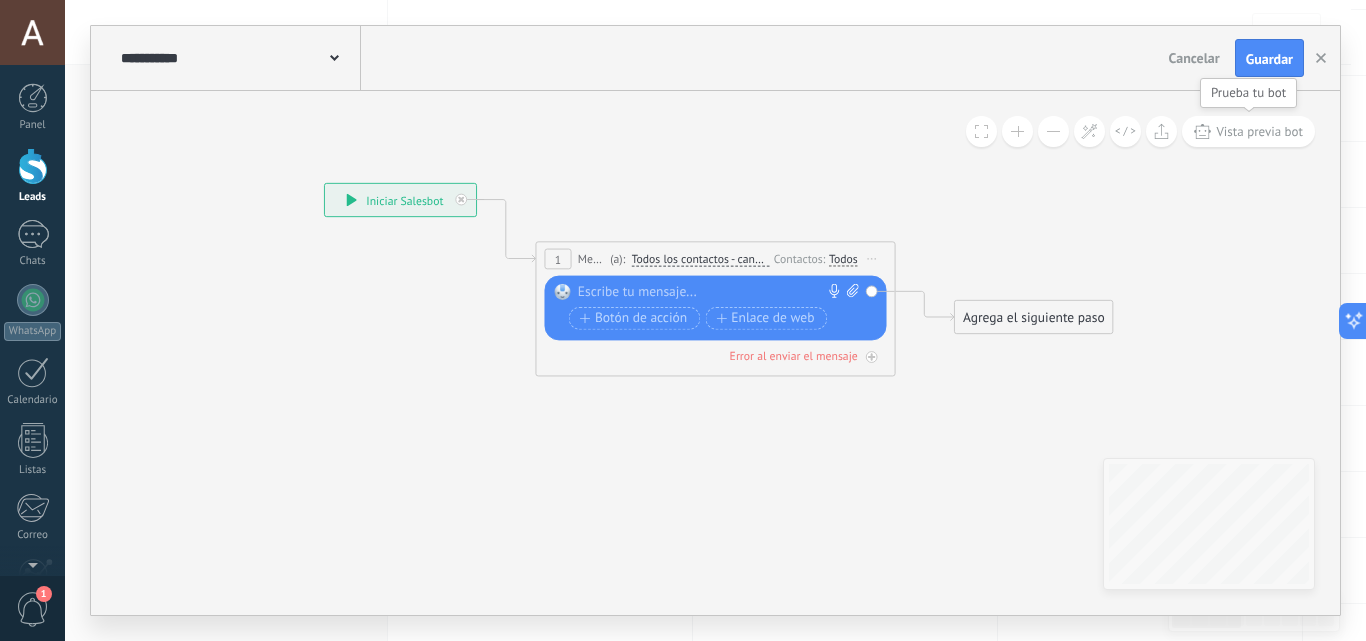 click on "Vista previa bot" at bounding box center [1259, 131] 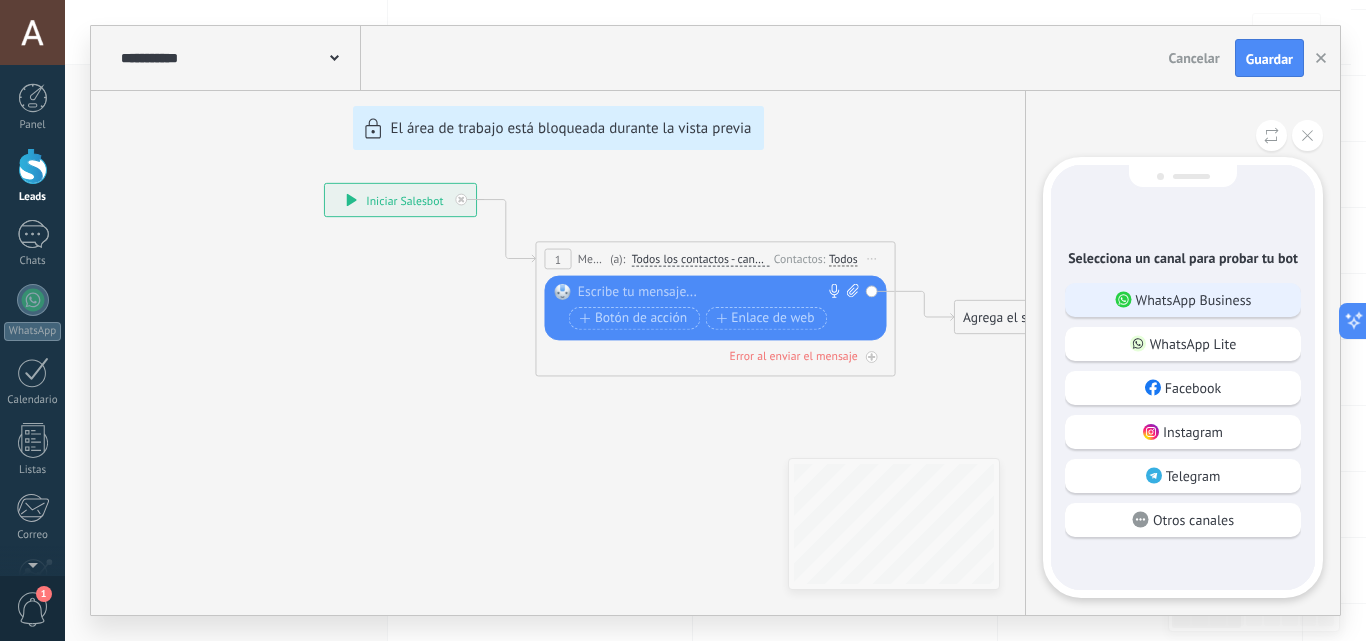 click on "WhatsApp Business" at bounding box center [1194, 300] 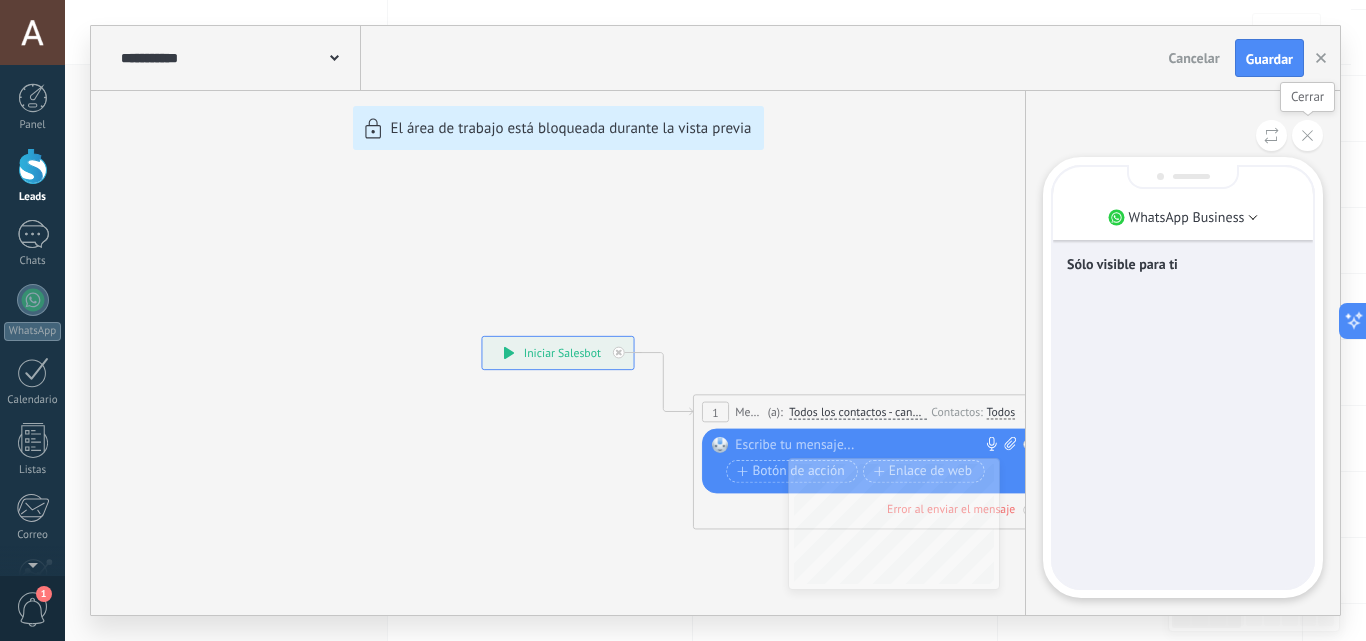 click at bounding box center (1307, 135) 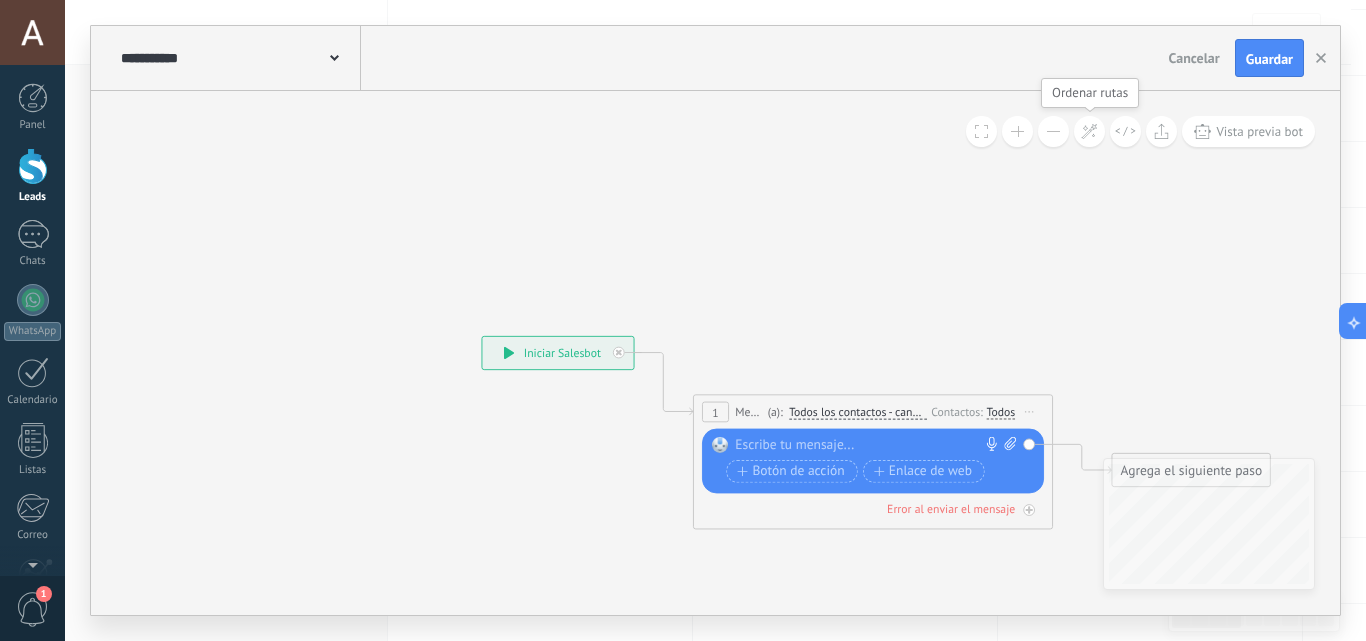 click 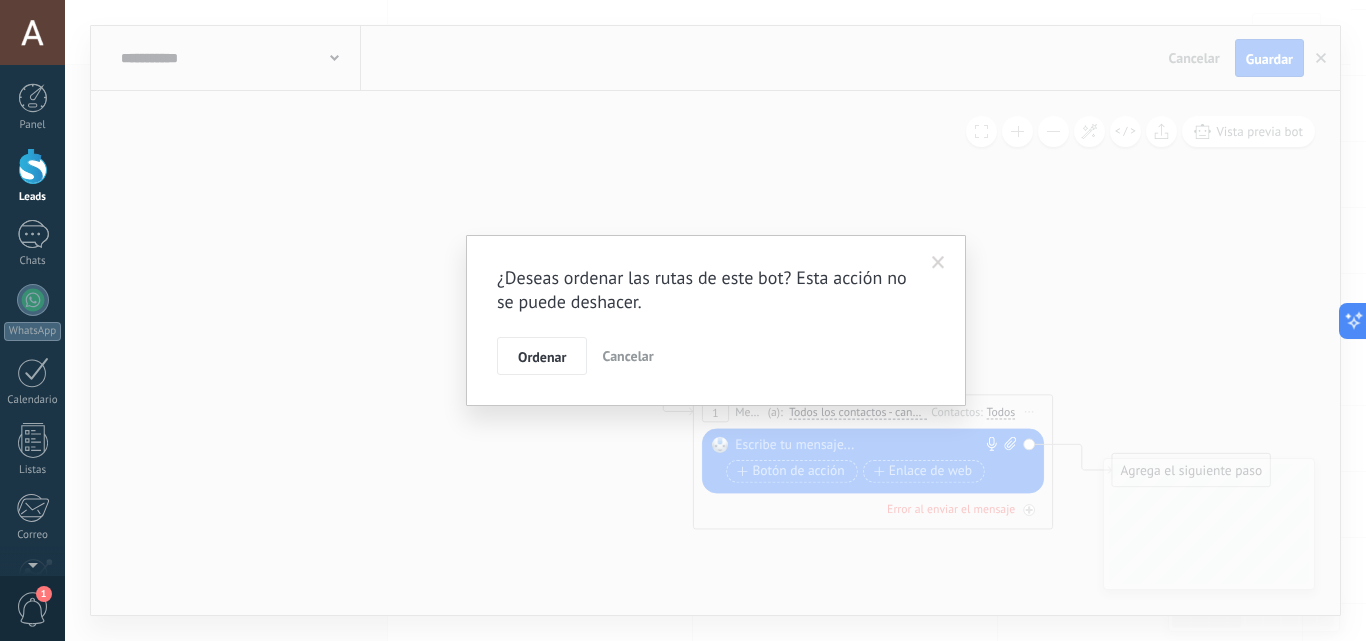 click at bounding box center [938, 263] 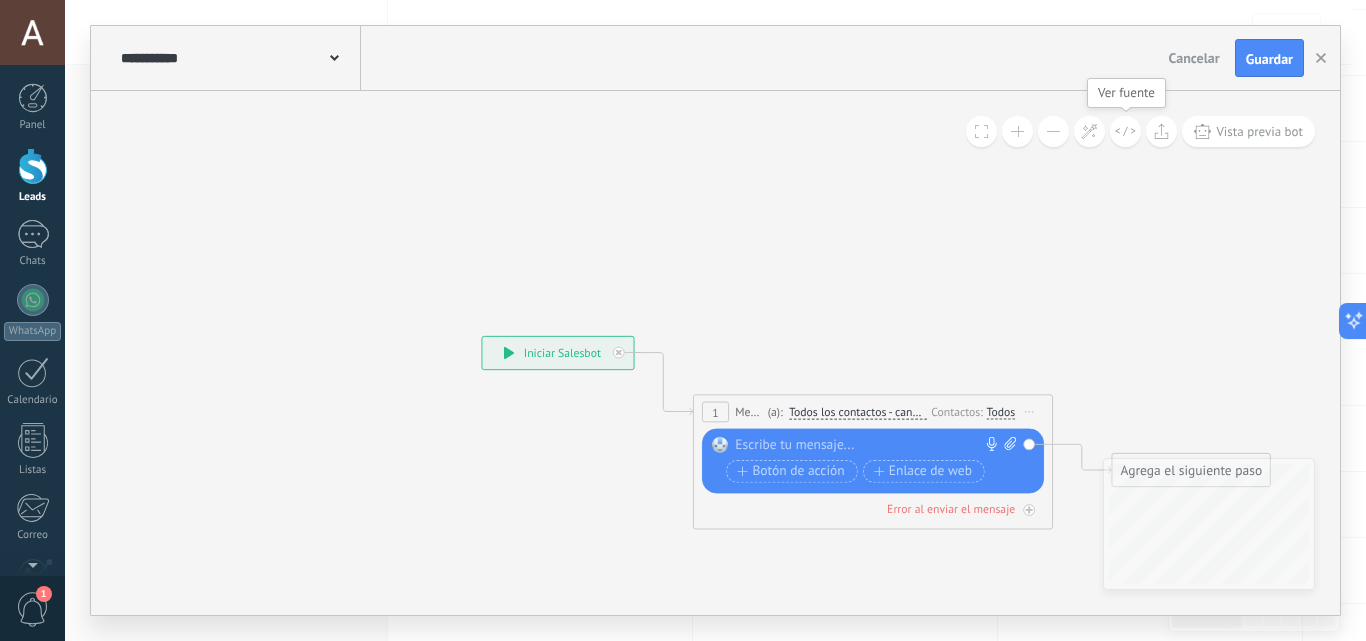 click 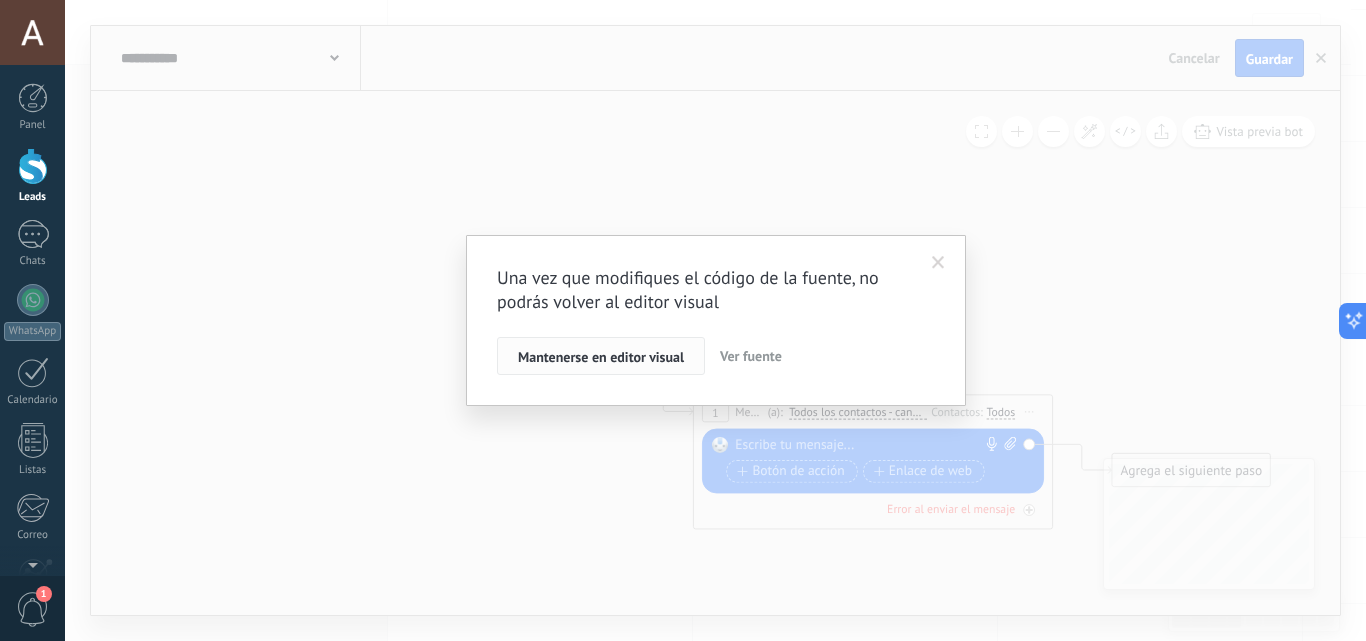 click on "Mantenerse en editor visual" at bounding box center [601, 357] 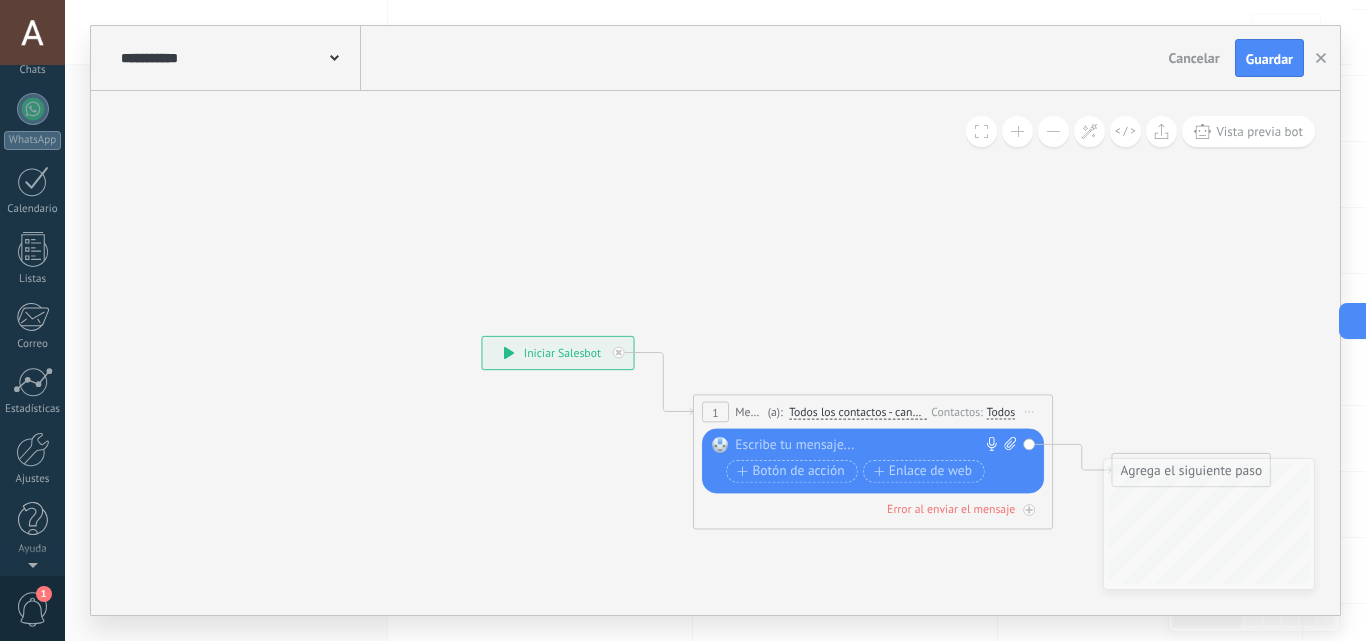 scroll, scrollTop: 0, scrollLeft: 0, axis: both 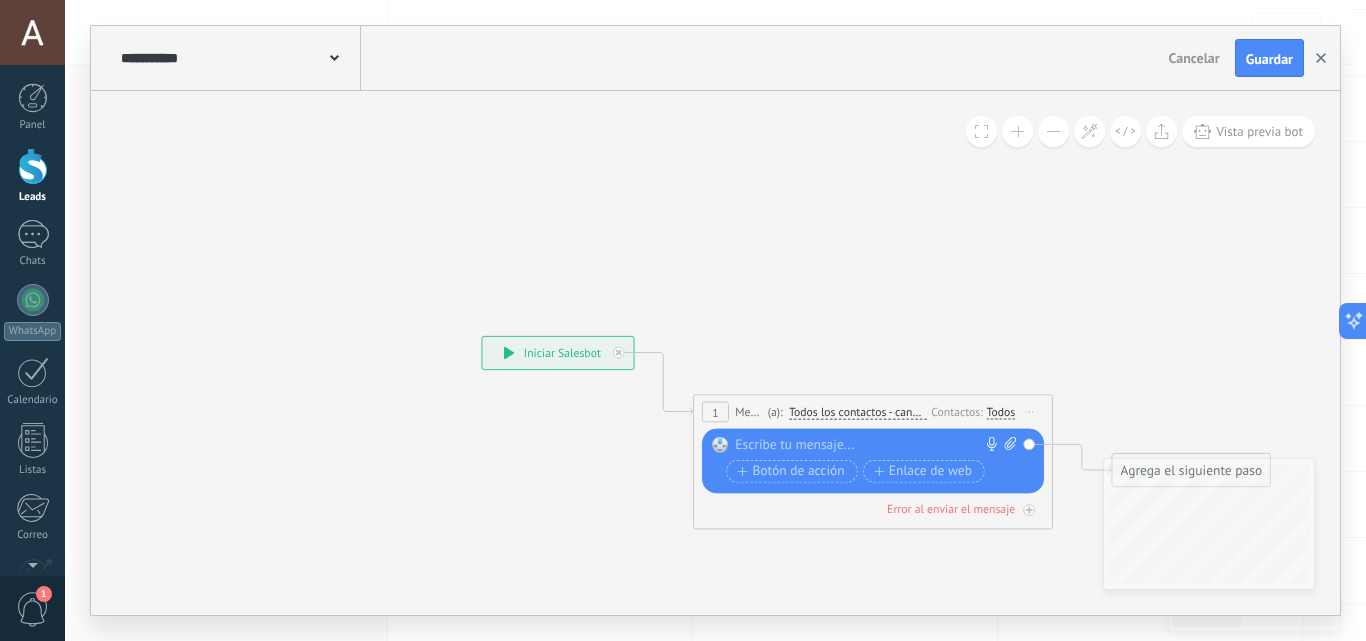 click 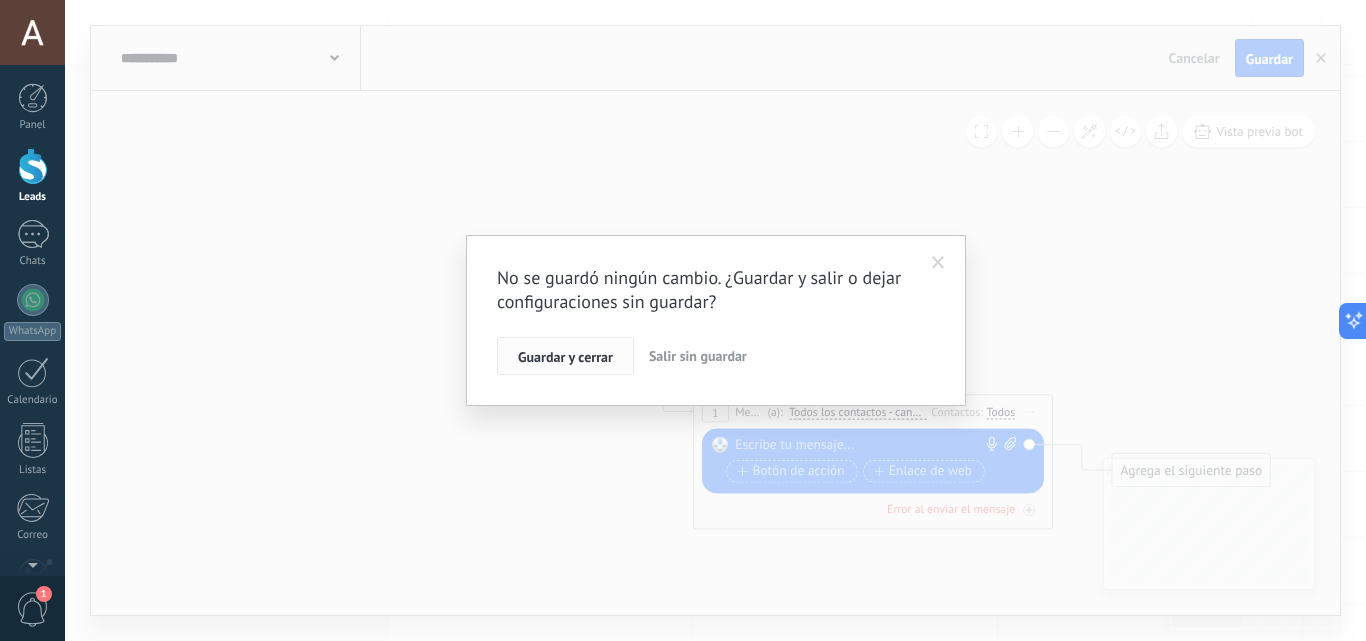 click on "Guardar y cerrar" at bounding box center (565, 357) 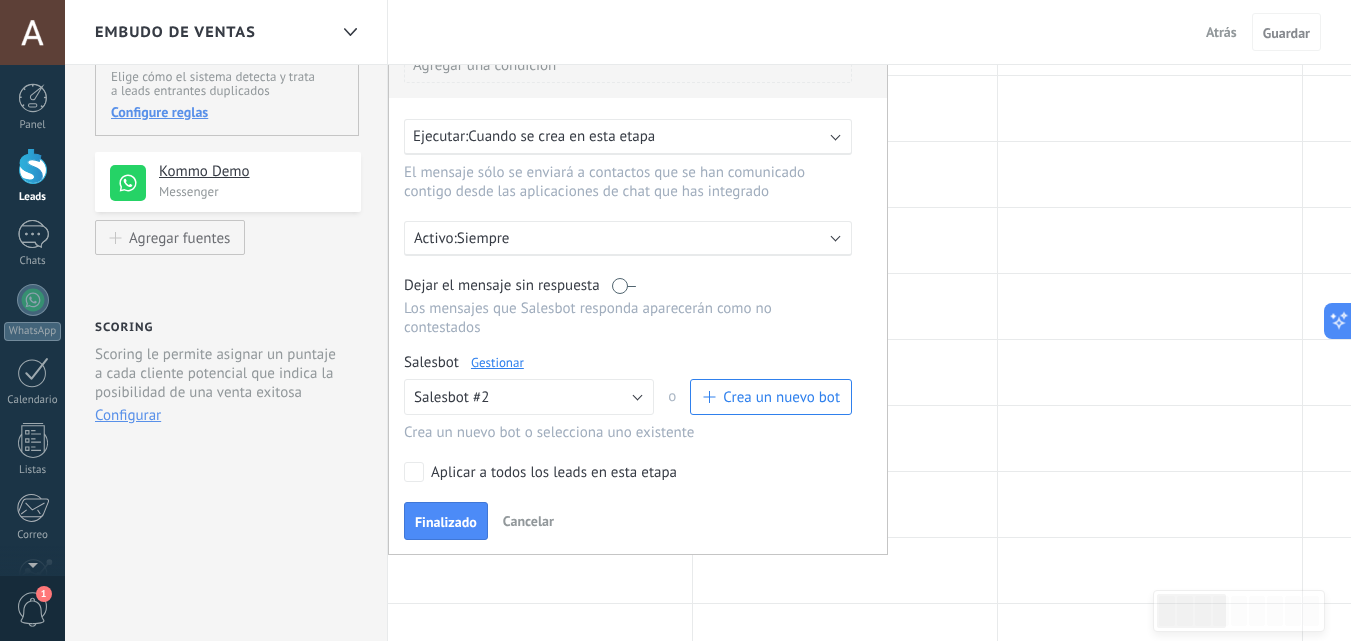 click on "Configurar" at bounding box center (128, 415) 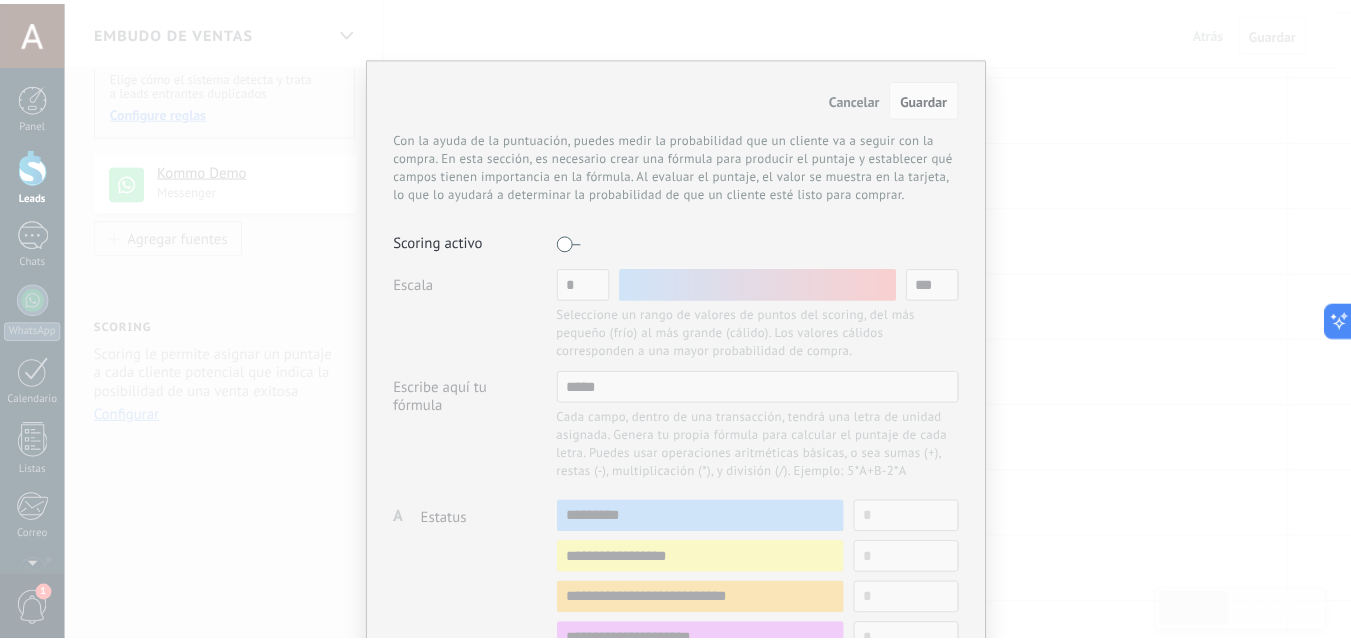 scroll, scrollTop: 0, scrollLeft: 0, axis: both 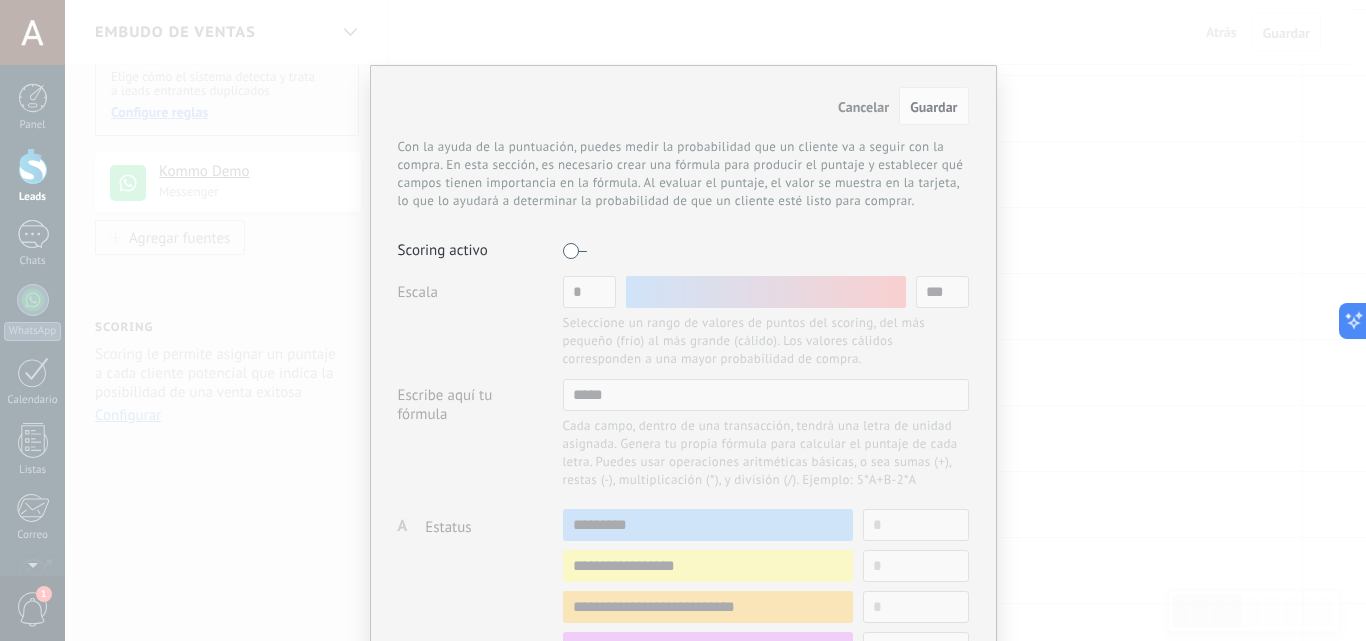 click on "Cancelar Guardar Con la ayuda de la puntuación, puedes medir la probabilidad que un cliente va a seguir con la compra. En esta sección, es necesario crear una fórmula para producir el puntaje y establecer qué campos tienen importancia en la fórmula. Al evaluar el puntaje, el valor se muestra en la tarjeta, lo que lo ayudará a determinar la probabilidad de que un cliente esté listo para comprar. Scoring activo Escala * *** Seleccione un rango de valores de puntos del scoring, del más pequeño (frío) al más grande (cálido). Los valores cálidos corresponden a una mayor probabilidad de compra. Escribe aquí tu fórmula ***** Cada campo, dentro de una transacción, tendrá una letra de unidad asignada. Genera tu propia fórmula para calcular el puntaje de cada letra. Puedes usar operaciones aritméticas básicas, o sea sumas (+), restas (-), multiplicación (*), y división (/). Ejemplo: 5*A+B-2*A A Campo no seleccionado Estatus utm_content utm_medium utm_campaign utm_source utm_term utm_referrer gclid" at bounding box center [683, 674] 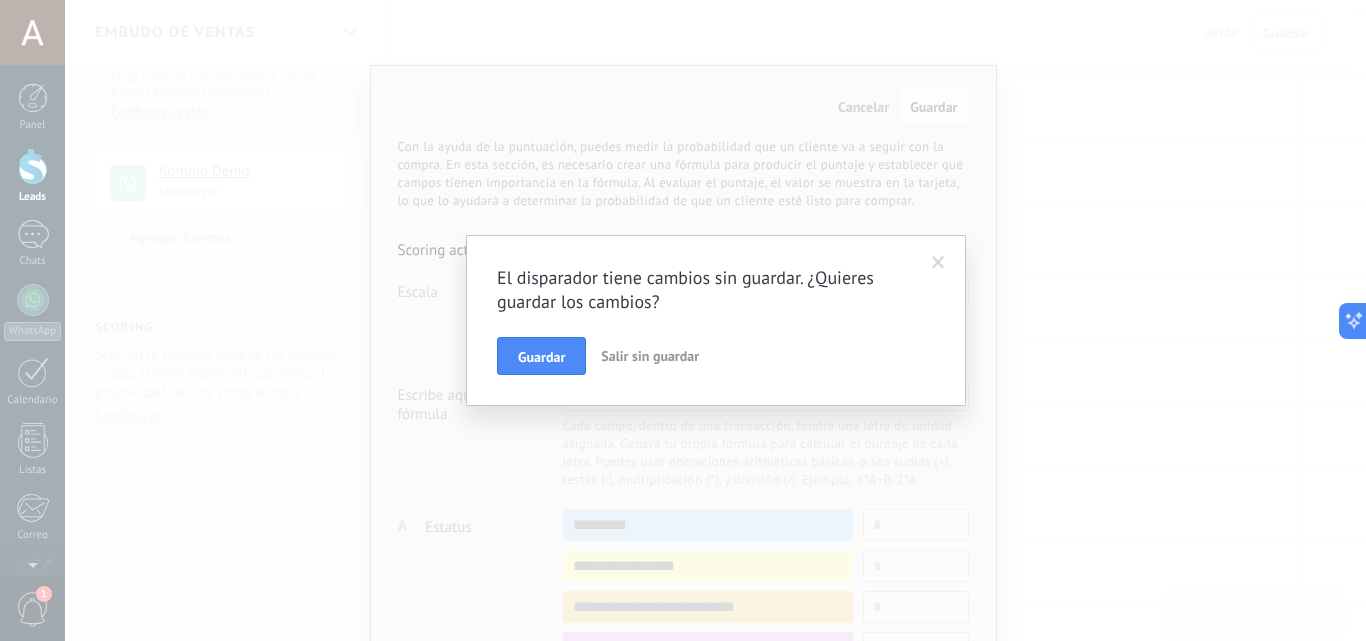 click on "Salir sin guardar" at bounding box center [650, 356] 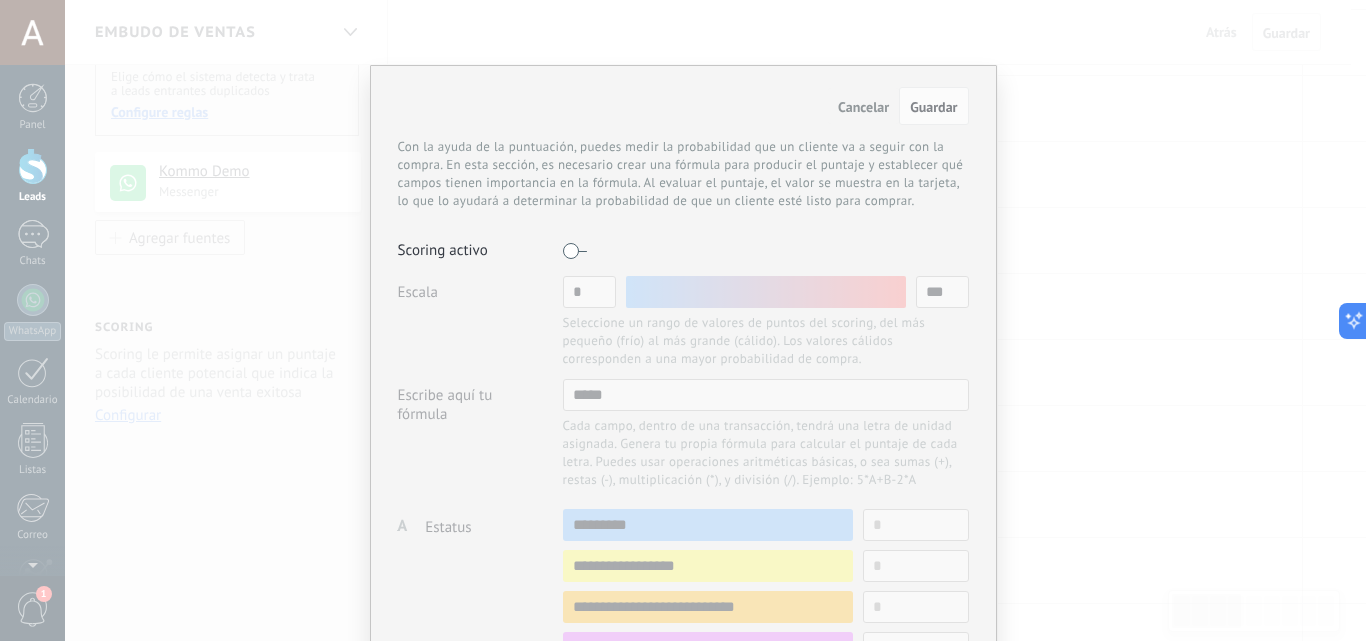 click on "Cancelar Guardar Con la ayuda de la puntuación, puedes medir la probabilidad que un cliente va a seguir con la compra. En esta sección, es necesario crear una fórmula para producir el puntaje y establecer qué campos tienen importancia en la fórmula. Al evaluar el puntaje, el valor se muestra en la tarjeta, lo que lo ayudará a determinar la probabilidad de que un cliente esté listo para comprar. Scoring activo Escala * *** Seleccione un rango de valores de puntos del scoring, del más pequeño (frío) al más grande (cálido). Los valores cálidos corresponden a una mayor probabilidad de compra. Escribe aquí tu fórmula ***** Cada campo, dentro de una transacción, tendrá una letra de unidad asignada. Genera tu propia fórmula para calcular el puntaje de cada letra. Puedes usar operaciones aritméticas básicas, o sea sumas (+), restas (-), multiplicación (*), y división (/). Ejemplo: 5*A+B-2*A A Campo no seleccionado Estatus utm_content utm_medium utm_campaign utm_source utm_term utm_referrer gclid" at bounding box center [683, 320] 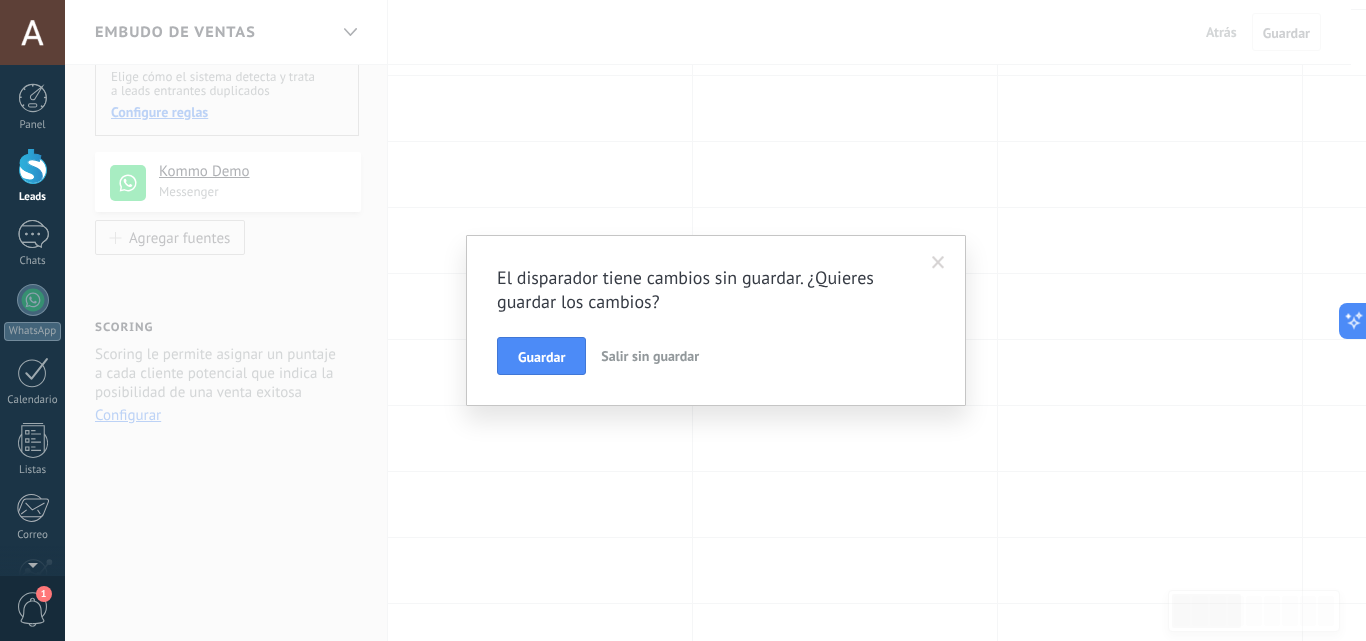 click at bounding box center (938, 263) 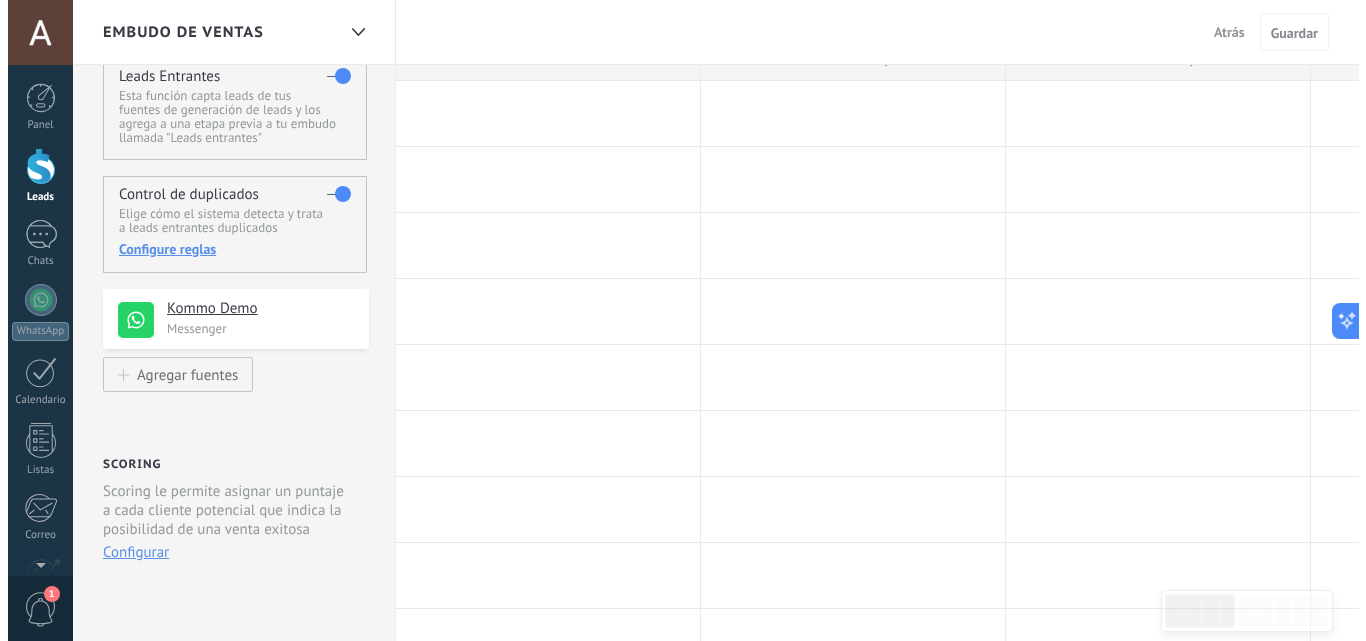 scroll, scrollTop: 0, scrollLeft: 0, axis: both 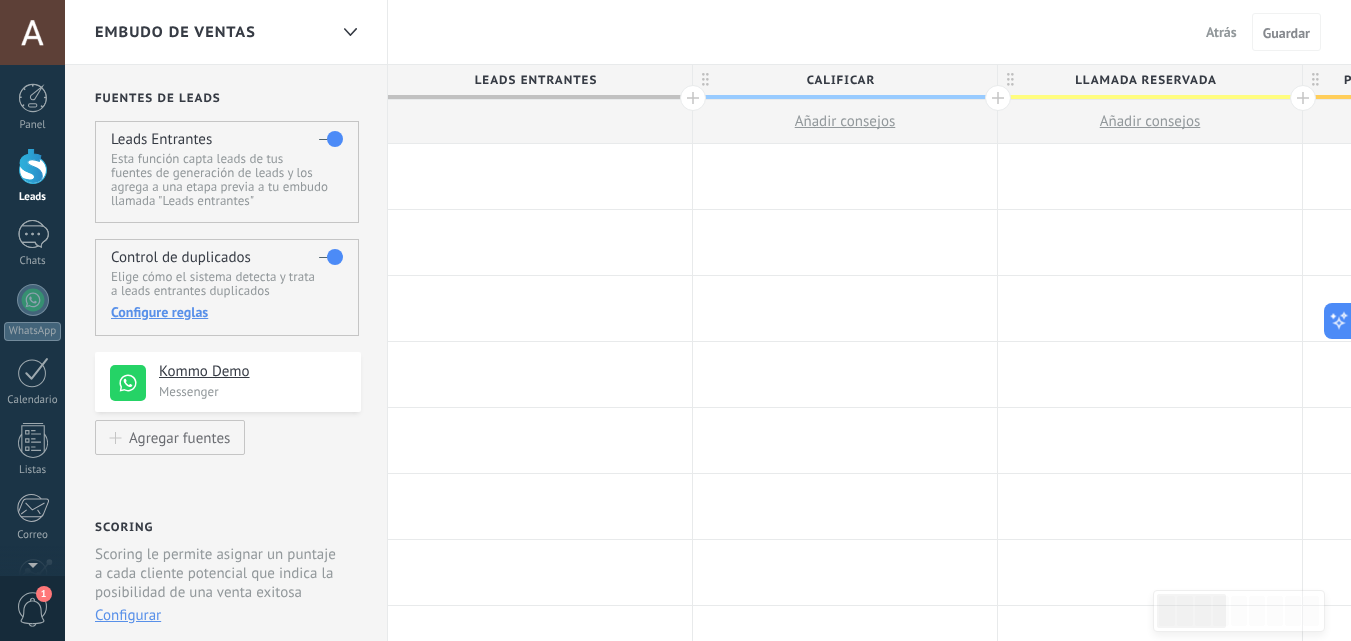 click on "Kommo Demo" at bounding box center (252, 372) 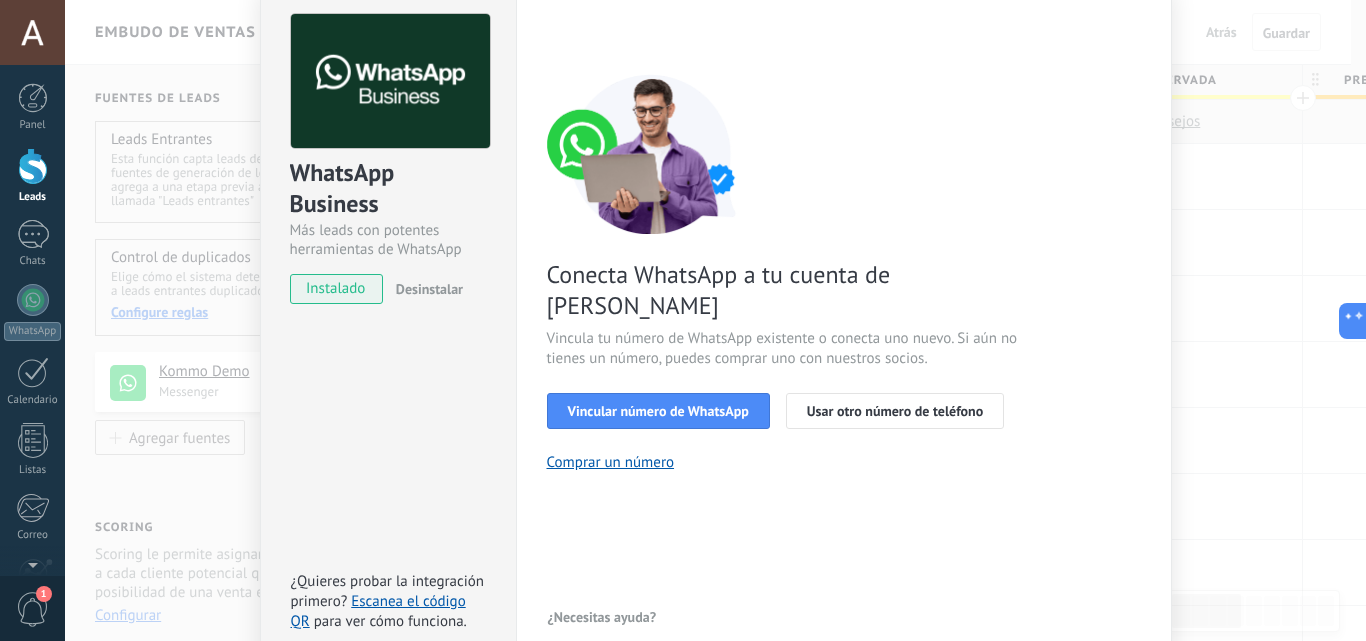 scroll, scrollTop: 100, scrollLeft: 0, axis: vertical 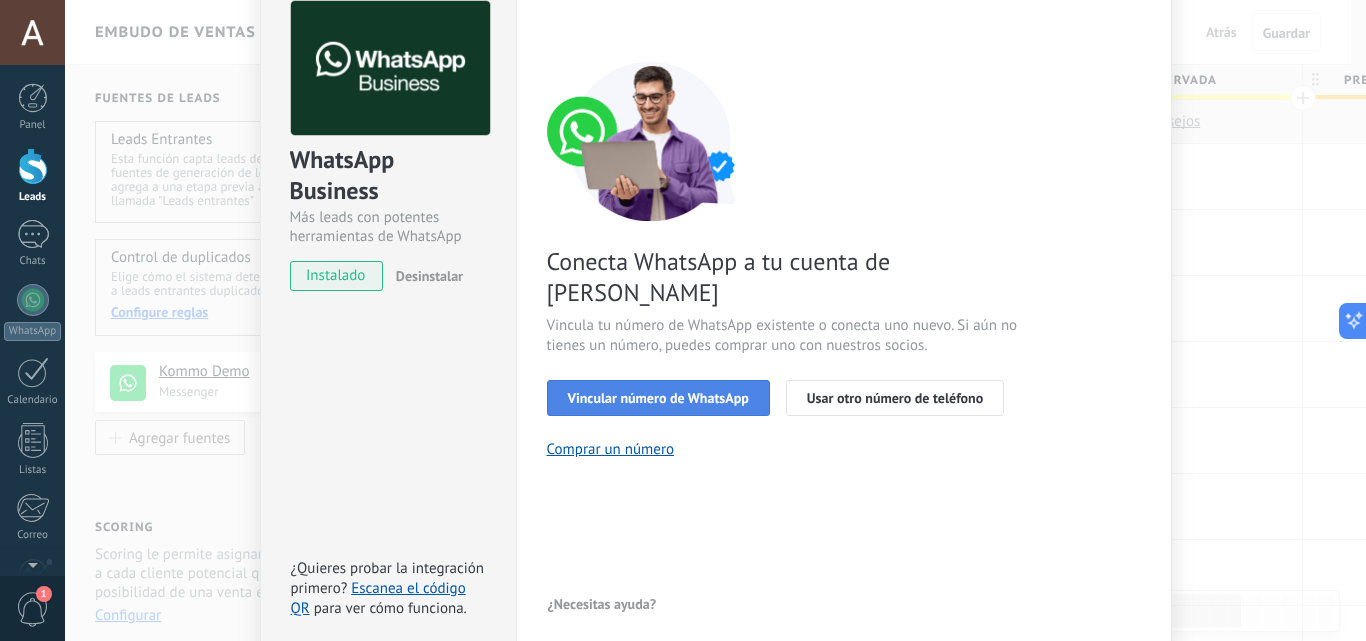 click on "Vincular número de WhatsApp" at bounding box center (658, 398) 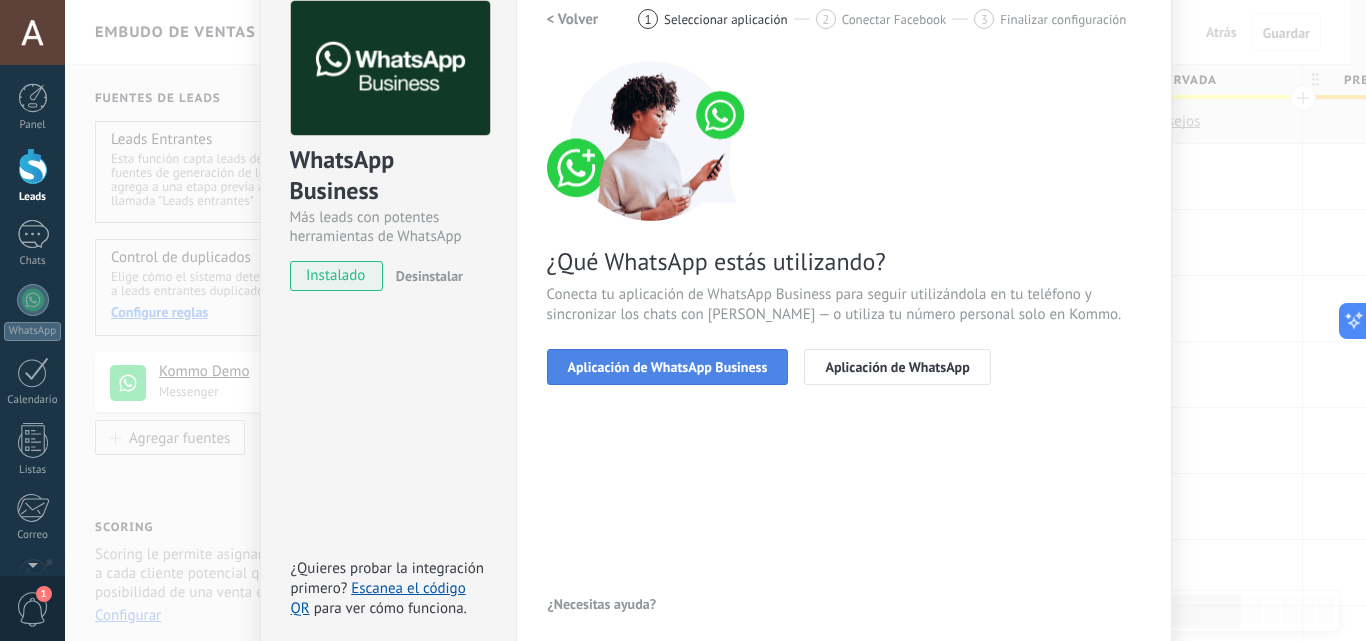 click on "Aplicación de WhatsApp Business" at bounding box center (668, 367) 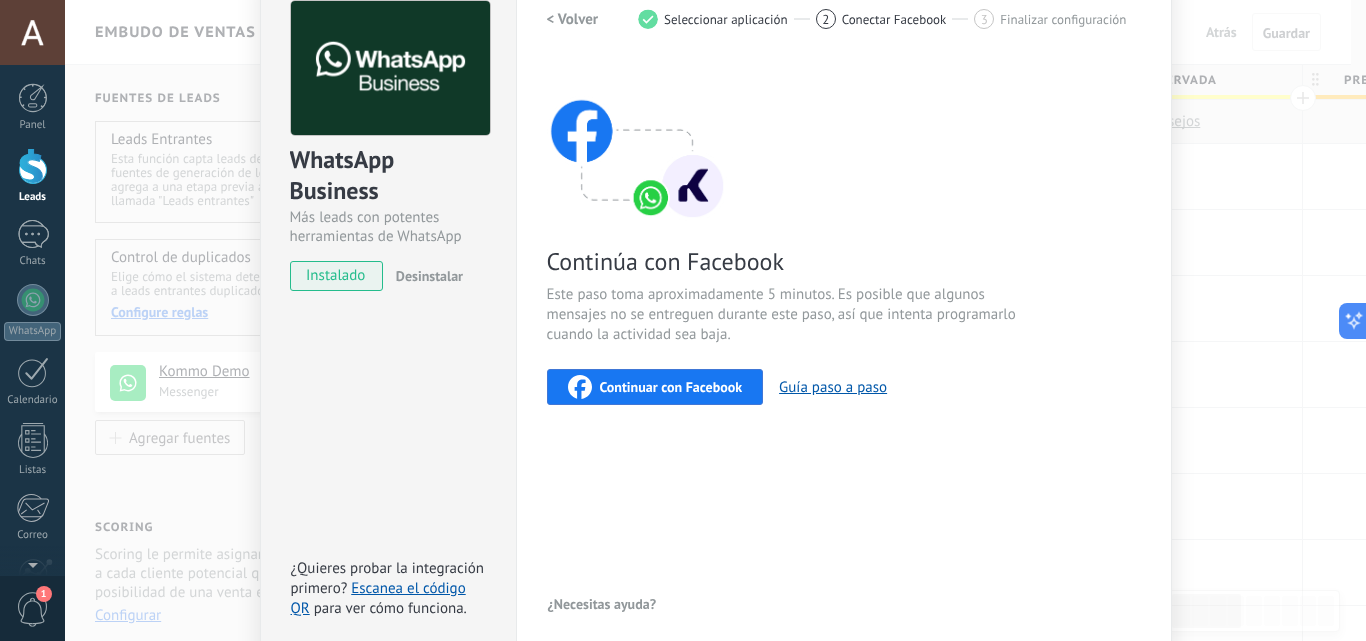 click on "Continuar con Facebook" at bounding box center (655, 387) 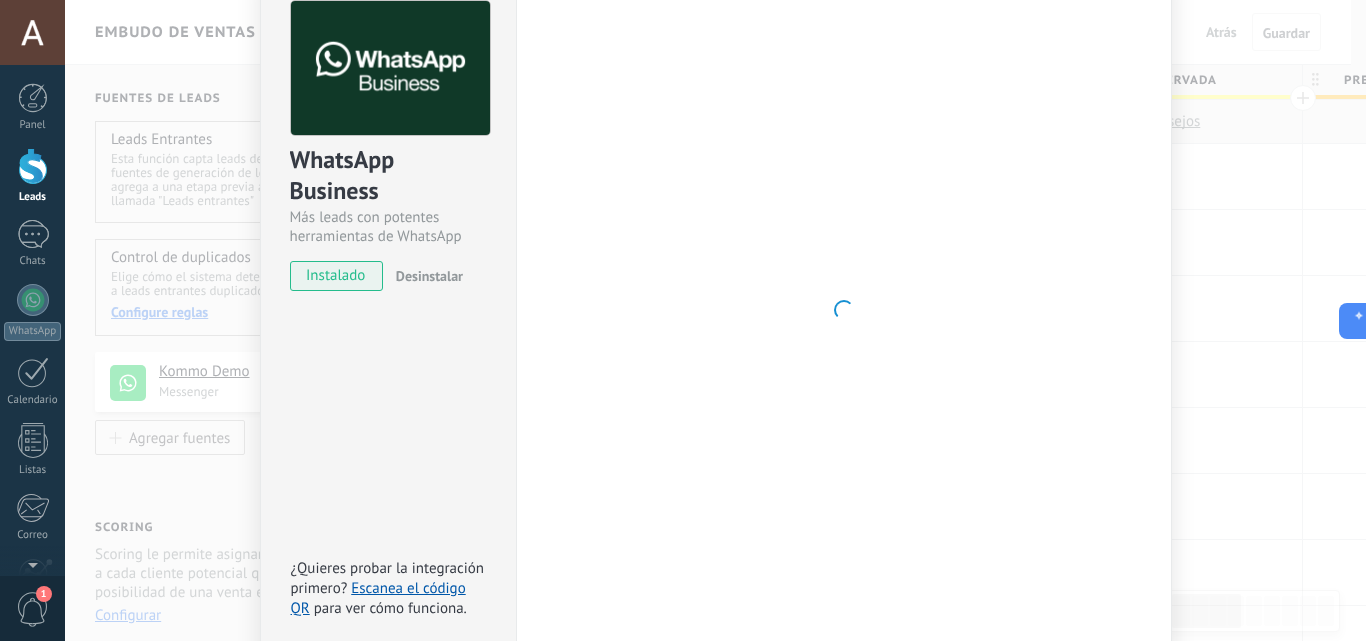 click at bounding box center (844, 310) 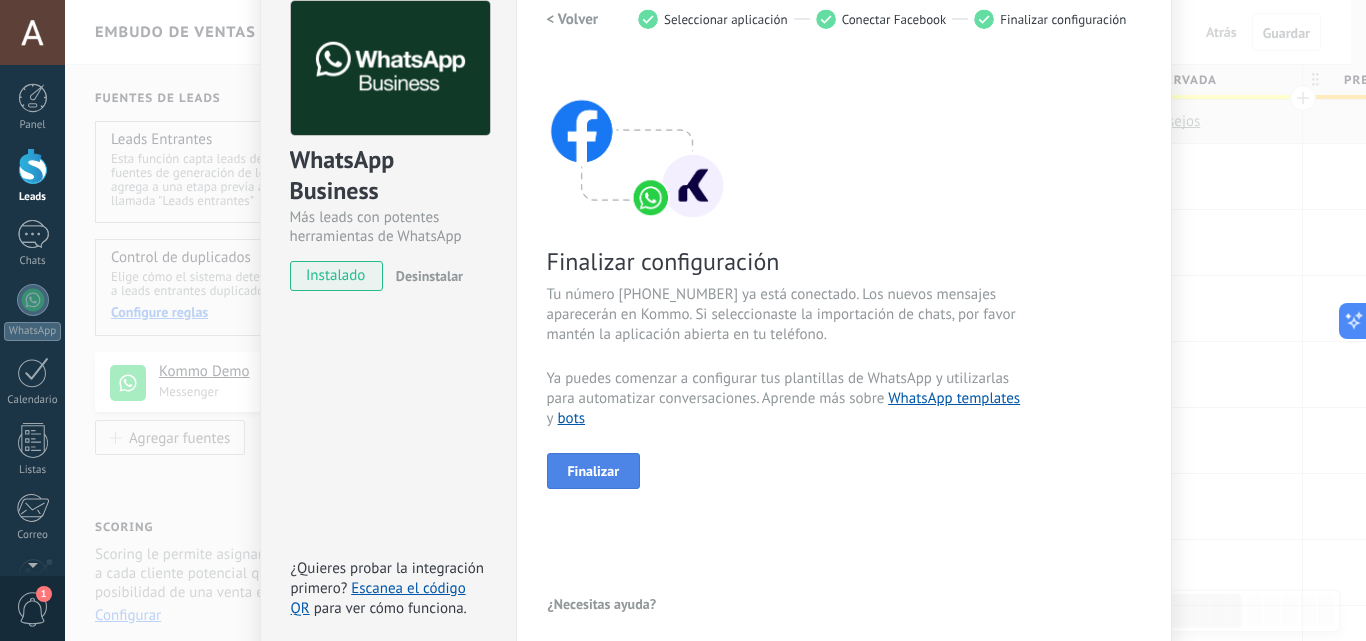 click on "Finalizar" at bounding box center [594, 471] 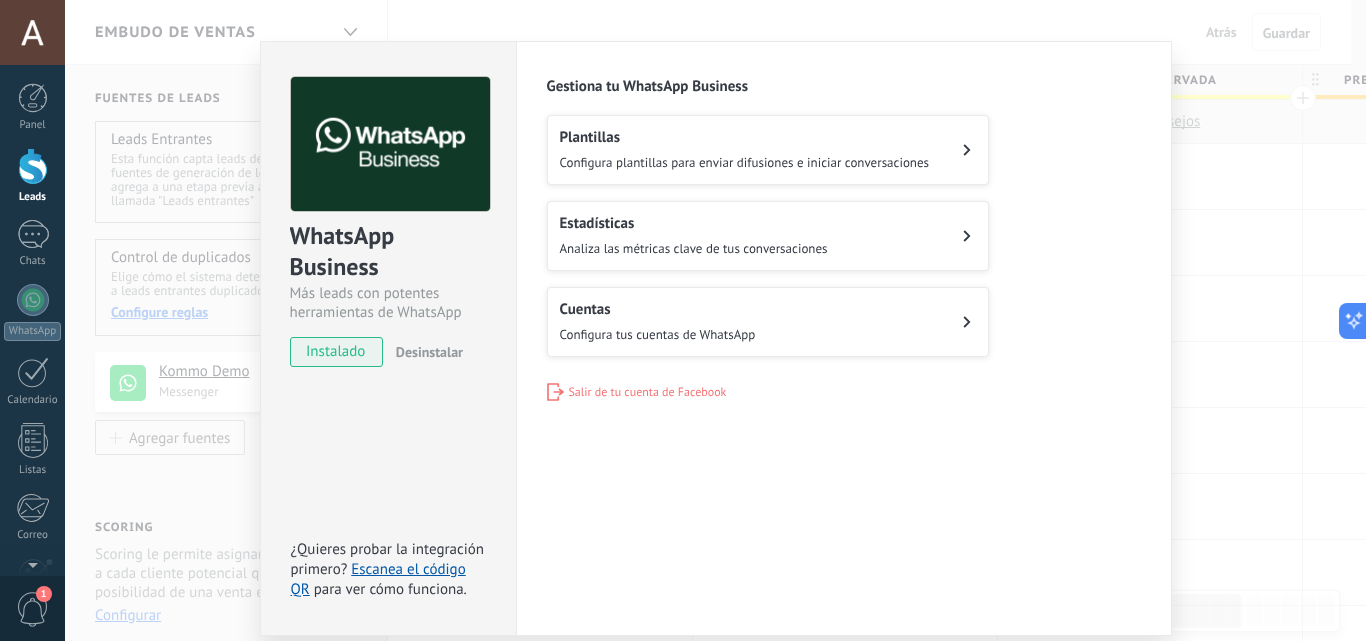 scroll, scrollTop: 0, scrollLeft: 0, axis: both 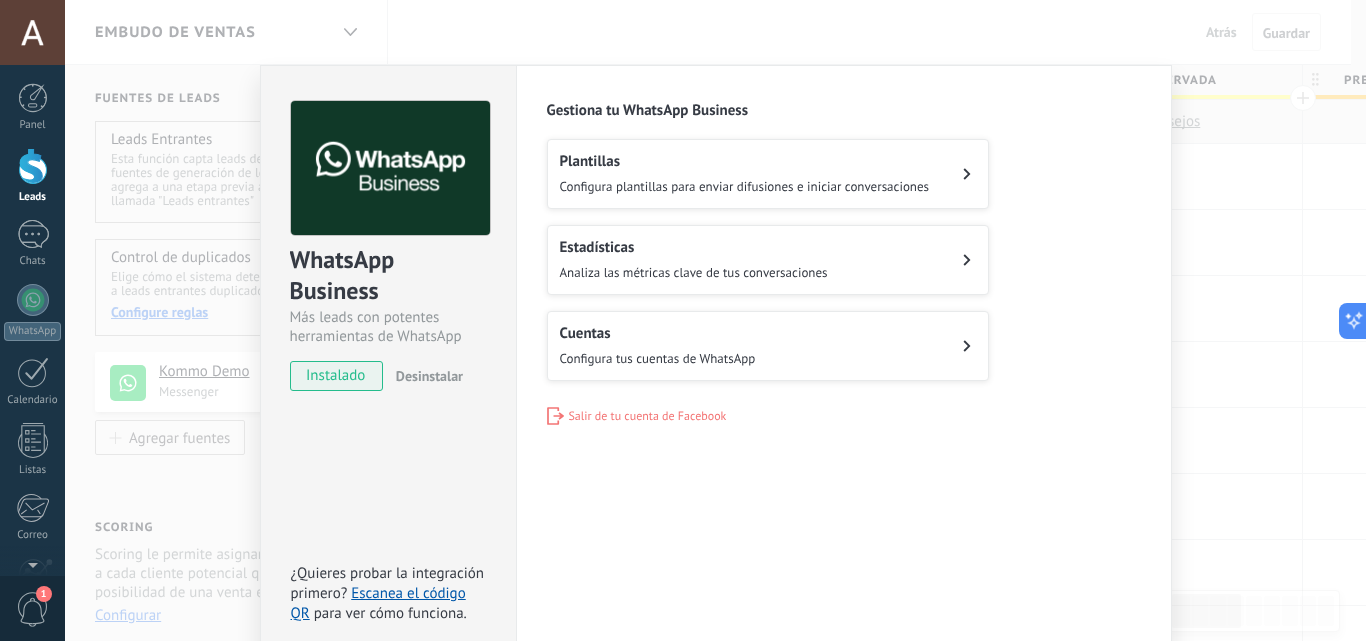 click on "Plantillas Configura plantillas para enviar difusiones e iniciar conversaciones" at bounding box center [745, 174] 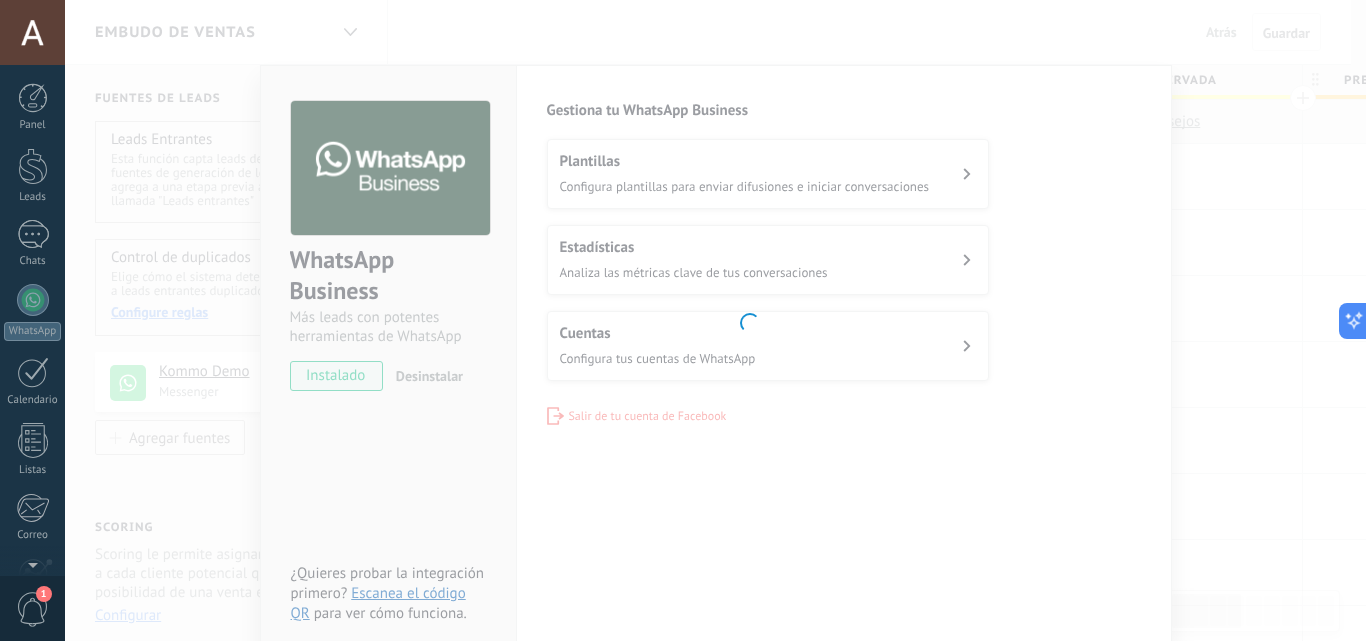 scroll, scrollTop: 191, scrollLeft: 0, axis: vertical 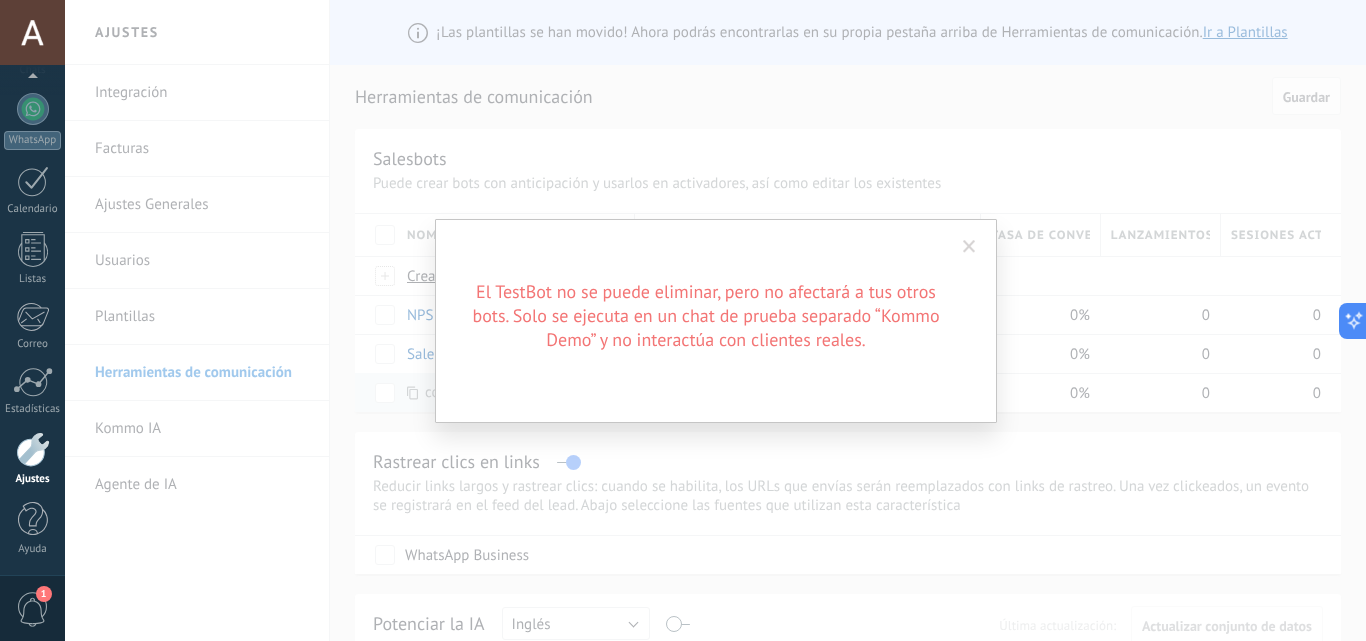 click at bounding box center (969, 247) 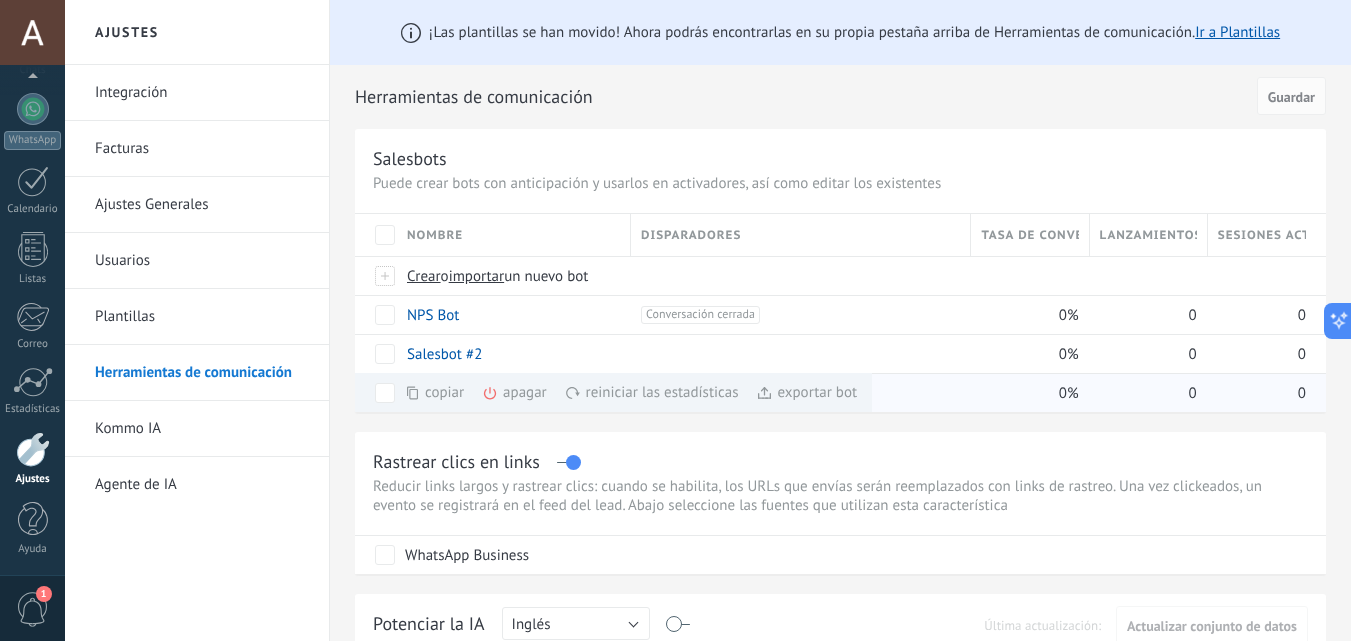 click on "apagar màs" at bounding box center (548, 392) 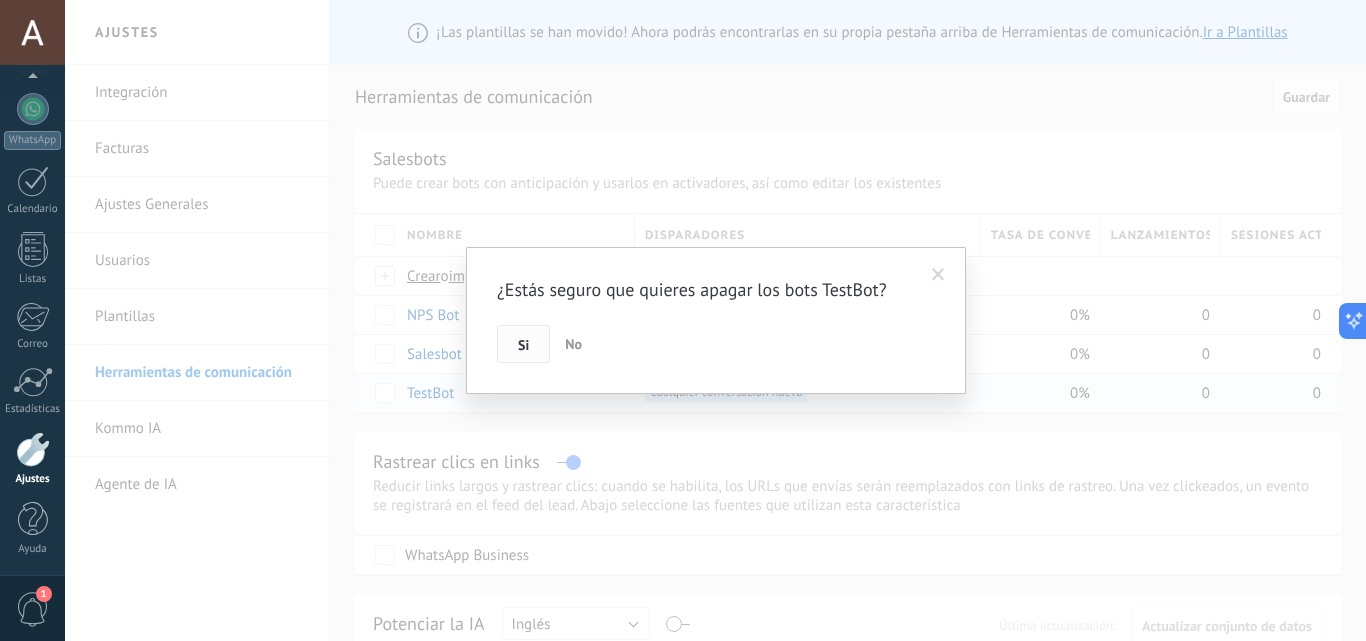 click on "Si" at bounding box center [523, 344] 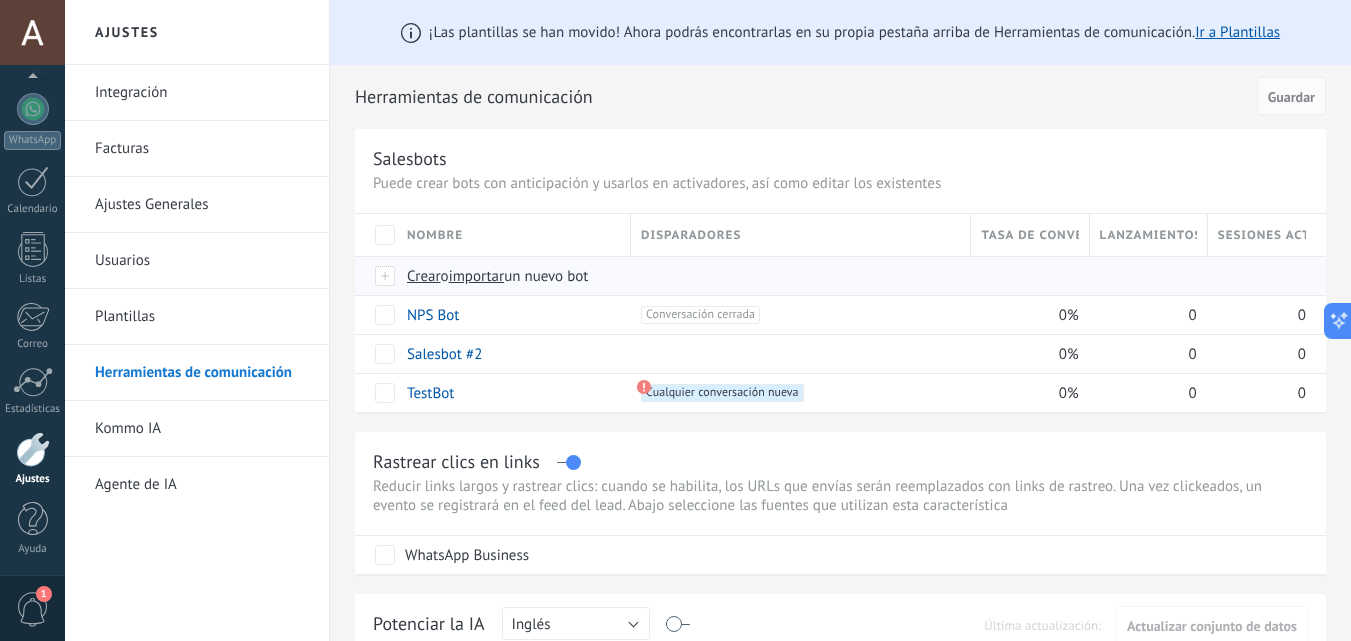click on "importar" at bounding box center [477, 276] 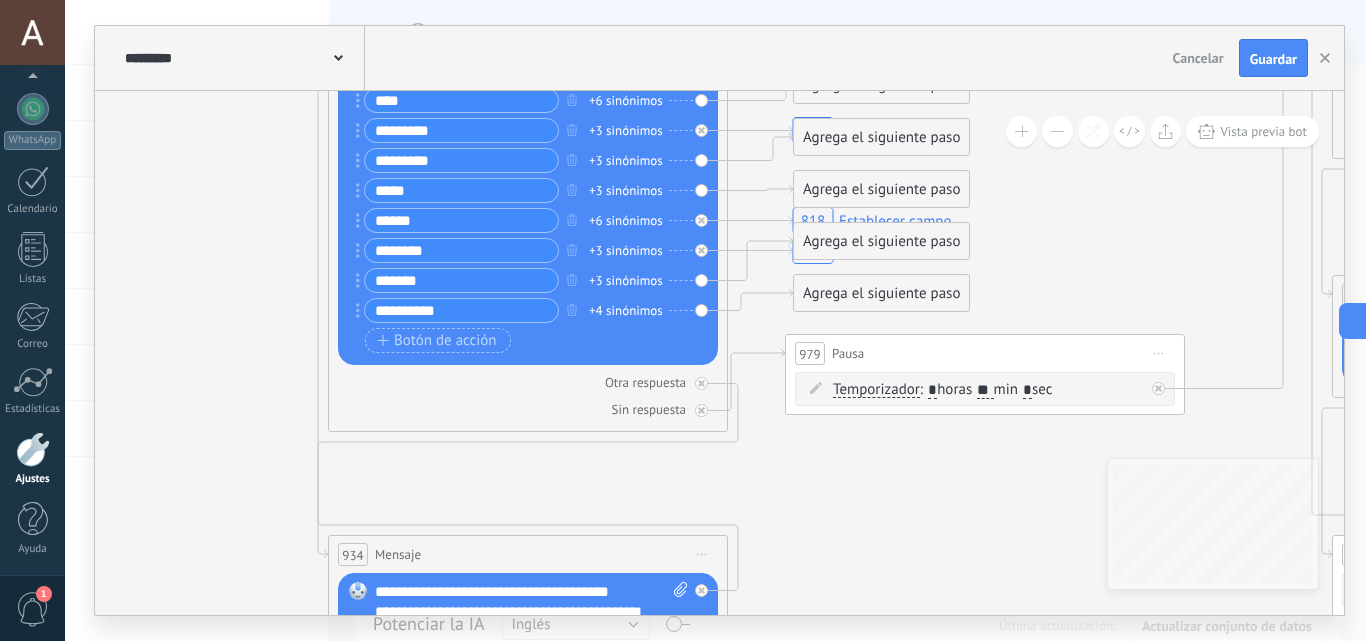 drag, startPoint x: 460, startPoint y: 290, endPoint x: 204, endPoint y: 181, distance: 278.2391 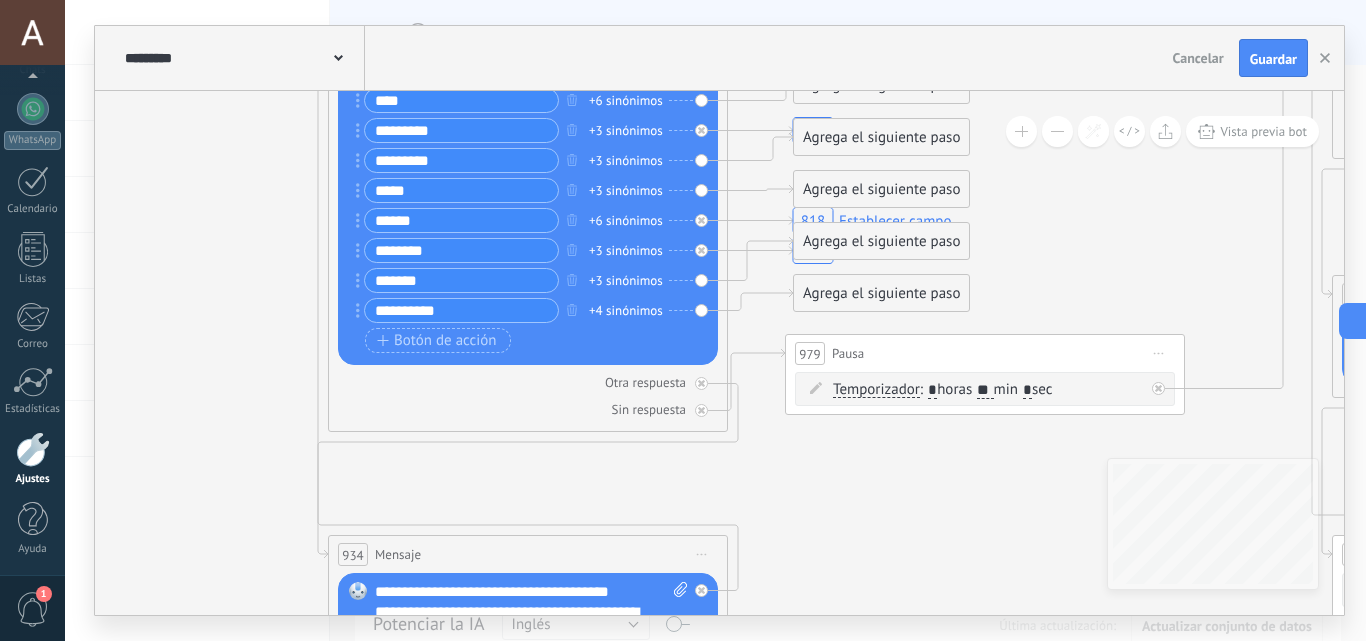 click on "815 Establecer campo 818 Establecer campo 817 Establecer campo 815 Establecer campo 818 Establecer campo 817 Establecer campo" 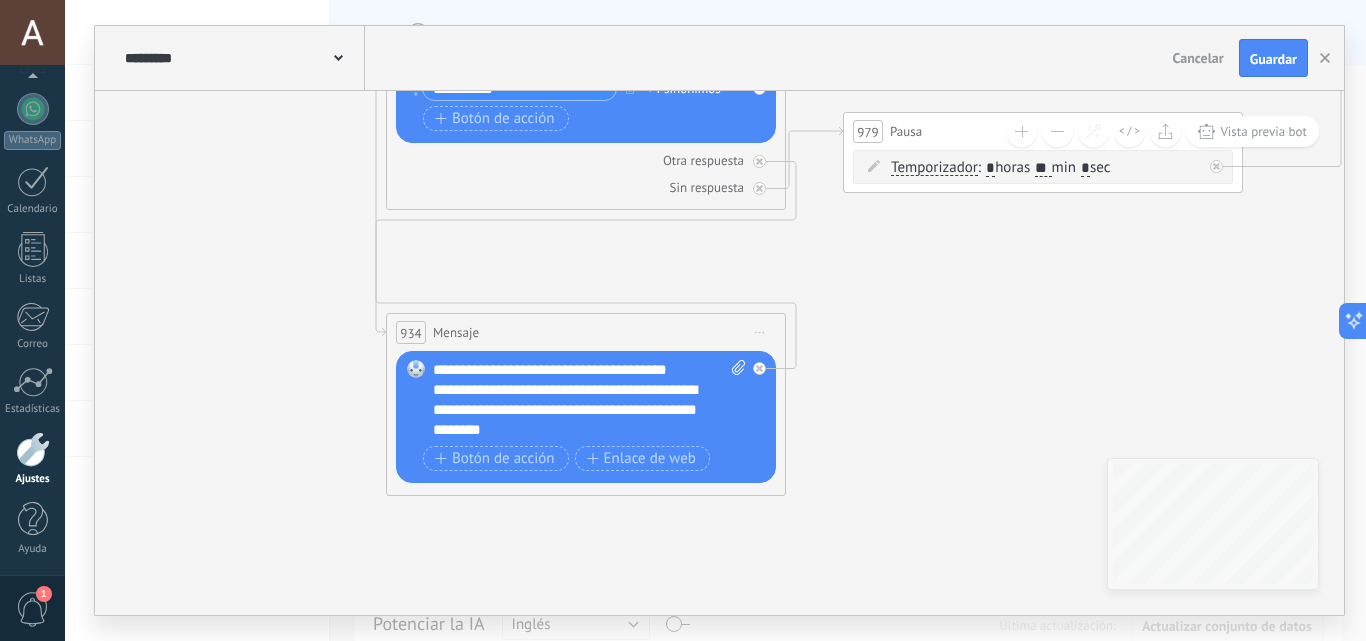 drag, startPoint x: 939, startPoint y: 491, endPoint x: 1001, endPoint y: 277, distance: 222.80035 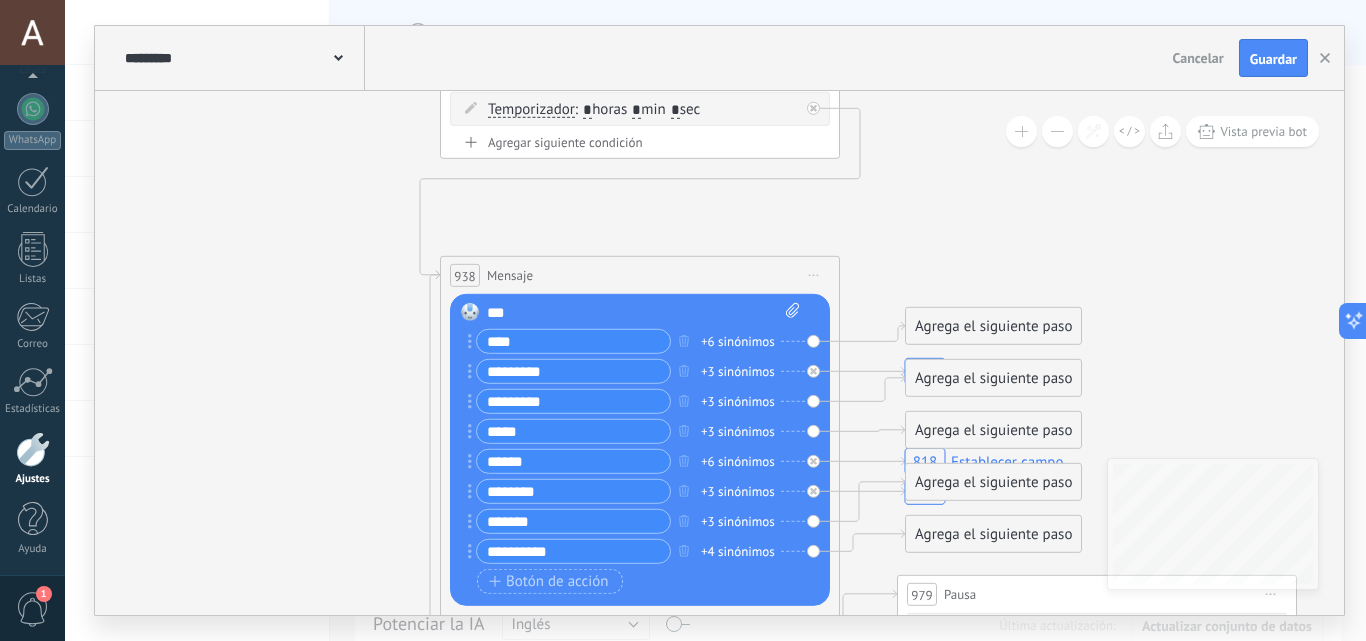 click on "********* Salesbots Cancelar Actualización Cancelar Guardar 815 Establecer campo 818 Establecer campo 817 Establecer campo 815 Establecer campo 818 Establecer campo 817 Establecer campo
938
Mensaje
*******
(a):
Todos los contactos - canales seleccionados
Todos los contactos - canales seleccionados
Todos los contactos - canal primario
Contacto principal - canales seleccionados
Contacto principal - canal primario
Todos los contactos - canales seleccionados" at bounding box center (719, 320) 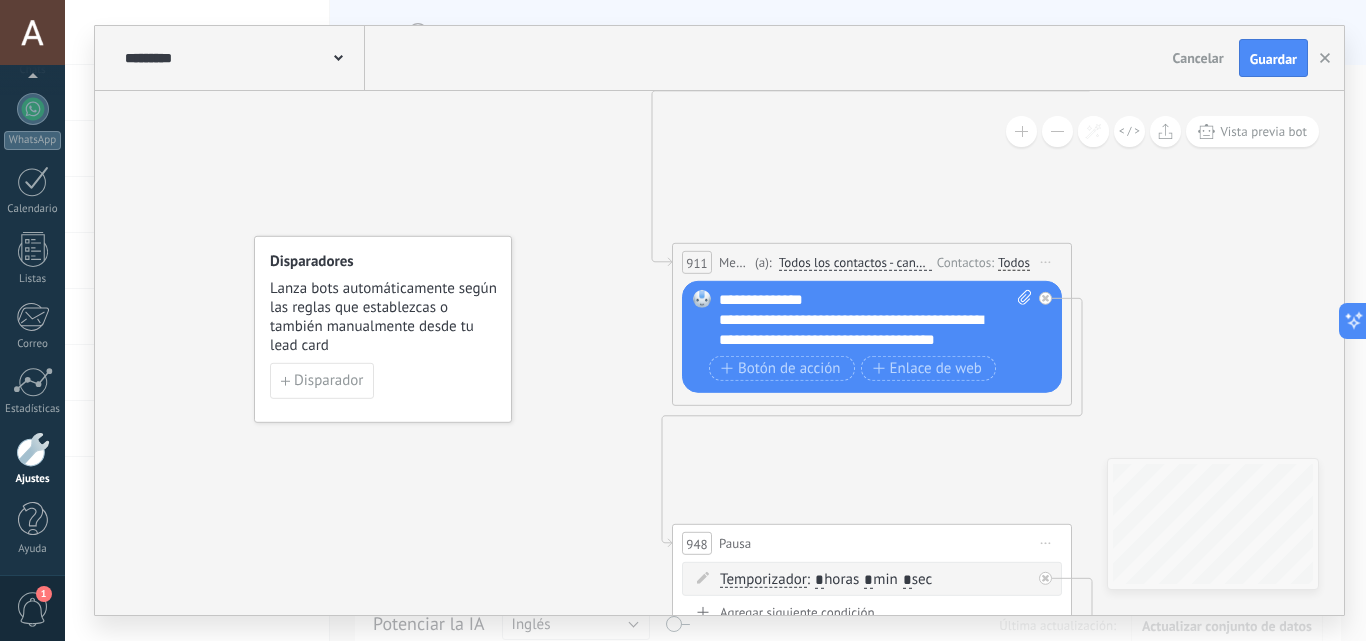 drag, startPoint x: 263, startPoint y: 312, endPoint x: 495, endPoint y: 590, distance: 362.08838 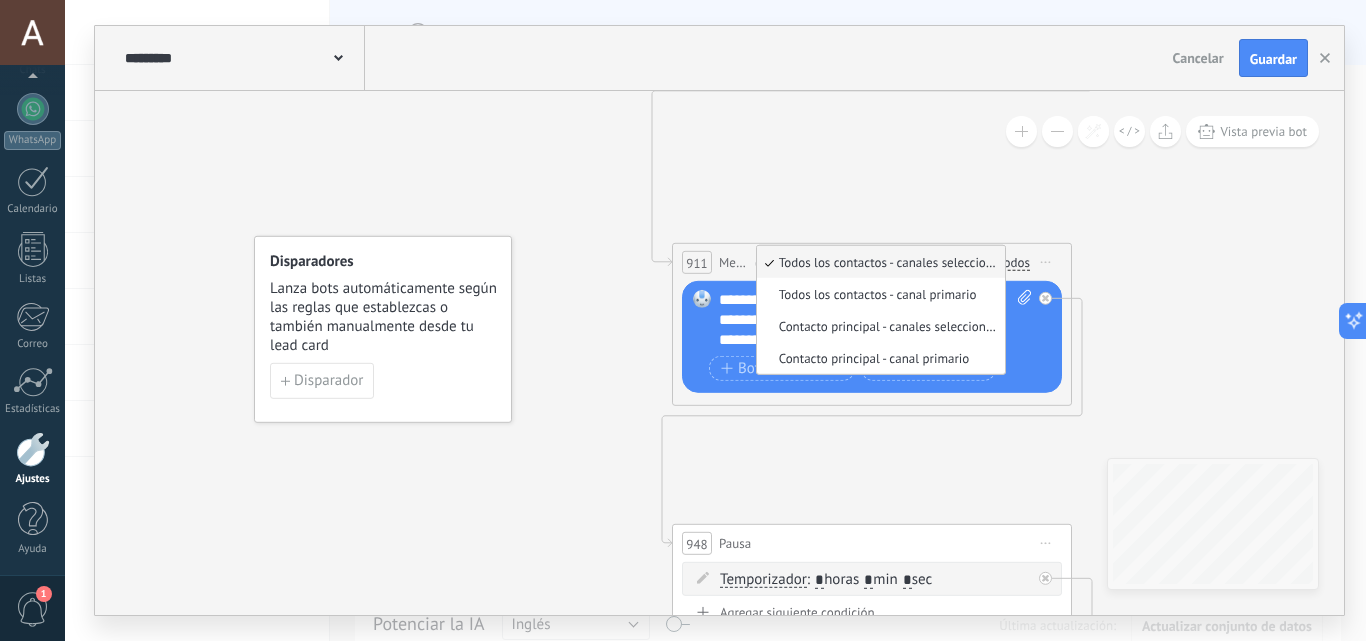 click on "815 Establecer campo 818 Establecer campo 817 Establecer campo 815 Establecer campo 818 Establecer campo 817 Establecer campo" 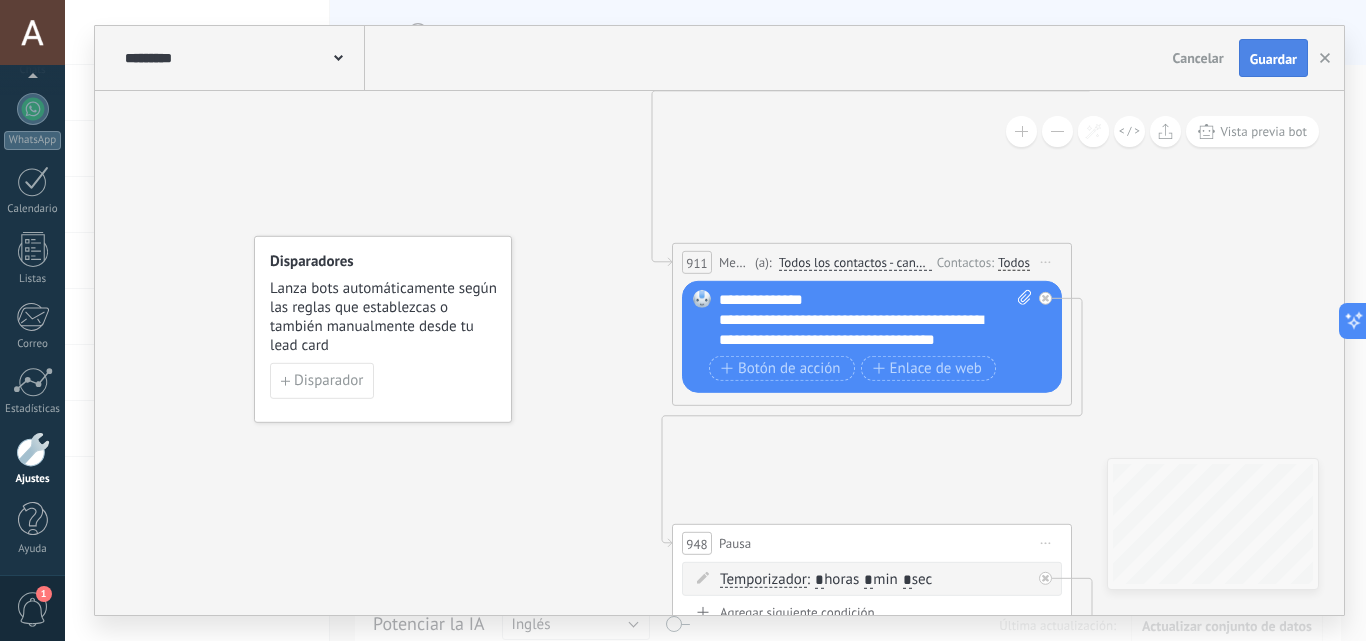 click on "Guardar" at bounding box center [1273, 59] 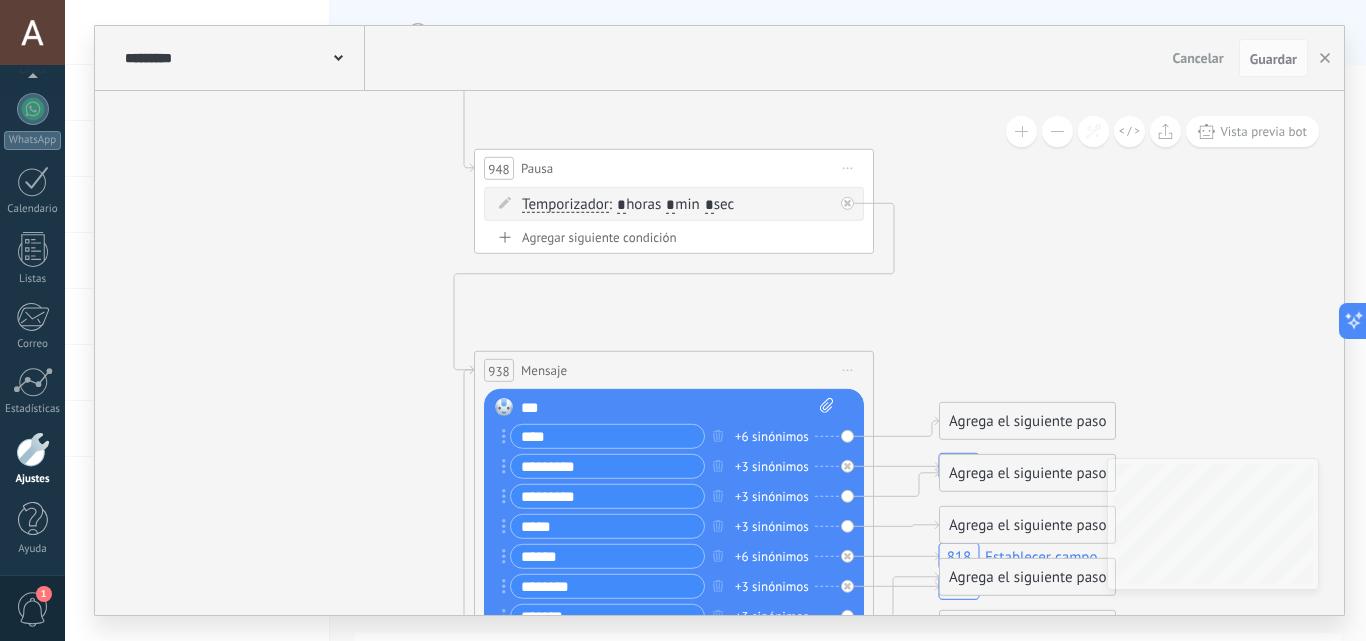 drag, startPoint x: 1142, startPoint y: 311, endPoint x: 944, endPoint y: 80, distance: 304.24496 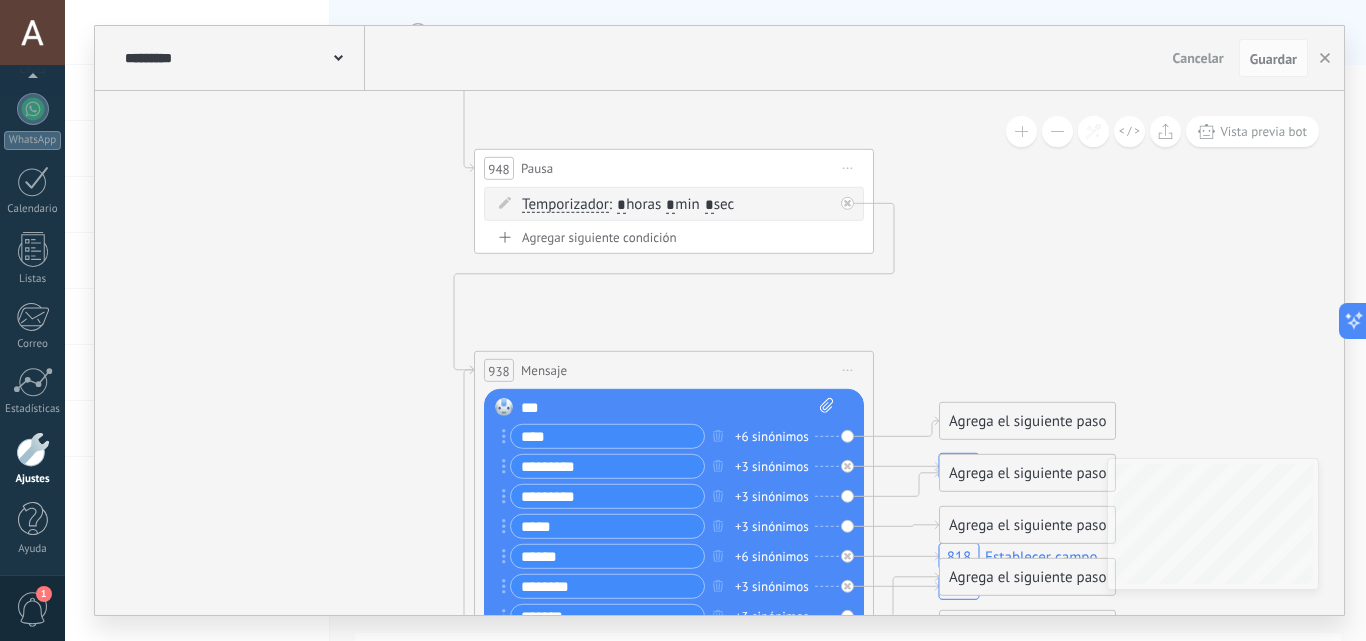 click on "********* Salesbots Cancelar Actualización Cancelar Guardar 815 Establecer campo 818 Establecer campo 817 Establecer campo 815 Establecer campo 818 Establecer campo 817 Establecer campo
938
Mensaje
*******
(a):
Todos los contactos - canales seleccionados
Todos los contactos - canales seleccionados
Todos los contactos - canal primario
Contacto principal - canales seleccionados
Contacto principal - canal primario
Todos los contactos - canales seleccionados" at bounding box center (719, 320) 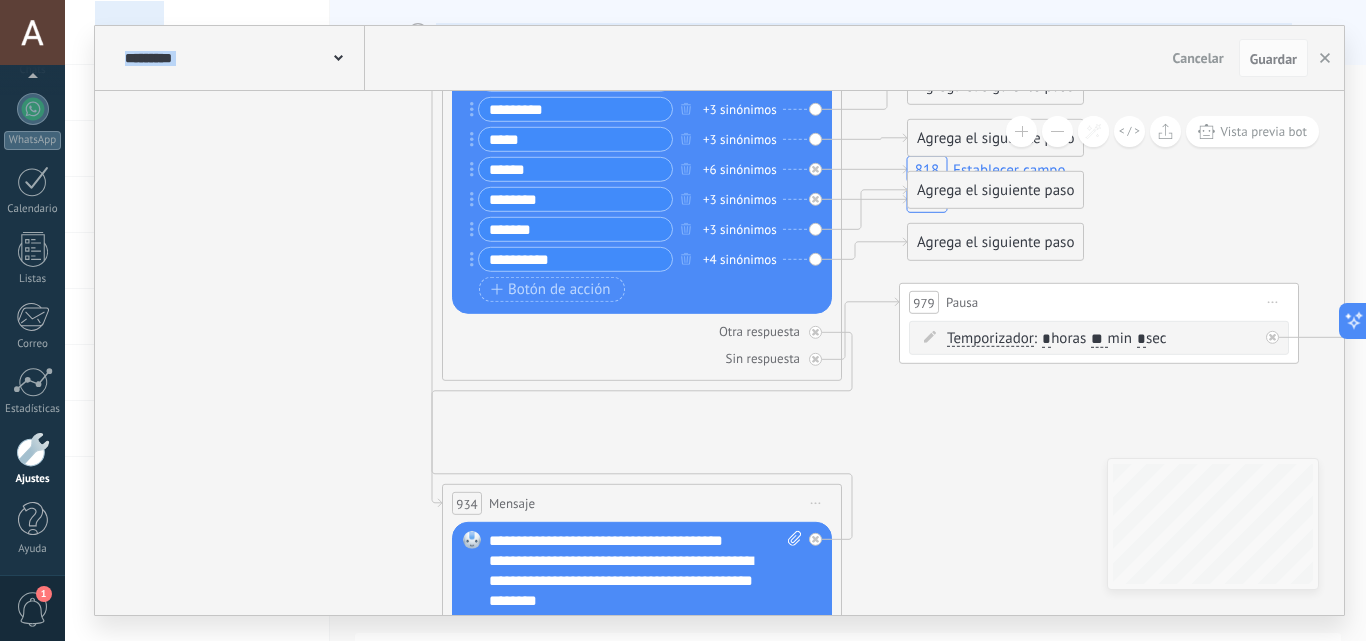 drag, startPoint x: 1118, startPoint y: 300, endPoint x: 1086, endPoint y: -87, distance: 388.32074 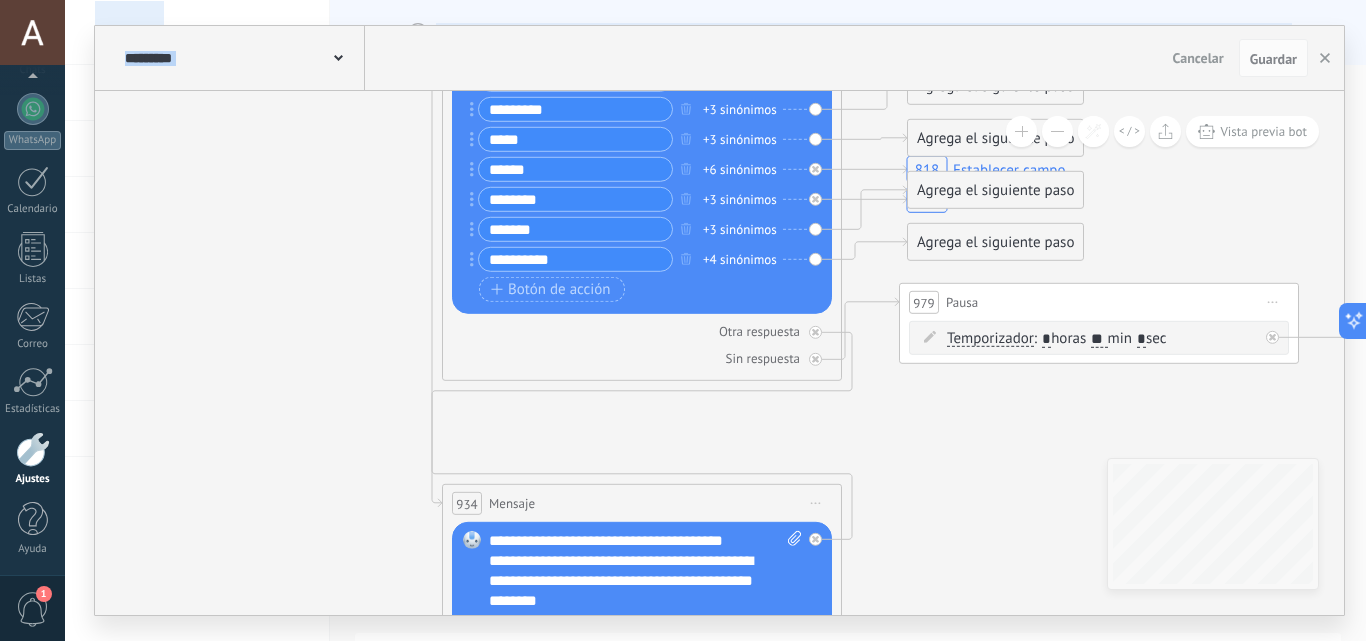 click on ".abccls-1,.abccls-2{fill-rule:evenodd}.abccls-2{fill:#fff} .abfcls-1{fill:none}.abfcls-2{fill:#fff} .abncls-1{isolation:isolate}.abncls-2{opacity:.06}.abncls-2,.abncls-3,.abncls-6{mix-blend-mode:multiply}.abncls-3{opacity:.15}.abncls-4,.abncls-8{fill:#fff}.abncls-5{fill:url(#abnlinear-gradient)}.abncls-6{opacity:.04}.abncls-7{fill:url(#abnlinear-gradient-2)}.abncls-8{fill-rule:evenodd} .abqst0{fill:#ffa200} .abwcls-1{fill:#252525} .cls-1{isolation:isolate} .acicls-1{fill:none} .aclcls-1{fill:#232323} .acnst0{display:none} .addcls-1,.addcls-2{fill:none;stroke-miterlimit:10}.addcls-1{stroke:#dfe0e5}.addcls-2{stroke:#a1a7ab} .adecls-1,.adecls-2{fill:none;stroke-miterlimit:10}.adecls-1{stroke:#dfe0e5}.adecls-2{stroke:#a1a7ab} .adqcls-1{fill:#8591a5;fill-rule:evenodd} .aeccls-1{fill:#5c9f37} .aeecls-1{fill:#f86161} .aejcls-1{fill:#8591a5;fill-rule:evenodd} .aekcls-1{fill-rule:evenodd} .aelcls-1{fill-rule:evenodd;fill:currentColor} .aemcls-1{fill-rule:evenodd;fill:currentColor} .aercls-2{fill:#24bc8c}" at bounding box center (683, 320) 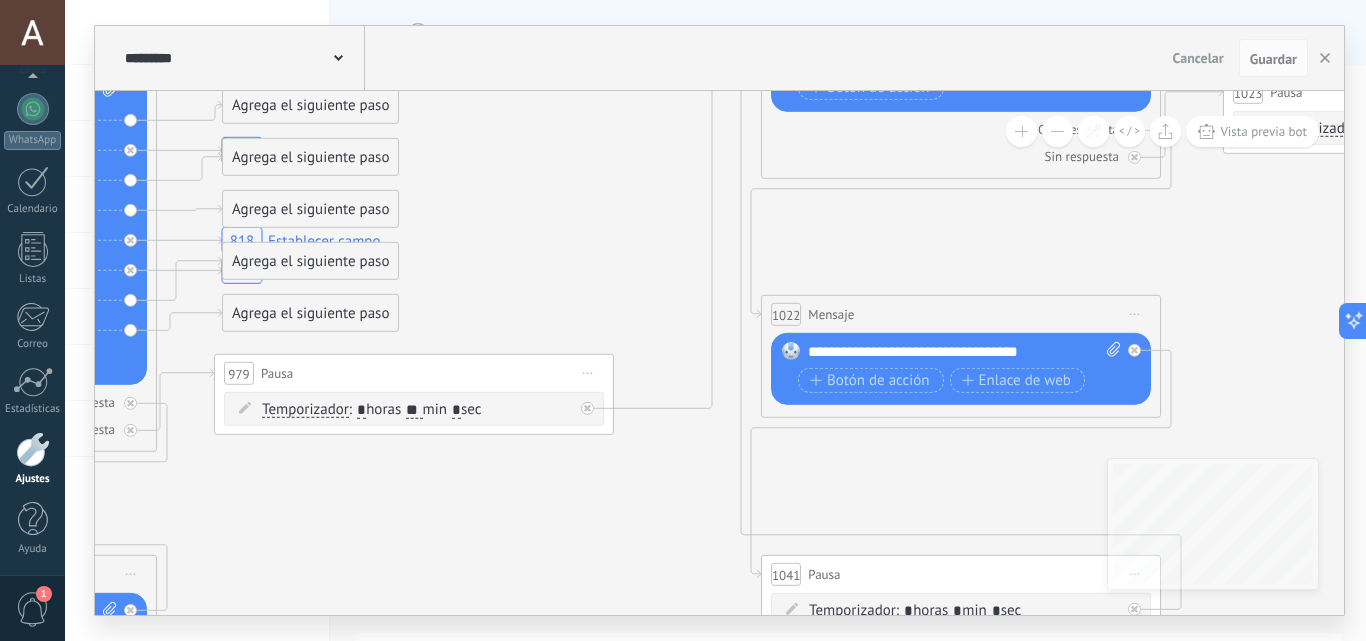 drag, startPoint x: 998, startPoint y: 497, endPoint x: 313, endPoint y: 568, distance: 688.66974 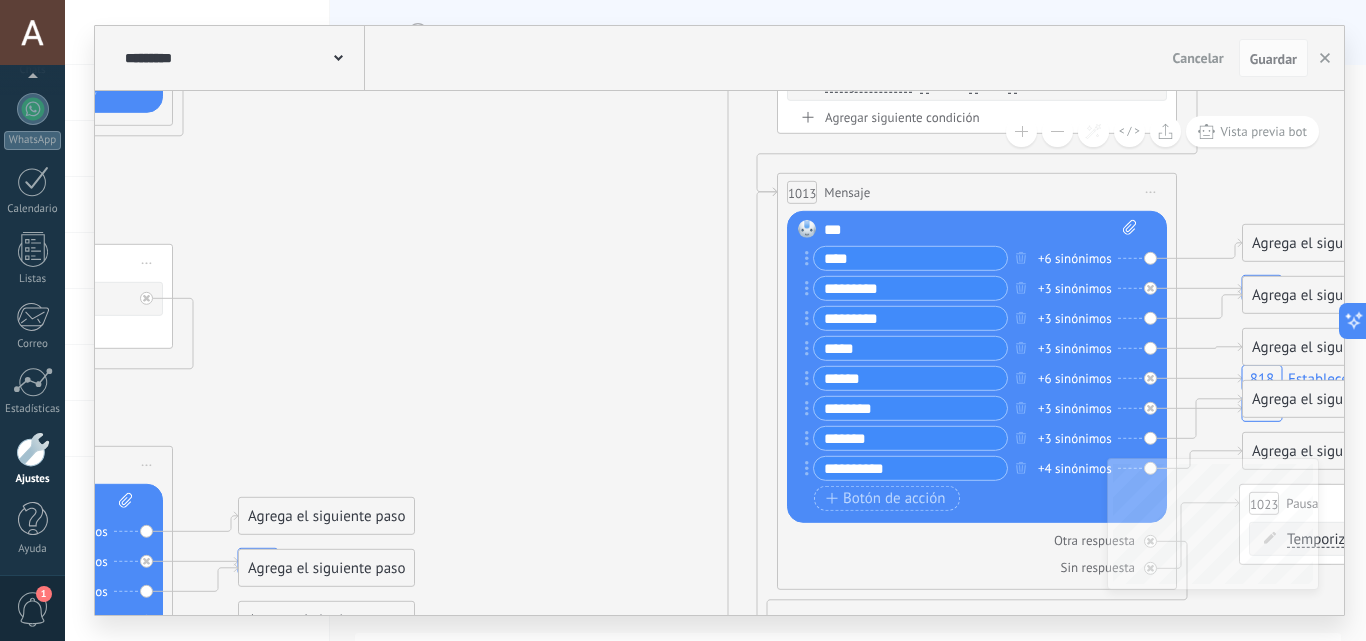 drag, startPoint x: 622, startPoint y: 232, endPoint x: 635, endPoint y: 604, distance: 372.22708 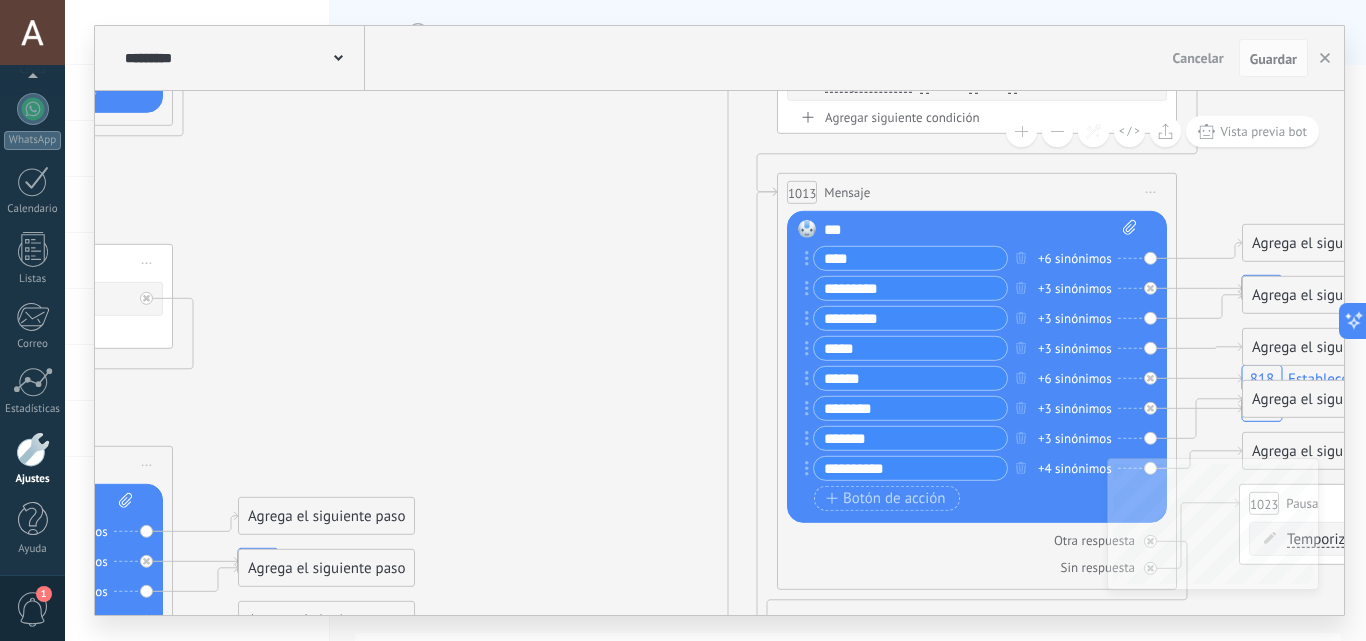 click on "815 Establecer campo 818 Establecer campo 817 Establecer campo 815 Establecer campo 818 Establecer campo 817 Establecer campo" 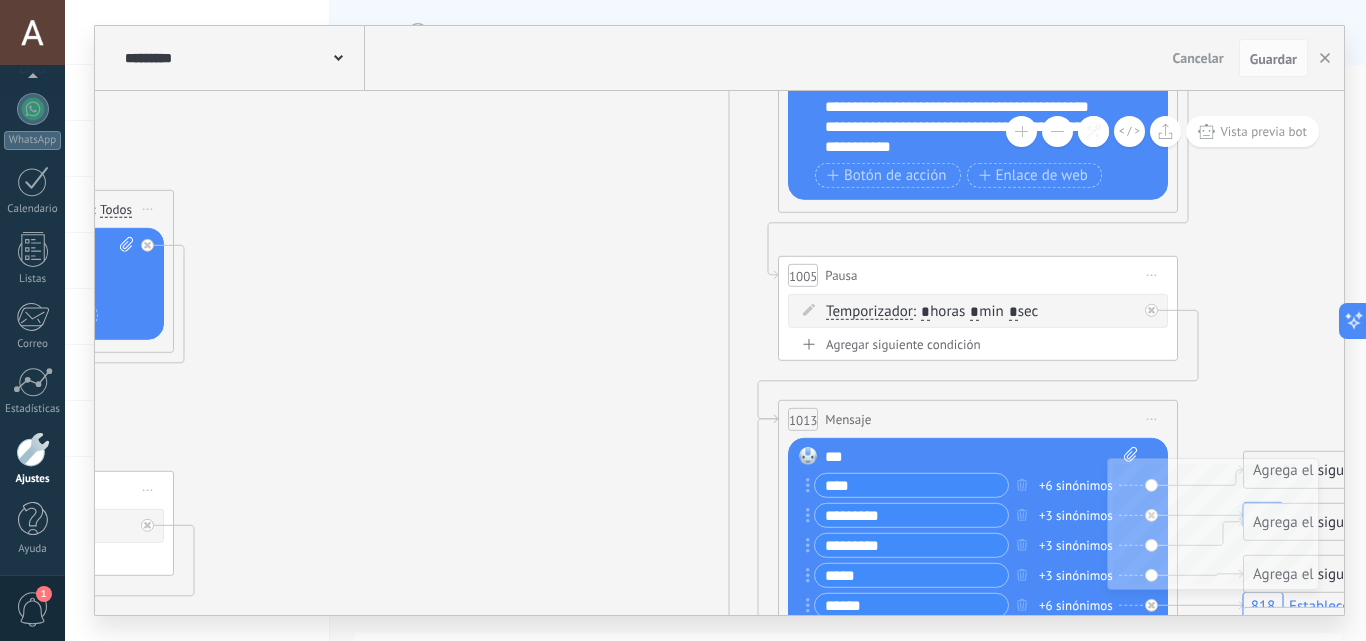 drag, startPoint x: 657, startPoint y: 323, endPoint x: 658, endPoint y: 587, distance: 264.0019 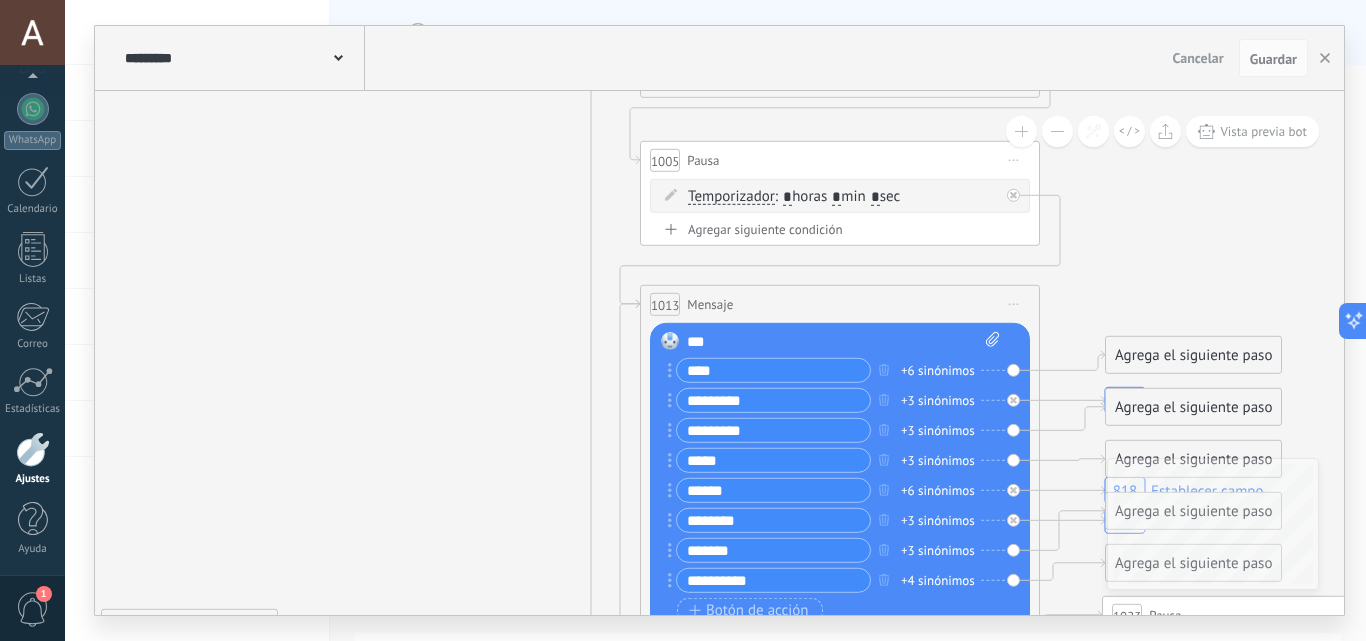 drag, startPoint x: 657, startPoint y: 381, endPoint x: 518, endPoint y: 179, distance: 245.204 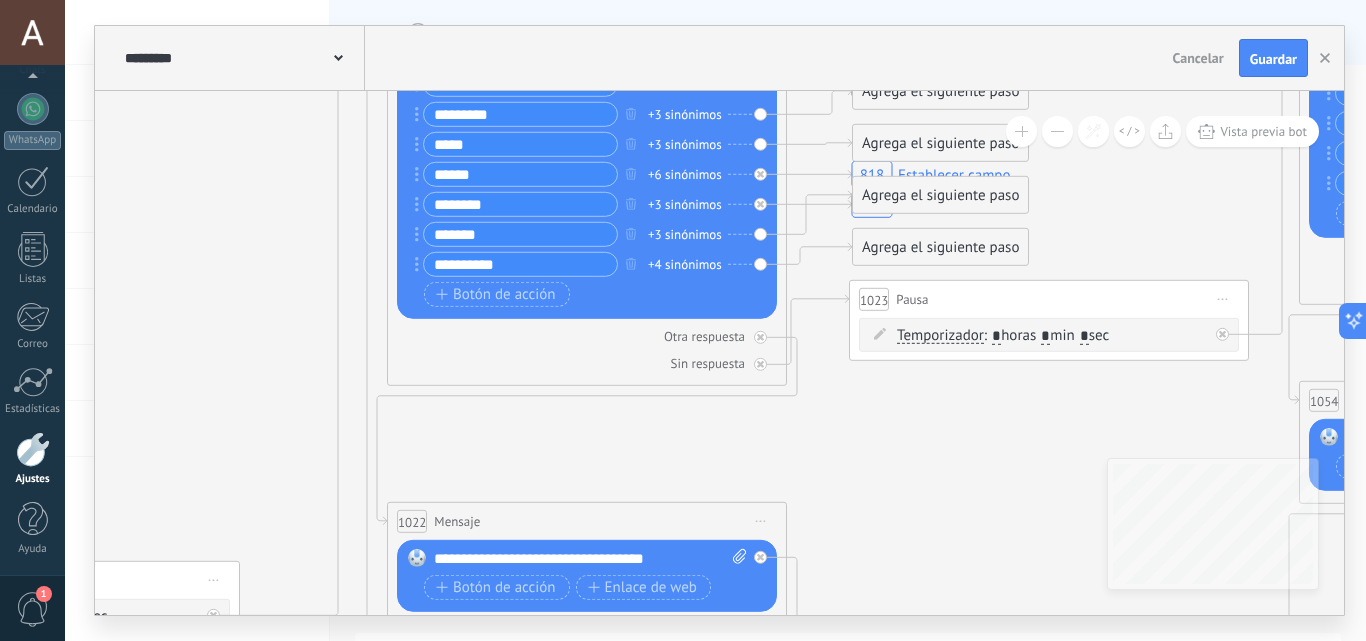 drag, startPoint x: 1180, startPoint y: 228, endPoint x: 971, endPoint y: -85, distance: 376.3642 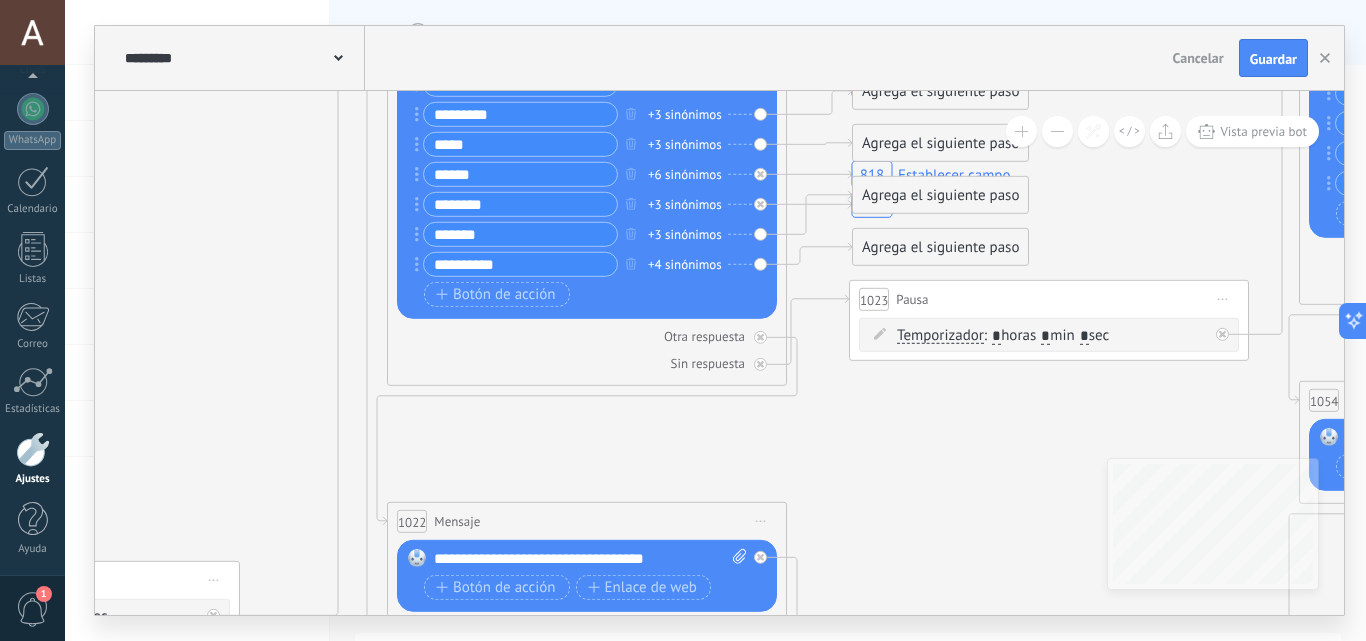 click on ".abccls-1,.abccls-2{fill-rule:evenodd}.abccls-2{fill:#fff} .abfcls-1{fill:none}.abfcls-2{fill:#fff} .abncls-1{isolation:isolate}.abncls-2{opacity:.06}.abncls-2,.abncls-3,.abncls-6{mix-blend-mode:multiply}.abncls-3{opacity:.15}.abncls-4,.abncls-8{fill:#fff}.abncls-5{fill:url(#abnlinear-gradient)}.abncls-6{opacity:.04}.abncls-7{fill:url(#abnlinear-gradient-2)}.abncls-8{fill-rule:evenodd} .abqst0{fill:#ffa200} .abwcls-1{fill:#252525} .cls-1{isolation:isolate} .acicls-1{fill:none} .aclcls-1{fill:#232323} .acnst0{display:none} .addcls-1,.addcls-2{fill:none;stroke-miterlimit:10}.addcls-1{stroke:#dfe0e5}.addcls-2{stroke:#a1a7ab} .adecls-1,.adecls-2{fill:none;stroke-miterlimit:10}.adecls-1{stroke:#dfe0e5}.adecls-2{stroke:#a1a7ab} .adqcls-1{fill:#8591a5;fill-rule:evenodd} .aeccls-1{fill:#5c9f37} .aeecls-1{fill:#f86161} .aejcls-1{fill:#8591a5;fill-rule:evenodd} .aekcls-1{fill-rule:evenodd} .aelcls-1{fill-rule:evenodd;fill:currentColor} .aemcls-1{fill-rule:evenodd;fill:currentColor} .aercls-2{fill:#24bc8c}" at bounding box center (683, 320) 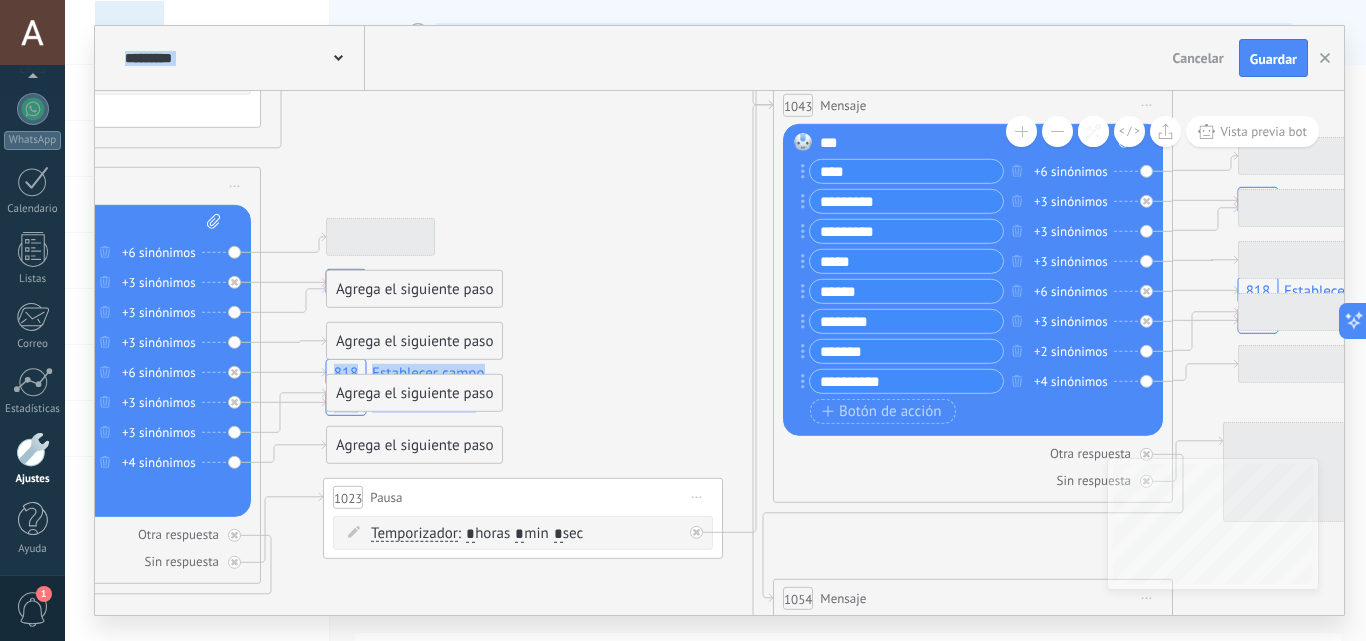 drag, startPoint x: 1001, startPoint y: 482, endPoint x: 475, endPoint y: 680, distance: 562.03204 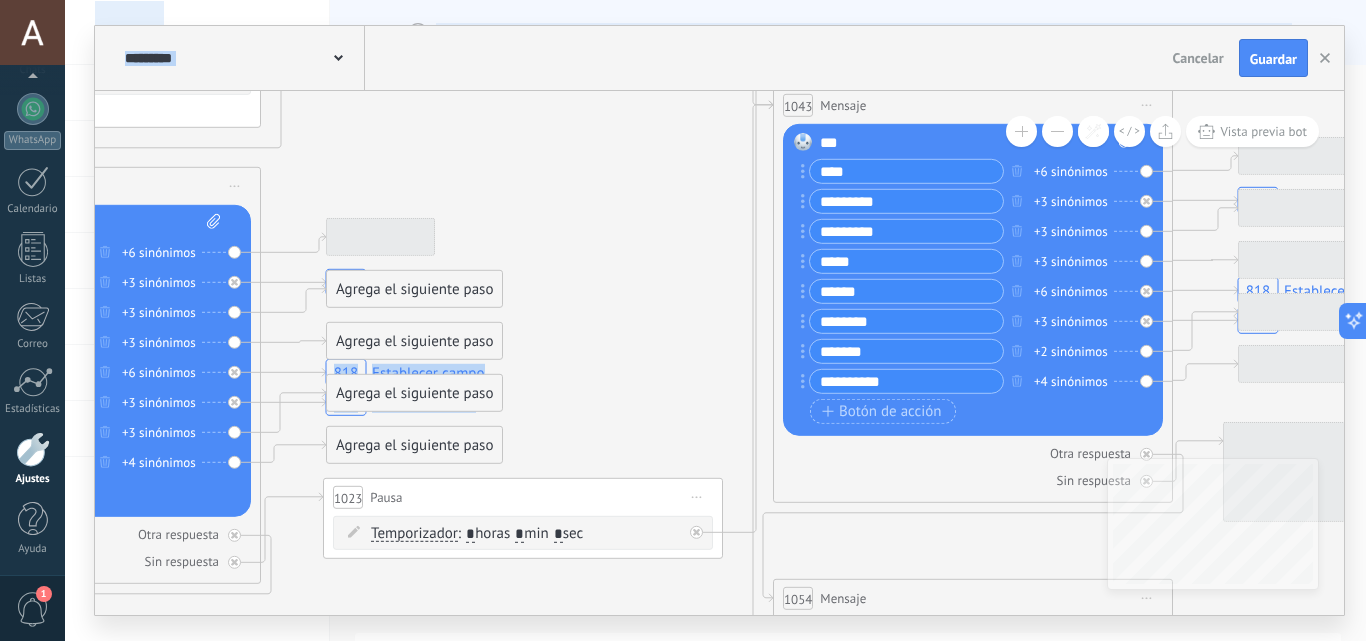 click on ".abccls-1,.abccls-2{fill-rule:evenodd}.abccls-2{fill:#fff} .abfcls-1{fill:none}.abfcls-2{fill:#fff} .abncls-1{isolation:isolate}.abncls-2{opacity:.06}.abncls-2,.abncls-3,.abncls-6{mix-blend-mode:multiply}.abncls-3{opacity:.15}.abncls-4,.abncls-8{fill:#fff}.abncls-5{fill:url(#abnlinear-gradient)}.abncls-6{opacity:.04}.abncls-7{fill:url(#abnlinear-gradient-2)}.abncls-8{fill-rule:evenodd} .abqst0{fill:#ffa200} .abwcls-1{fill:#252525} .cls-1{isolation:isolate} .acicls-1{fill:none} .aclcls-1{fill:#232323} .acnst0{display:none} .addcls-1,.addcls-2{fill:none;stroke-miterlimit:10}.addcls-1{stroke:#dfe0e5}.addcls-2{stroke:#a1a7ab} .adecls-1,.adecls-2{fill:none;stroke-miterlimit:10}.adecls-1{stroke:#dfe0e5}.adecls-2{stroke:#a1a7ab} .adqcls-1{fill:#8591a5;fill-rule:evenodd} .aeccls-1{fill:#5c9f37} .aeecls-1{fill:#f86161} .aejcls-1{fill:#8591a5;fill-rule:evenodd} .aekcls-1{fill-rule:evenodd} .aelcls-1{fill-rule:evenodd;fill:currentColor} .aemcls-1{fill-rule:evenodd;fill:currentColor} .aercls-2{fill:#24bc8c}" at bounding box center (683, 320) 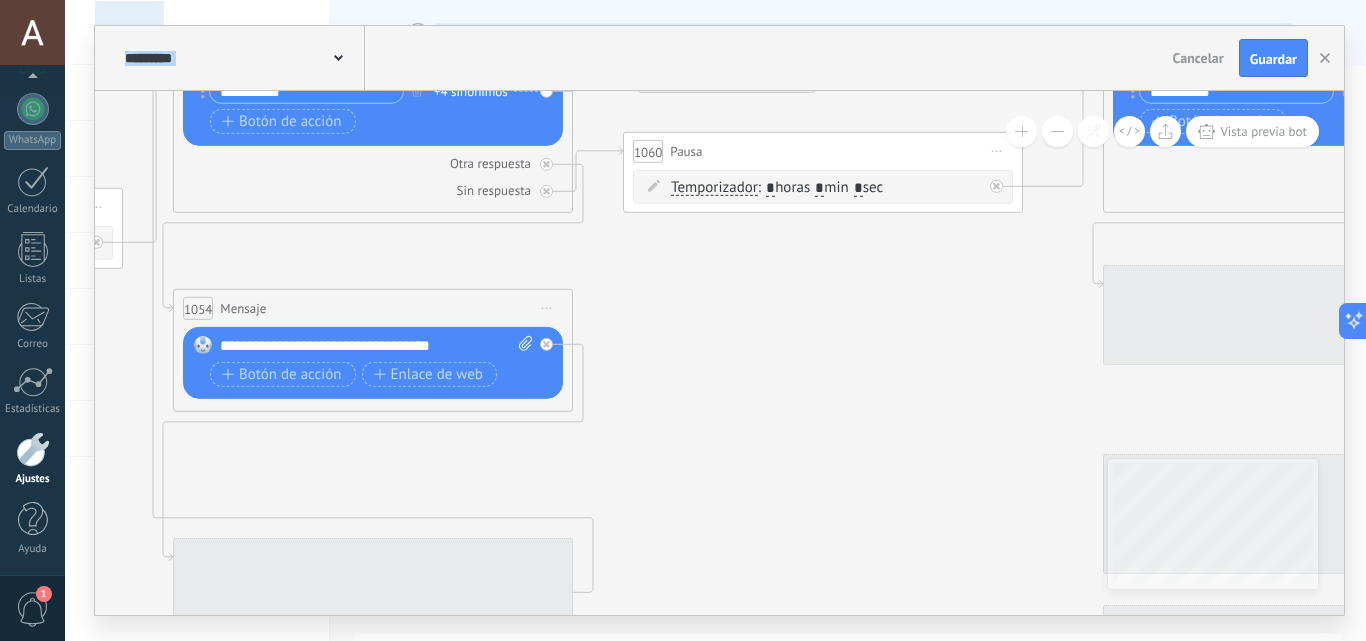 drag, startPoint x: 696, startPoint y: 272, endPoint x: 96, endPoint y: -22, distance: 668.1587 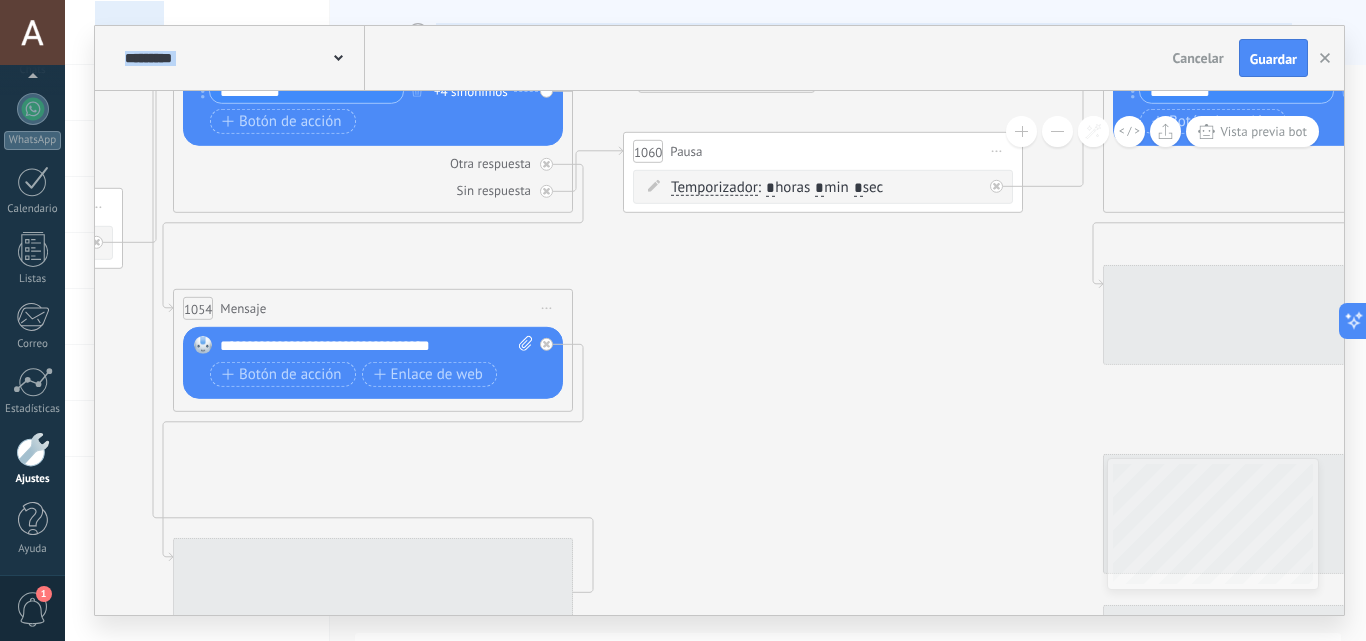 click on ".abccls-1,.abccls-2{fill-rule:evenodd}.abccls-2{fill:#fff} .abfcls-1{fill:none}.abfcls-2{fill:#fff} .abncls-1{isolation:isolate}.abncls-2{opacity:.06}.abncls-2,.abncls-3,.abncls-6{mix-blend-mode:multiply}.abncls-3{opacity:.15}.abncls-4,.abncls-8{fill:#fff}.abncls-5{fill:url(#abnlinear-gradient)}.abncls-6{opacity:.04}.abncls-7{fill:url(#abnlinear-gradient-2)}.abncls-8{fill-rule:evenodd} .abqst0{fill:#ffa200} .abwcls-1{fill:#252525} .cls-1{isolation:isolate} .acicls-1{fill:none} .aclcls-1{fill:#232323} .acnst0{display:none} .addcls-1,.addcls-2{fill:none;stroke-miterlimit:10}.addcls-1{stroke:#dfe0e5}.addcls-2{stroke:#a1a7ab} .adecls-1,.adecls-2{fill:none;stroke-miterlimit:10}.adecls-1{stroke:#dfe0e5}.adecls-2{stroke:#a1a7ab} .adqcls-1{fill:#8591a5;fill-rule:evenodd} .aeccls-1{fill:#5c9f37} .aeecls-1{fill:#f86161} .aejcls-1{fill:#8591a5;fill-rule:evenodd} .aekcls-1{fill-rule:evenodd} .aelcls-1{fill-rule:evenodd;fill:currentColor} .aemcls-1{fill-rule:evenodd;fill:currentColor} .aercls-2{fill:#24bc8c}" at bounding box center (683, 320) 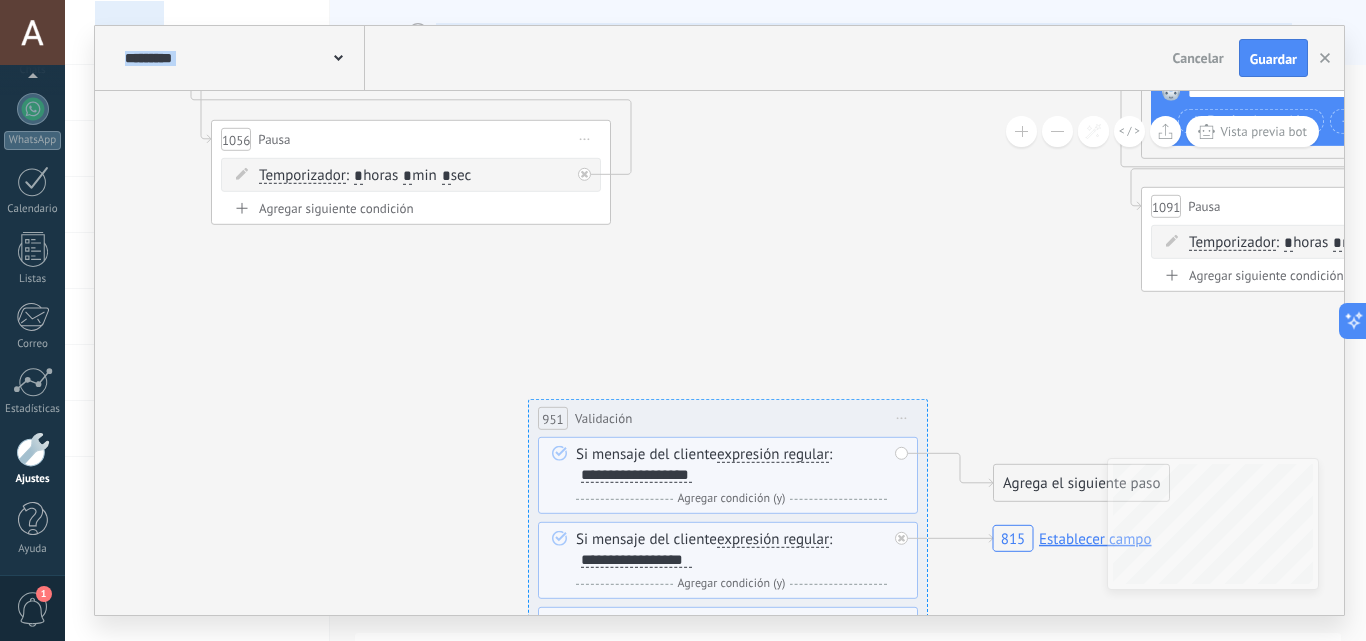 drag, startPoint x: 1030, startPoint y: 331, endPoint x: 1069, endPoint y: -87, distance: 419.81543 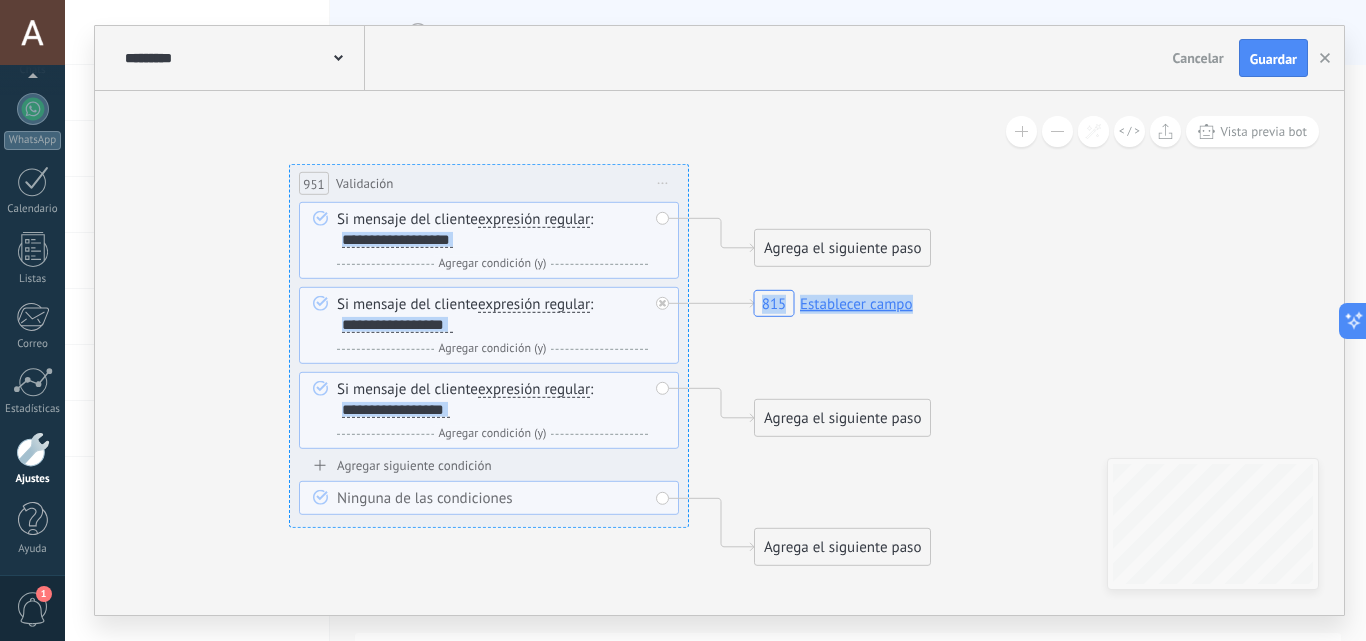 drag, startPoint x: 973, startPoint y: 306, endPoint x: 729, endPoint y: 74, distance: 336.68976 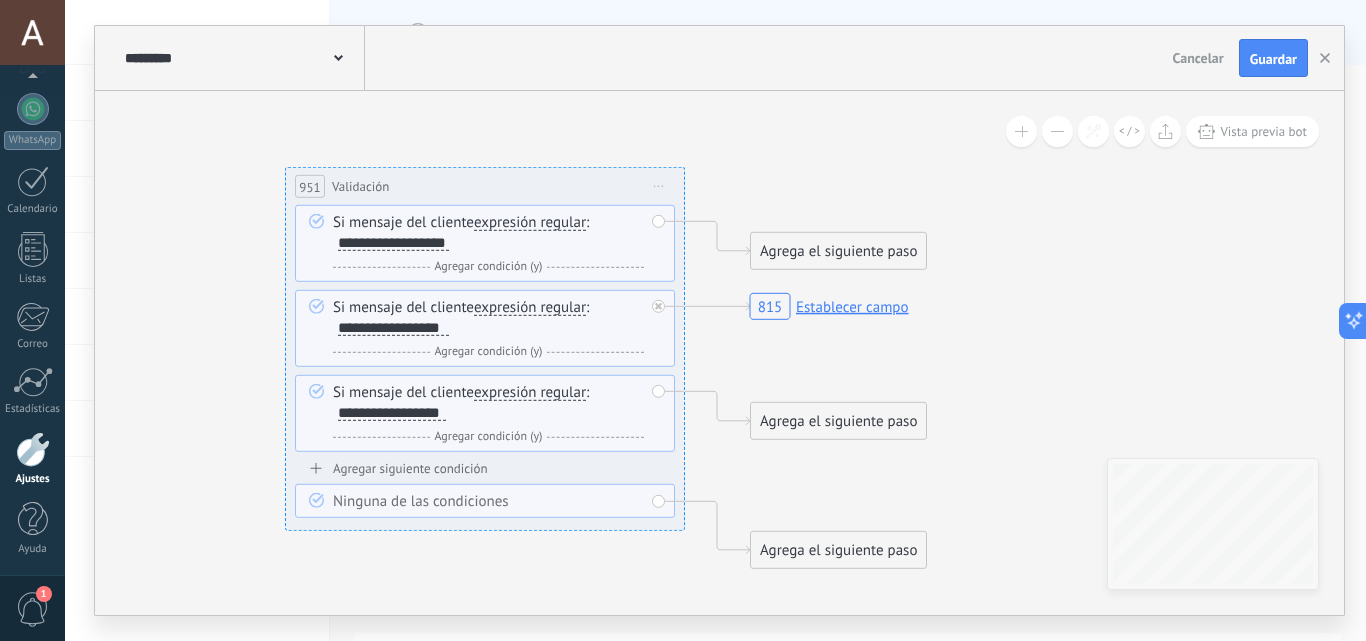 click on "815 Establecer campo 818 Establecer campo 817 Establecer campo 815 Establecer campo 818 Establecer campo 817 Establecer campo 815 Establecer campo 818 Establecer campo 817 Establecer campo 815 Establecer campo 815 Establecer campo 818 Establecer campo 817 Establecer campo" 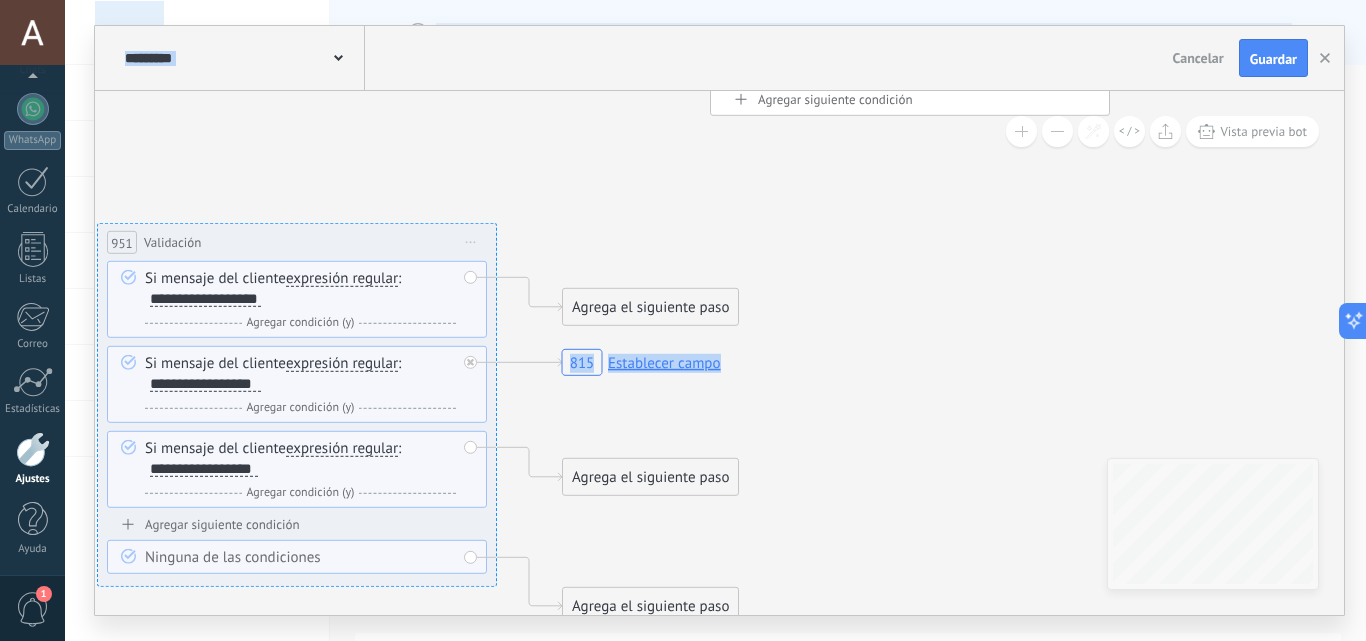 drag, startPoint x: 938, startPoint y: 444, endPoint x: 748, endPoint y: 597, distance: 243.94467 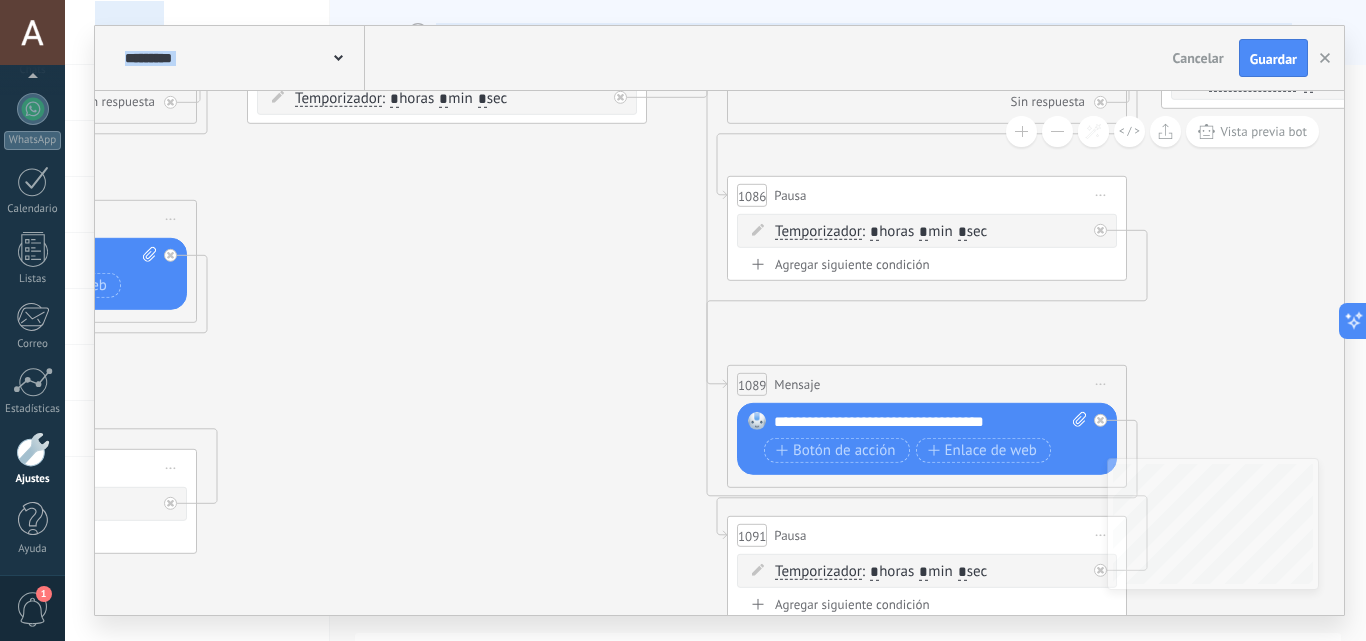drag, startPoint x: 750, startPoint y: 184, endPoint x: 743, endPoint y: 630, distance: 446.05493 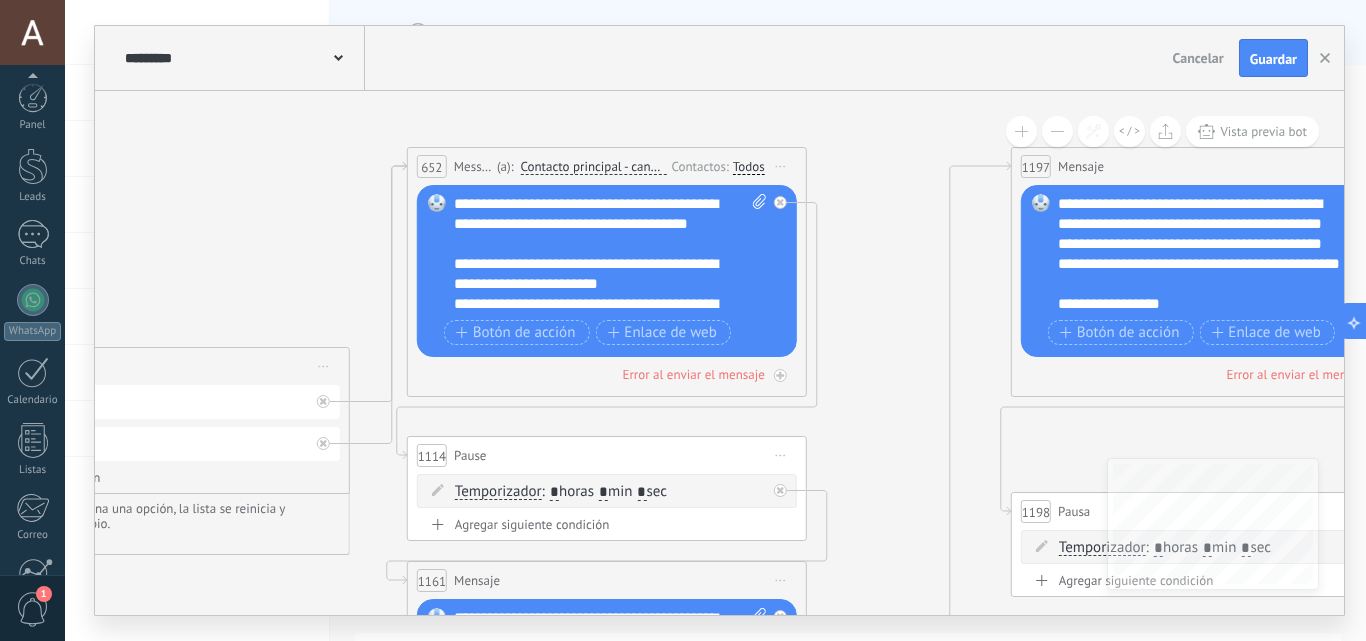 scroll, scrollTop: 0, scrollLeft: 0, axis: both 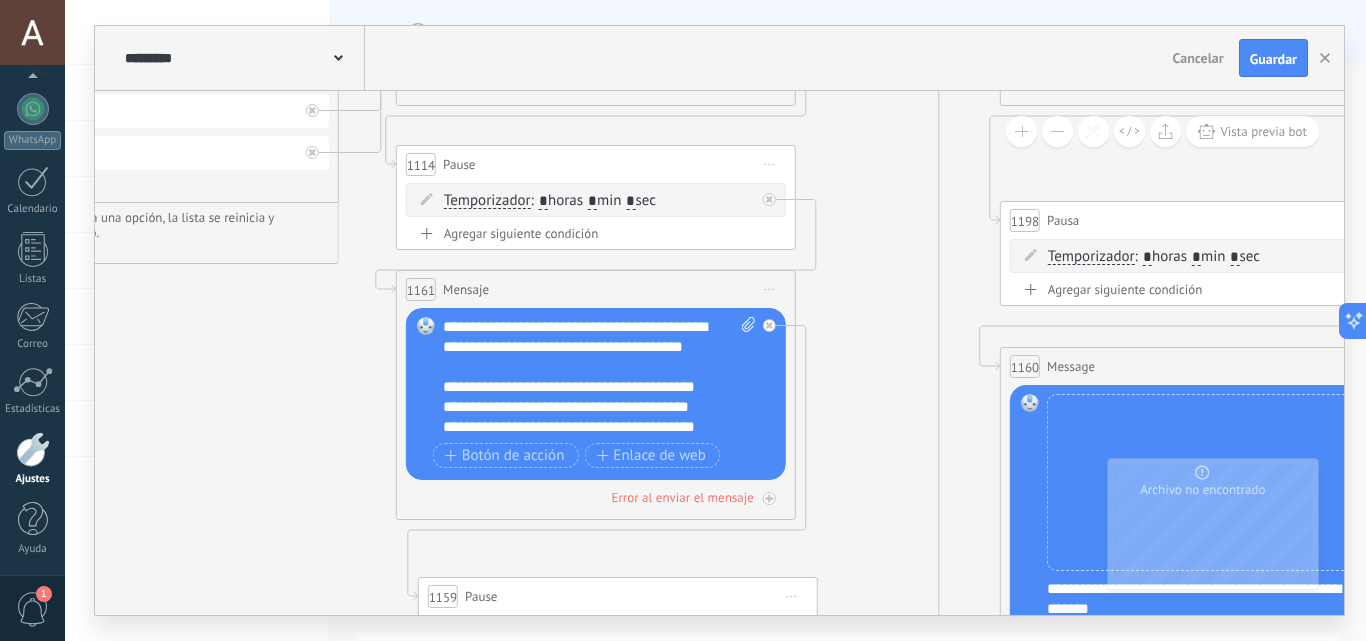 drag, startPoint x: 879, startPoint y: 394, endPoint x: 890, endPoint y: 297, distance: 97.62172 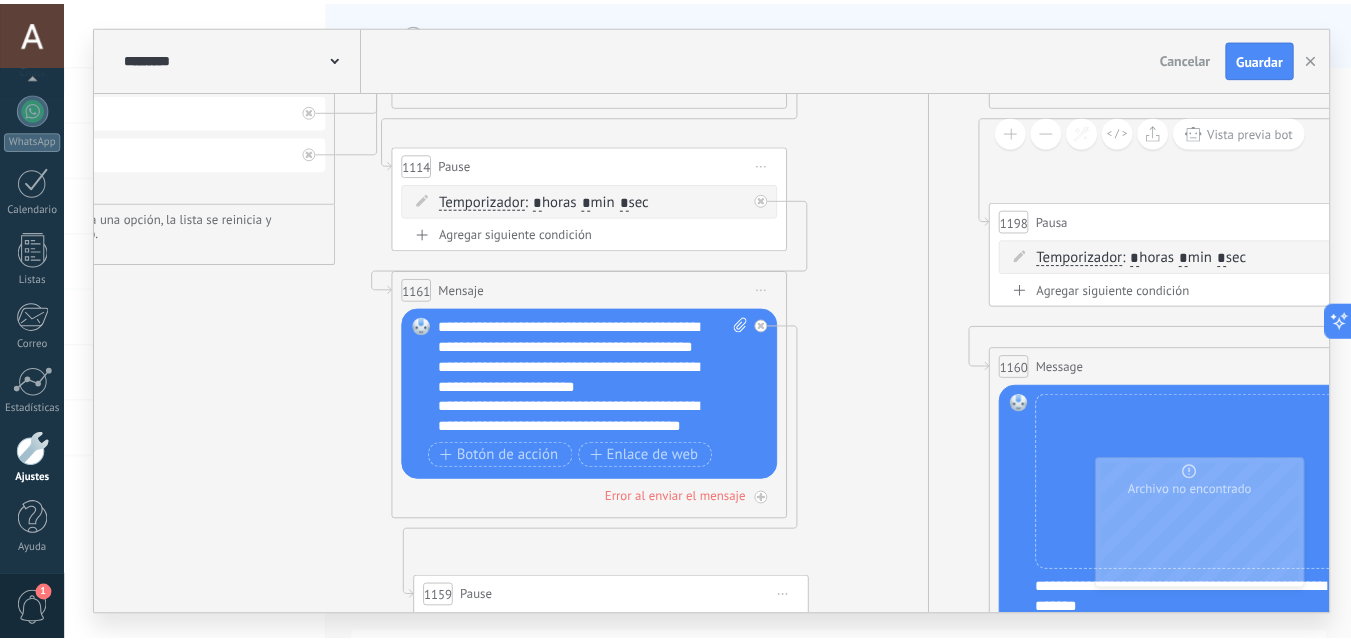 scroll, scrollTop: 320, scrollLeft: 0, axis: vertical 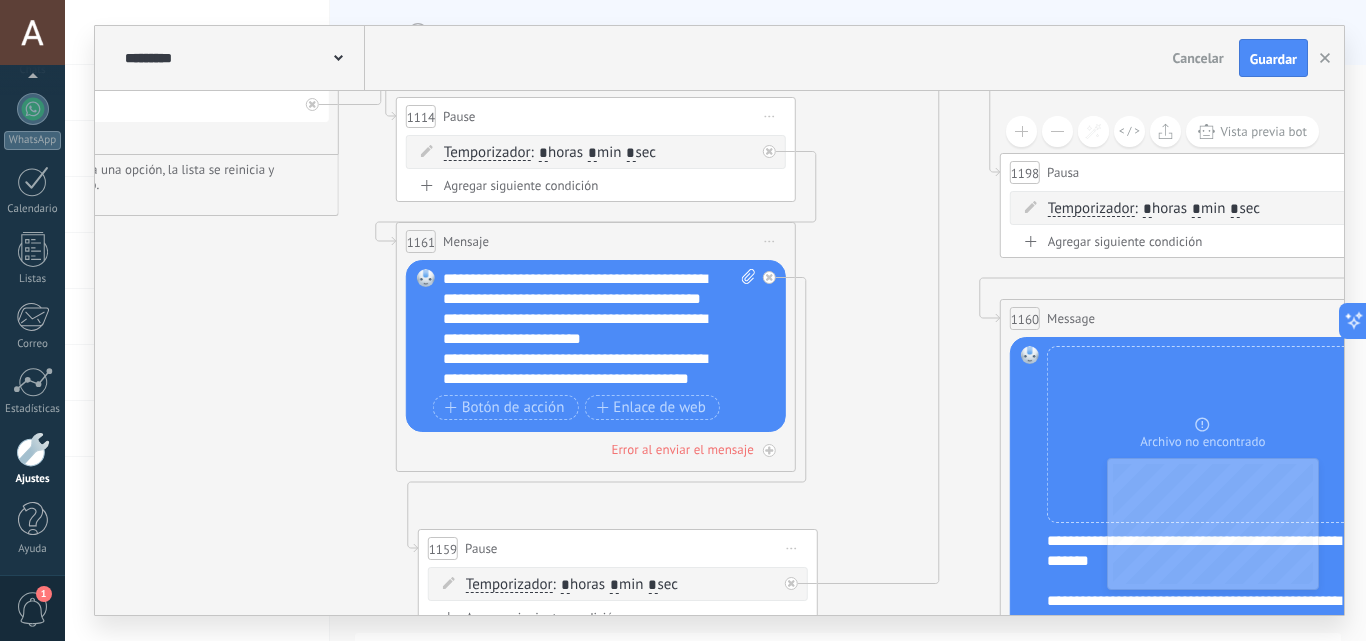 drag, startPoint x: 879, startPoint y: 395, endPoint x: 751, endPoint y: 426, distance: 131.70042 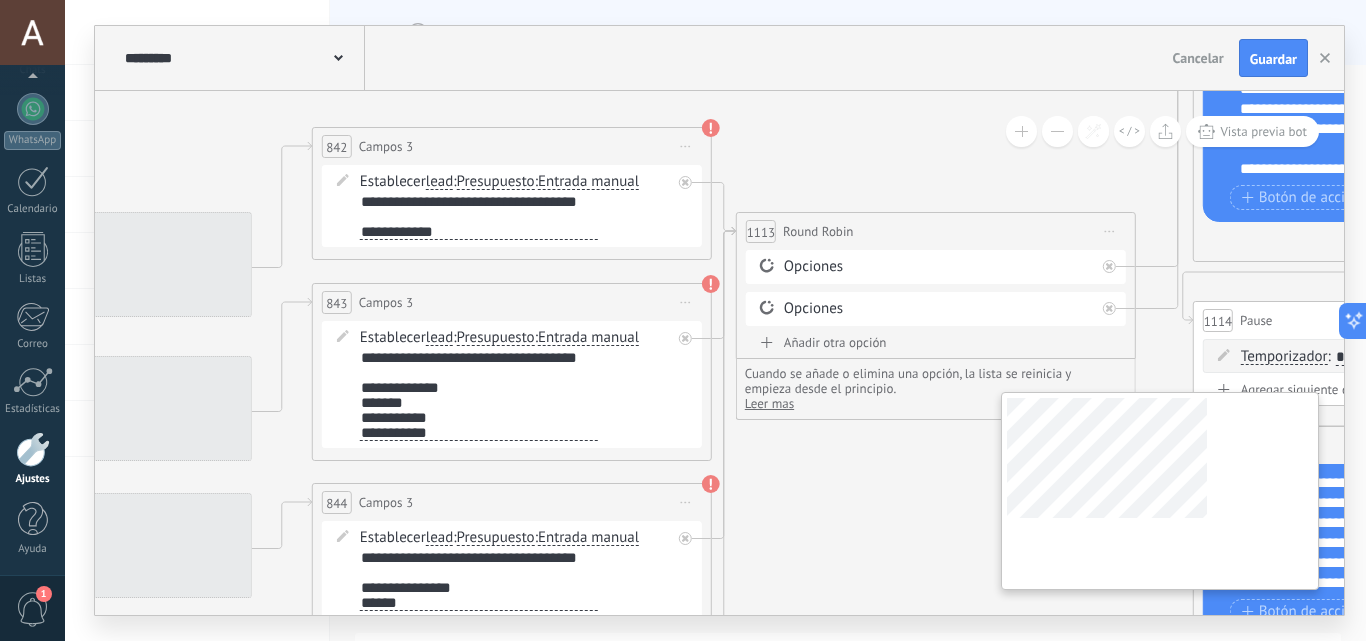 click on "**********" at bounding box center (719, 353) 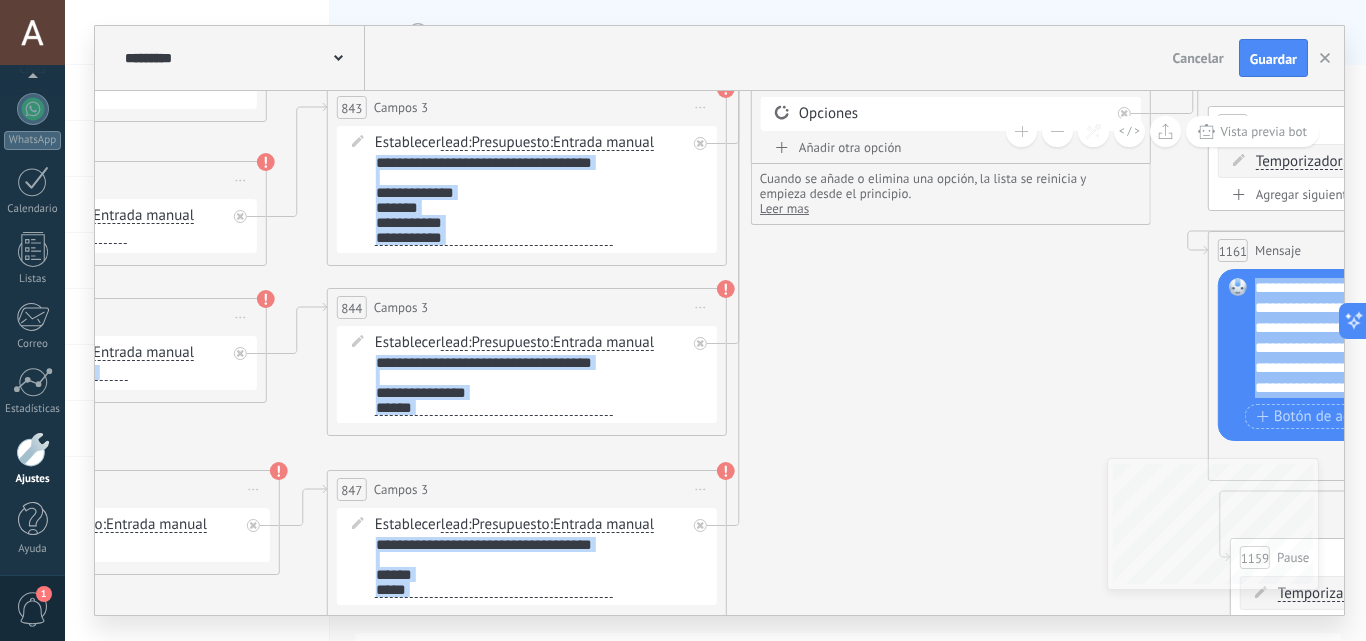 click on "815 Establecer campo 815 Establecer campo 818 Establecer campo 817 Establecer campo 815 Establecer campo 818 Establecer campo 817 Establecer campo 815 Establecer campo 818 Establecer campo 817 Establecer campo 815 Establecer campo 818 Establecer campo 817 Establecer campo 937 Pausa" 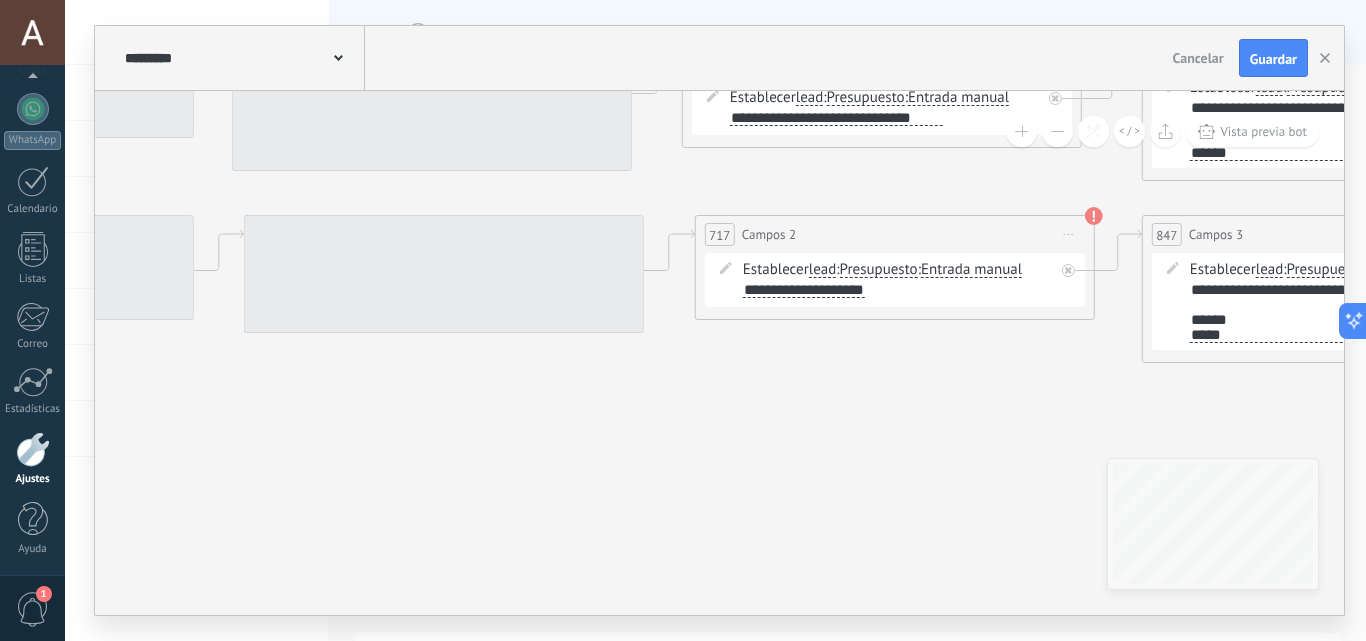 click on "**********" at bounding box center [719, 353] 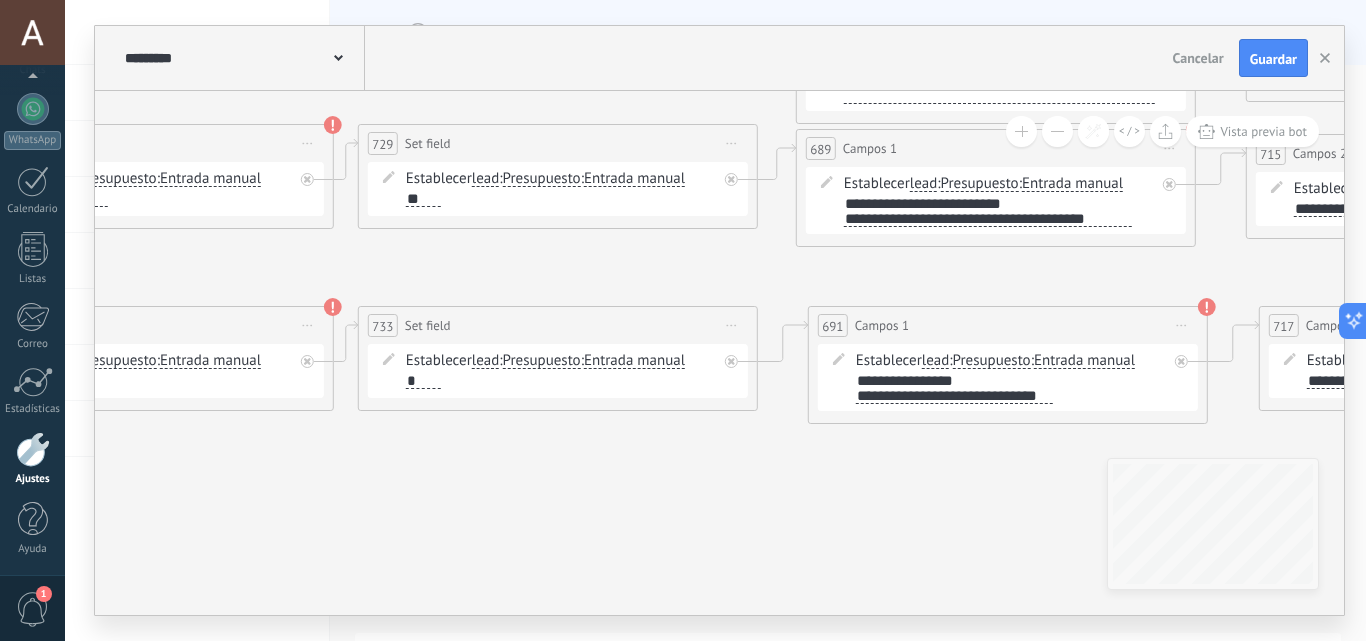 drag, startPoint x: 268, startPoint y: 434, endPoint x: 1029, endPoint y: 551, distance: 769.9415 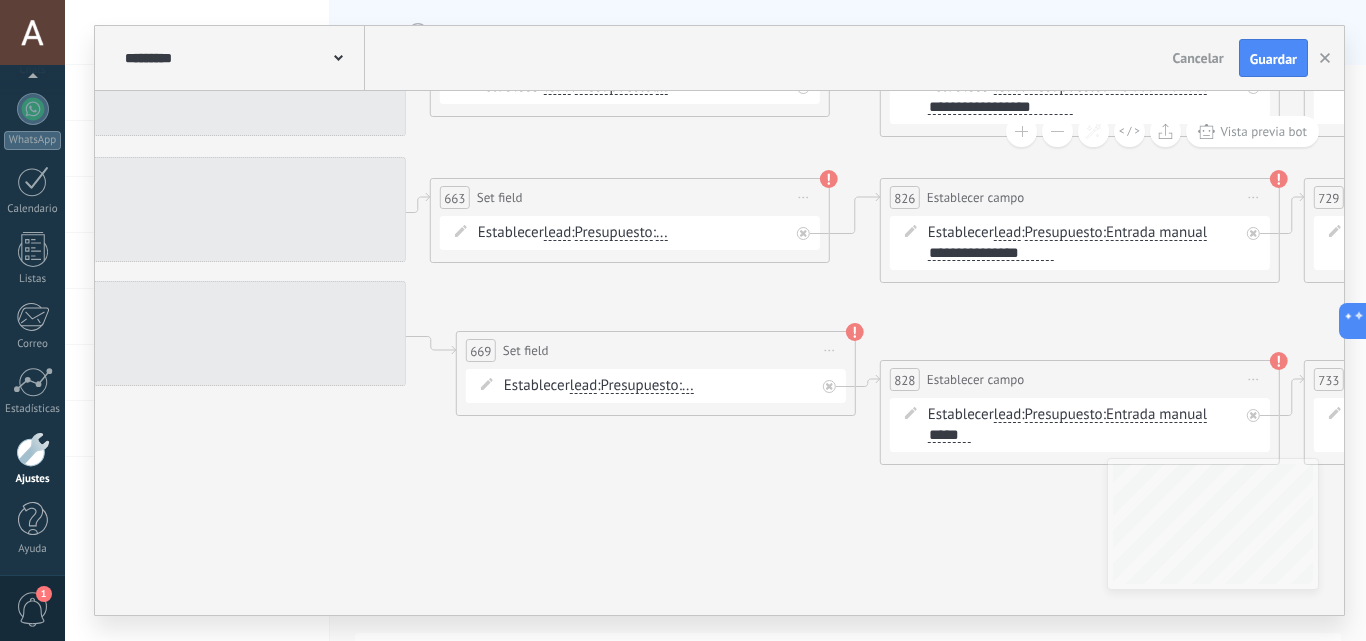 drag, startPoint x: 249, startPoint y: 549, endPoint x: 922, endPoint y: 578, distance: 673.6245 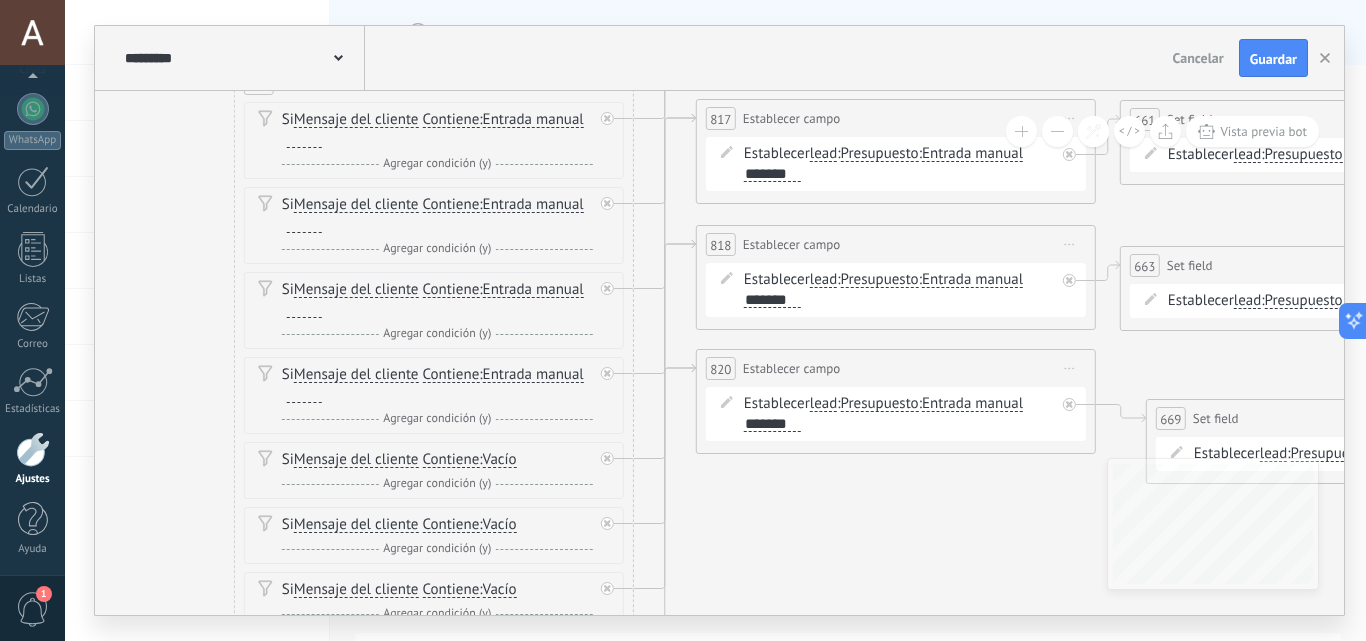 drag, startPoint x: 300, startPoint y: 469, endPoint x: 1007, endPoint y: 514, distance: 708.43066 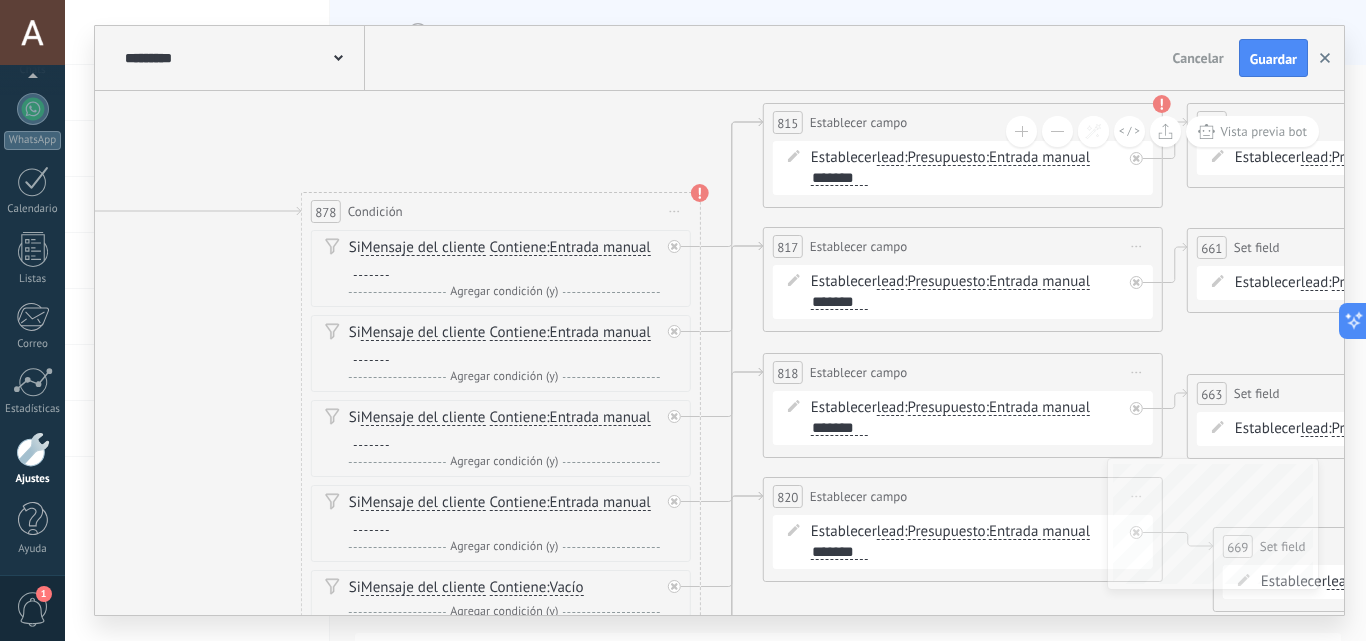 click at bounding box center [1325, 58] 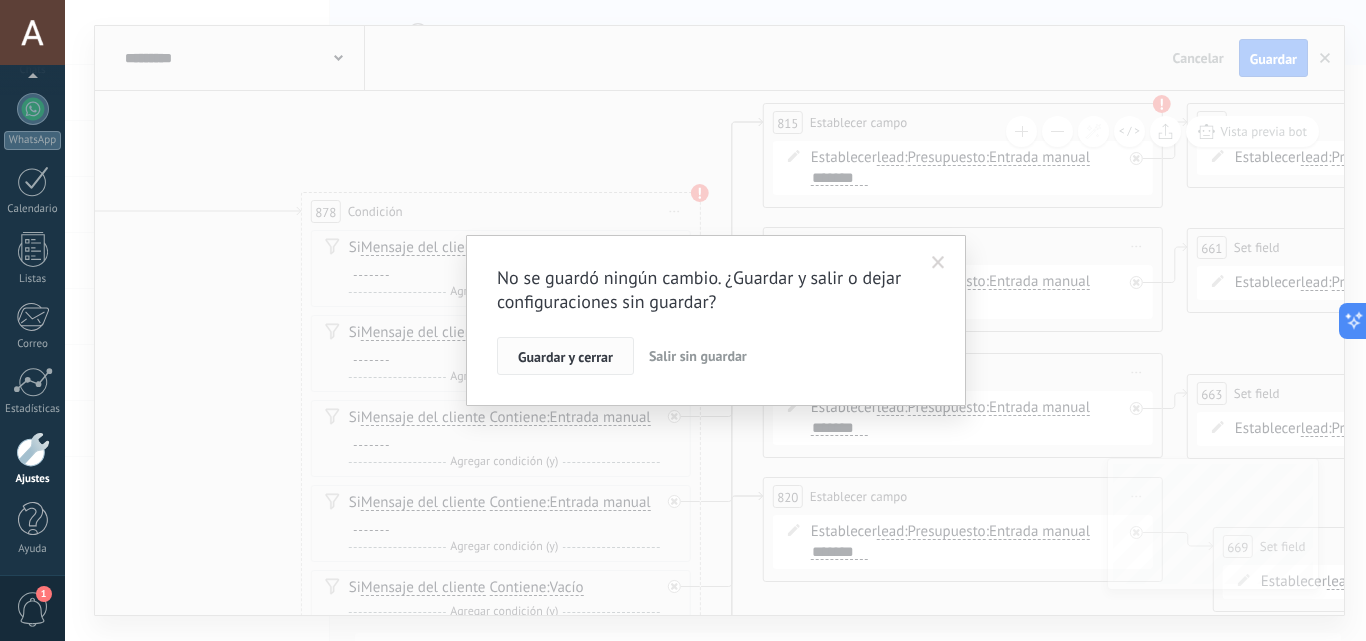 click on "Guardar y cerrar" at bounding box center (565, 357) 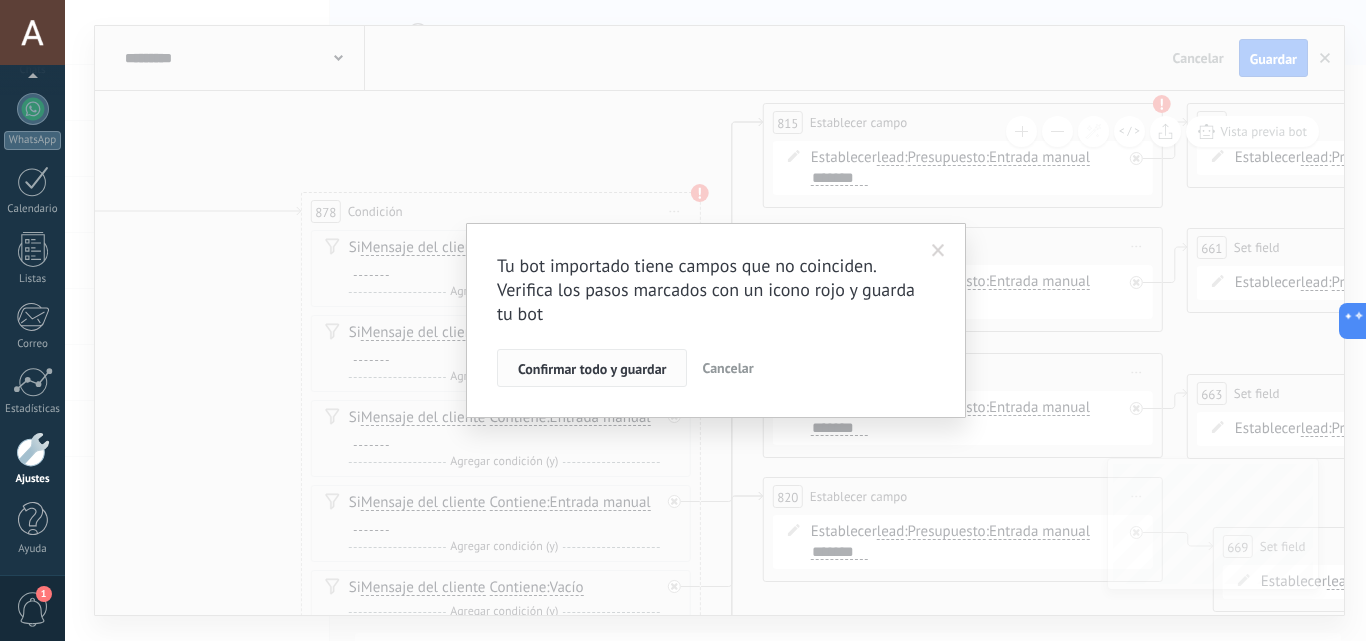 click on "Confirmar todo y guardar" at bounding box center (592, 369) 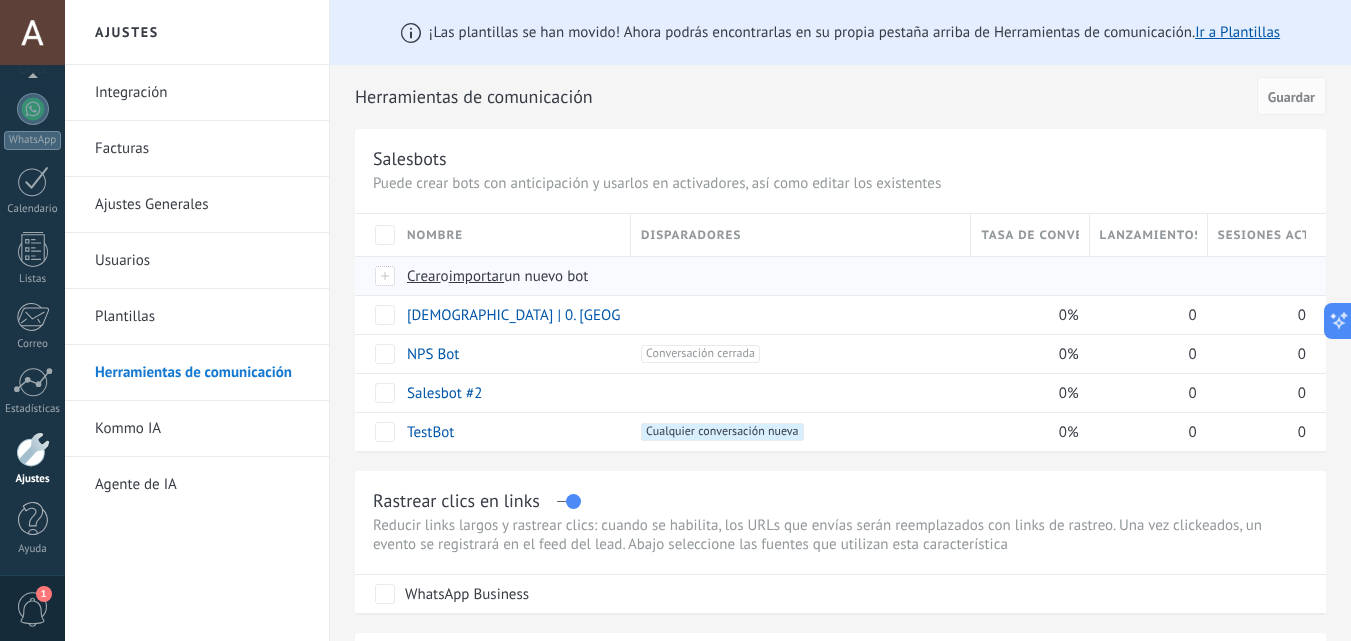 click on "importar" at bounding box center (477, 276) 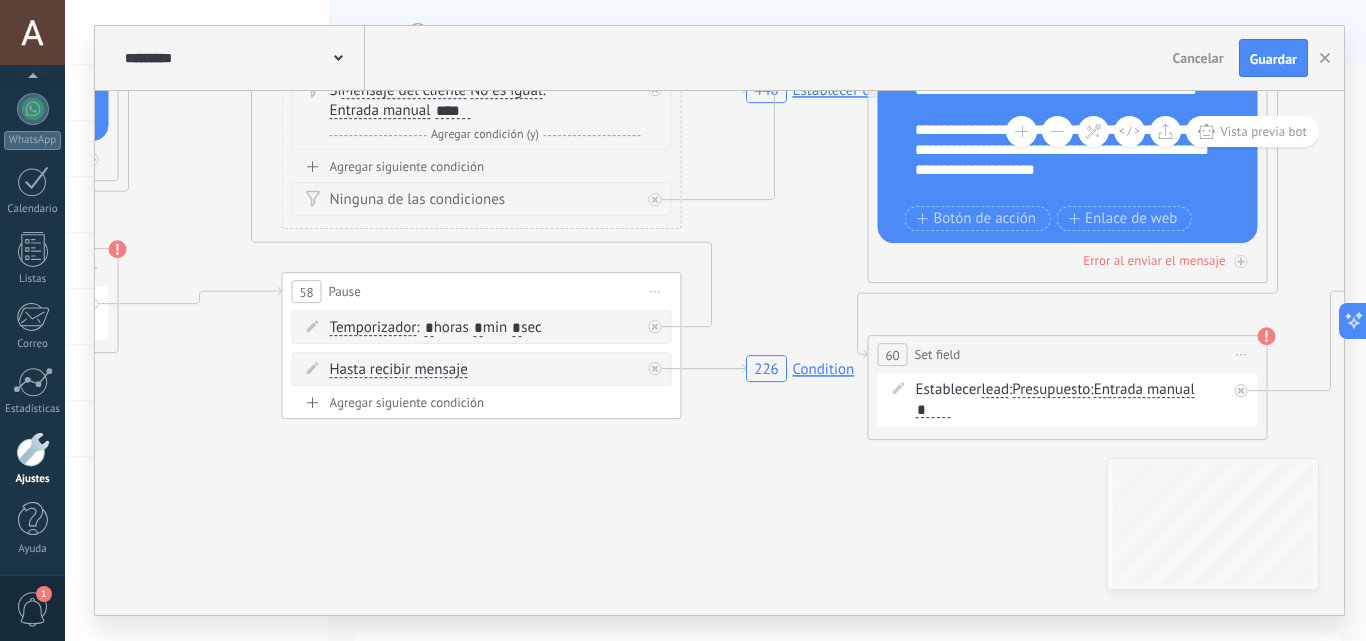 drag, startPoint x: 942, startPoint y: 502, endPoint x: 190, endPoint y: 251, distance: 792.7831 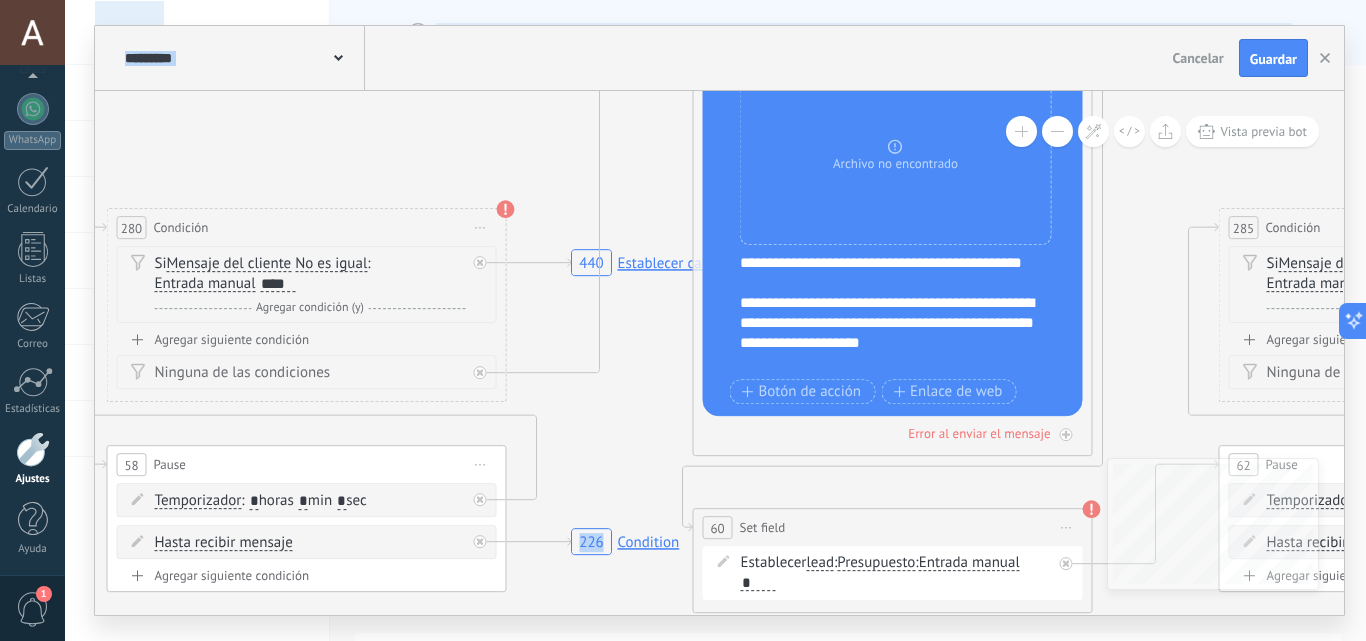 drag, startPoint x: 780, startPoint y: 512, endPoint x: 607, endPoint y: 680, distance: 241.14934 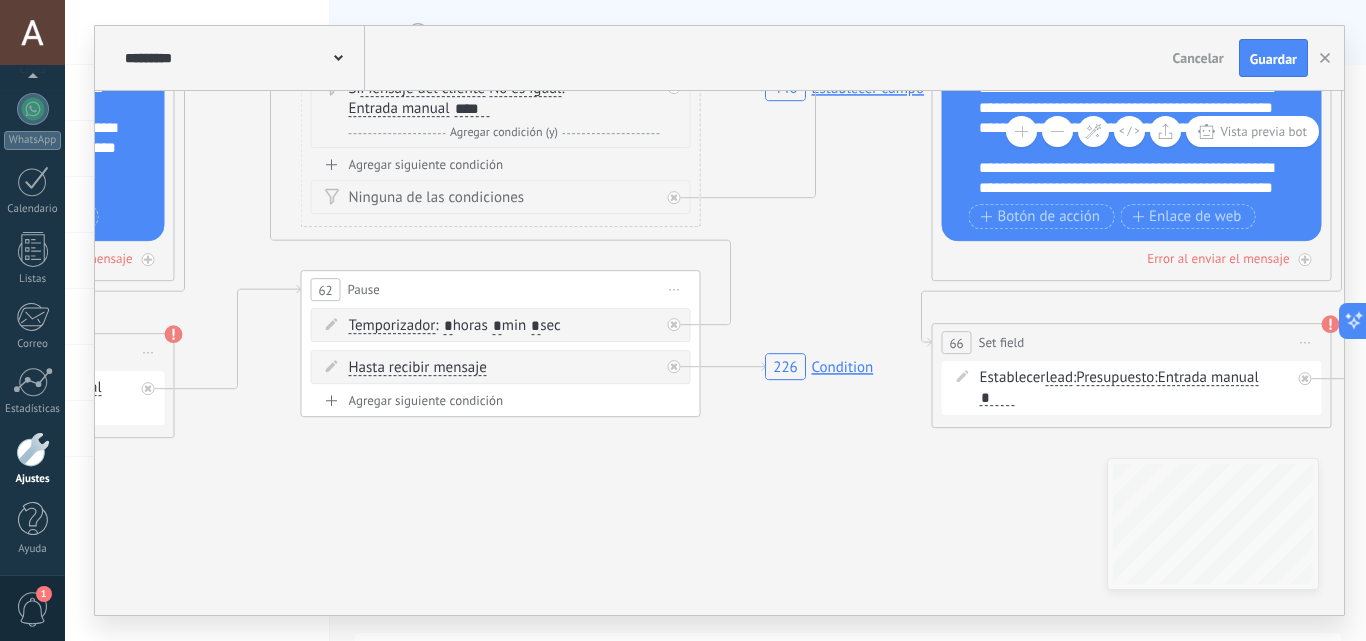 drag, startPoint x: 1152, startPoint y: 267, endPoint x: 236, endPoint y: 187, distance: 919.4868 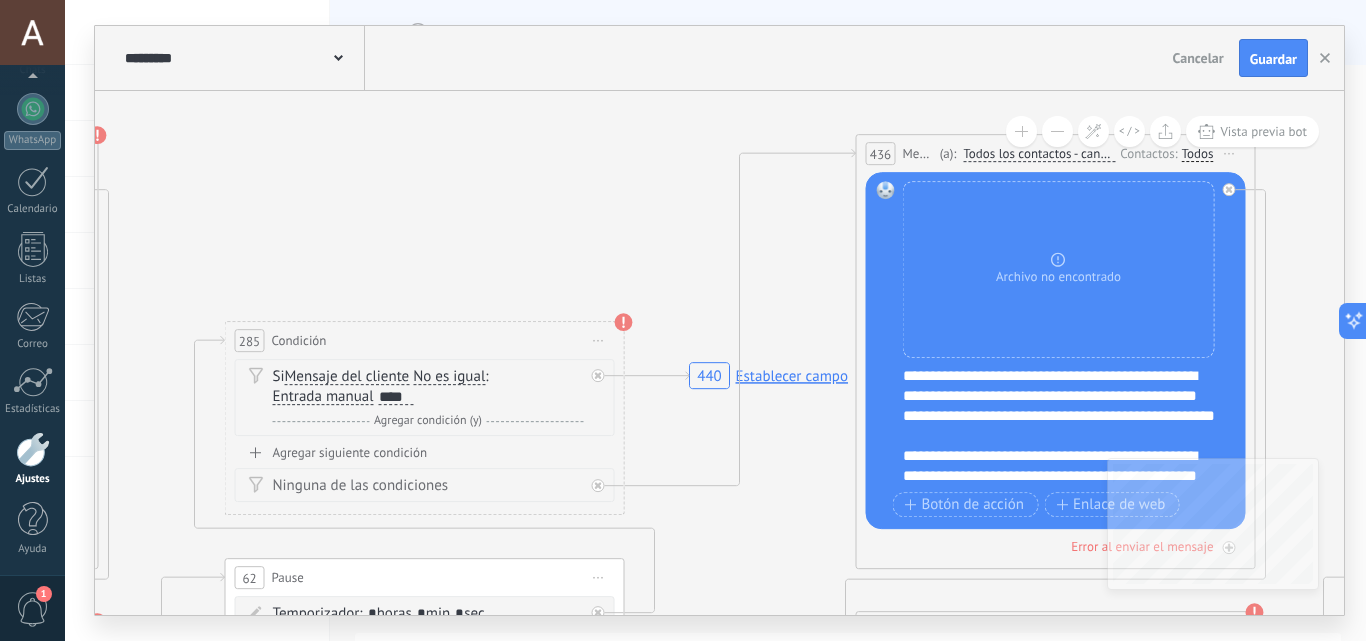 drag, startPoint x: 852, startPoint y: 306, endPoint x: 783, endPoint y: 567, distance: 269.96667 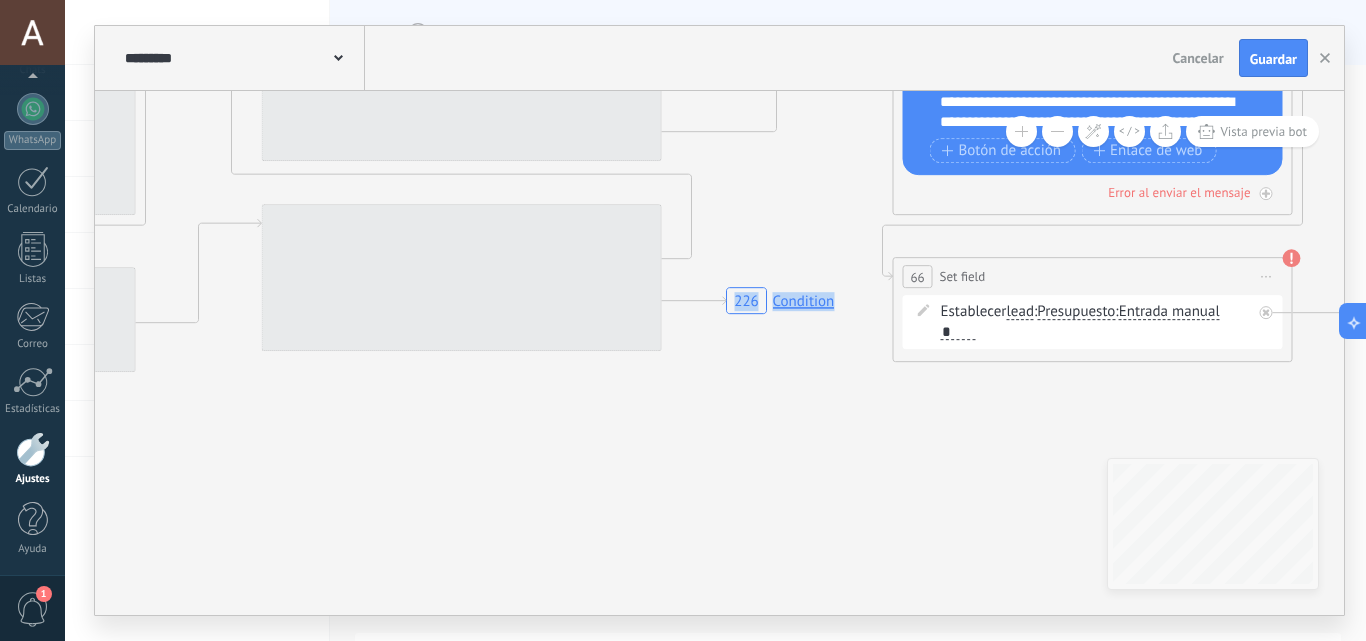 drag, startPoint x: 1328, startPoint y: 384, endPoint x: 1365, endPoint y: 108, distance: 278.46902 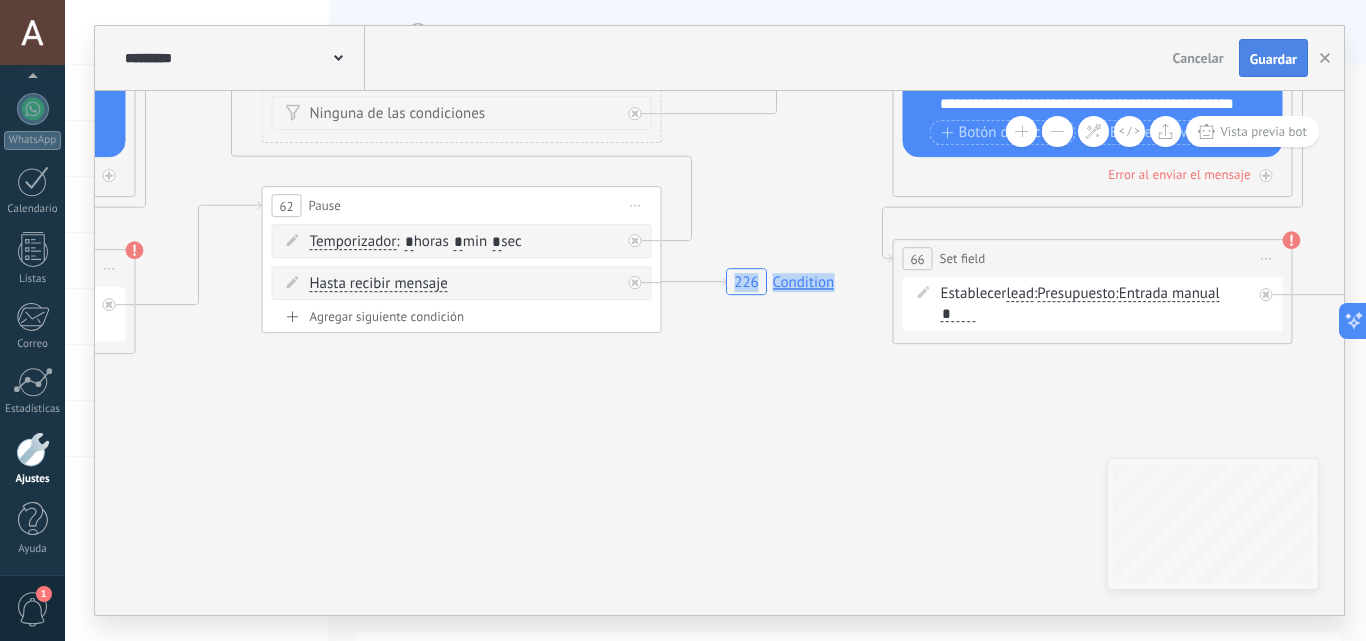 click on "Guardar" at bounding box center [1273, 59] 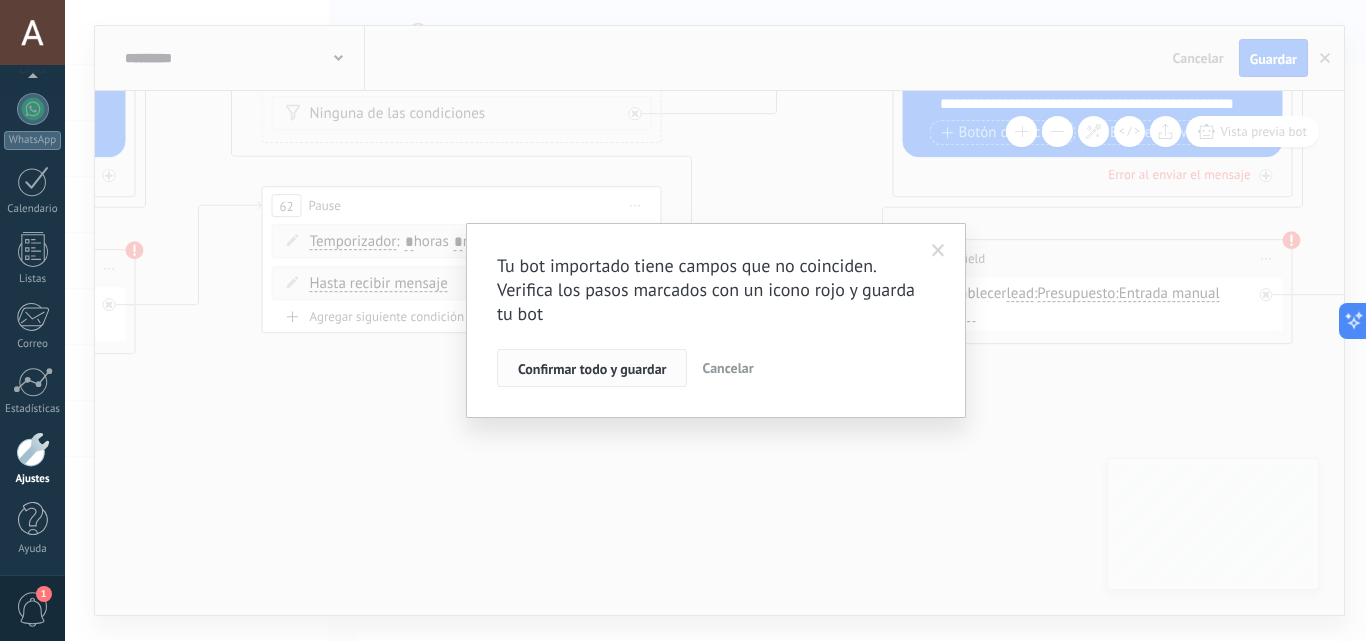 click on "Confirmar todo y guardar" at bounding box center [592, 369] 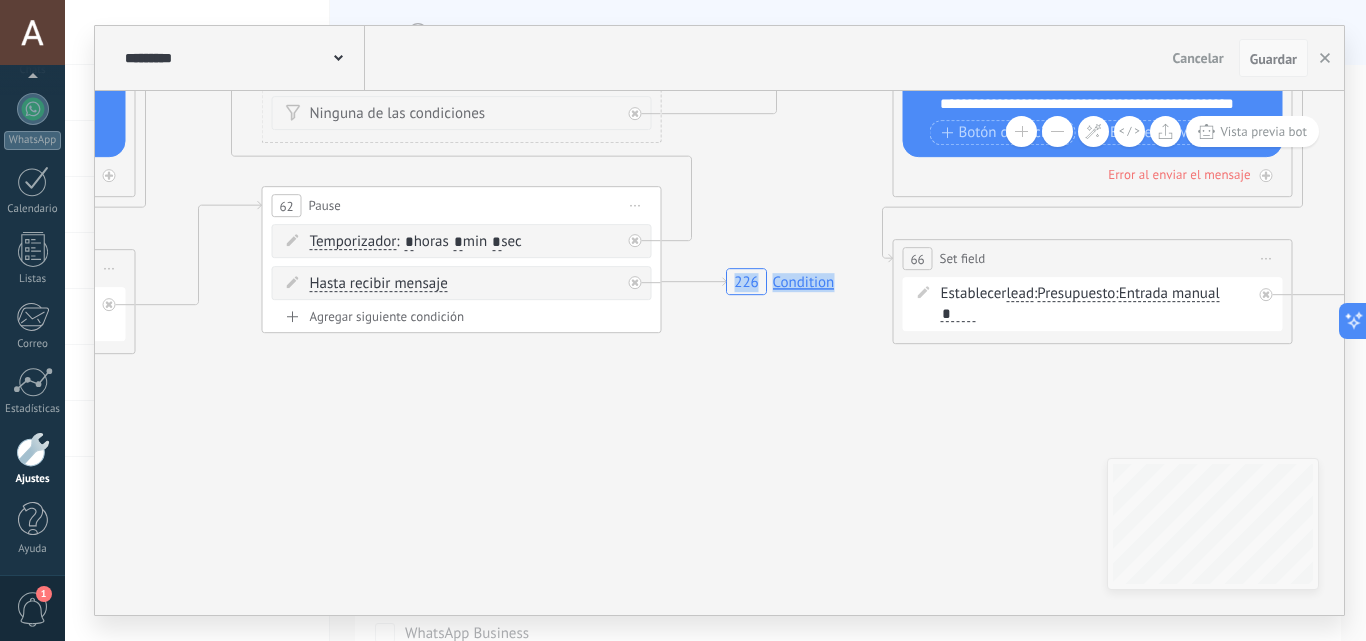click on "Guardar" at bounding box center (1273, 59) 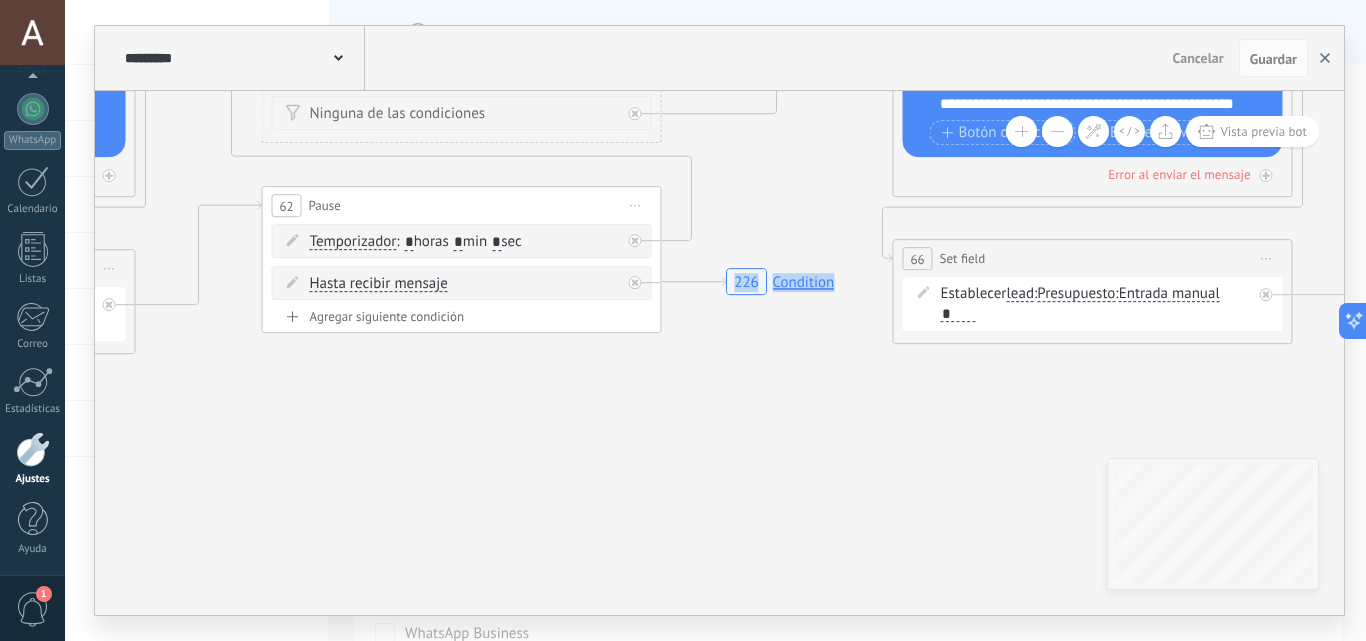click 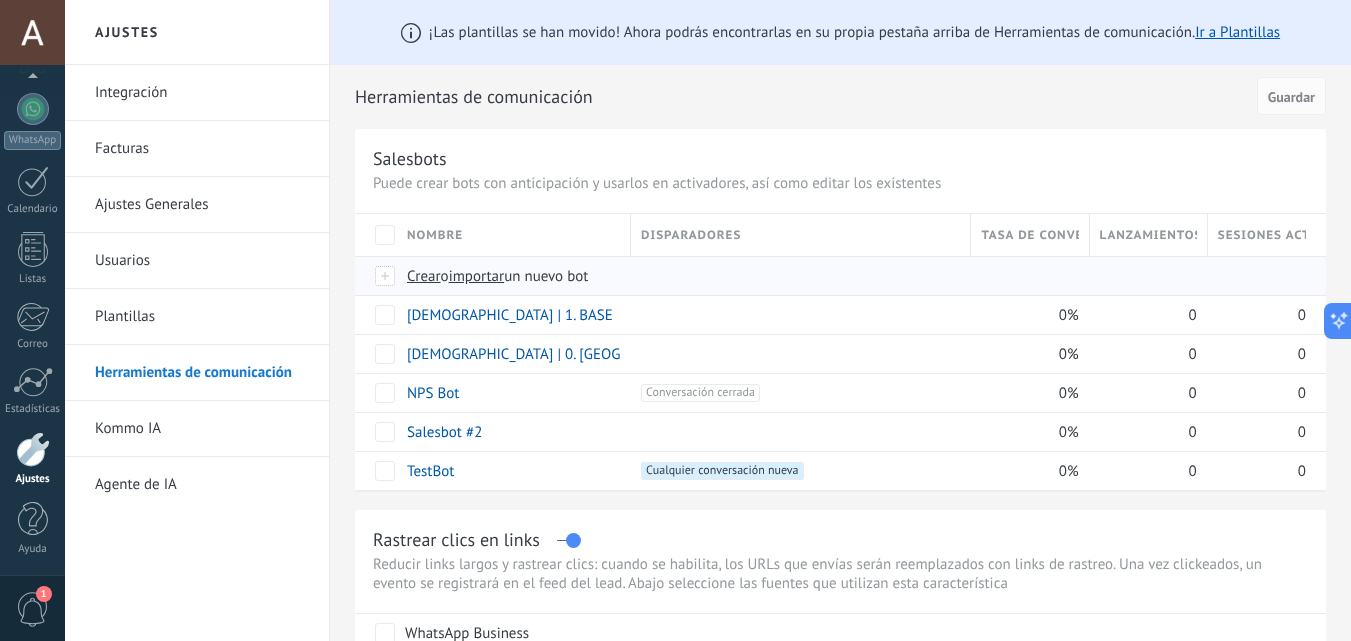 click on "importar" at bounding box center (477, 276) 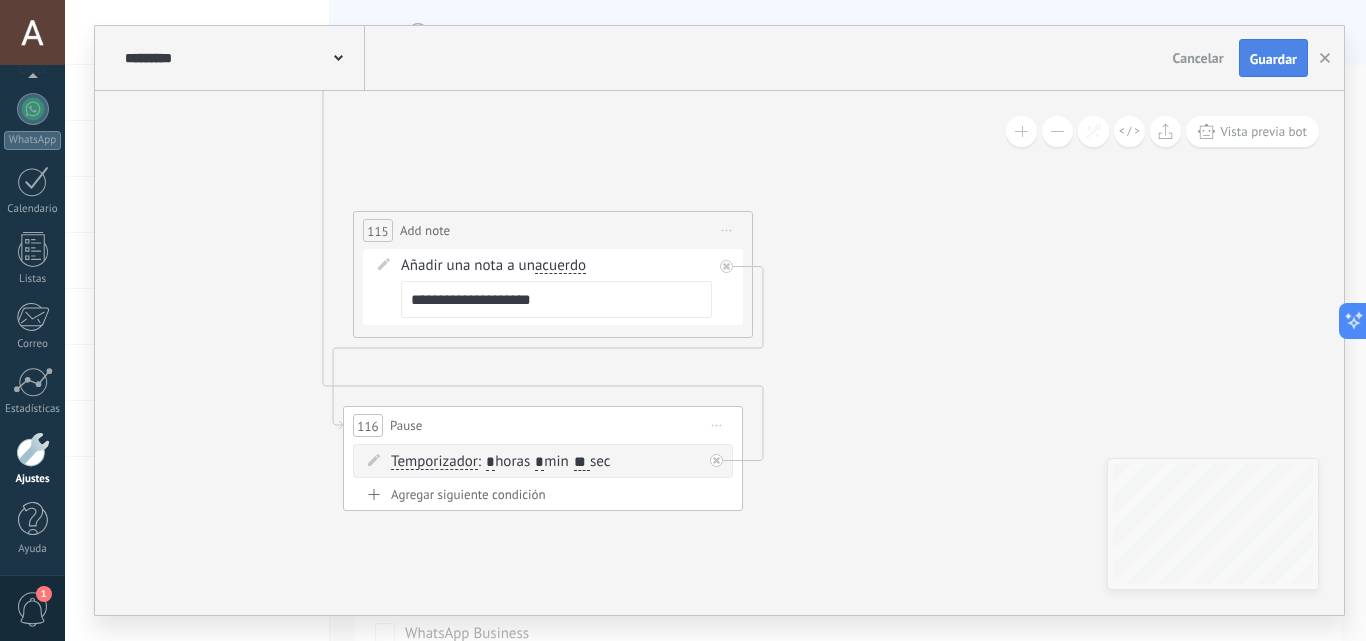 click on "Guardar" at bounding box center (1273, 59) 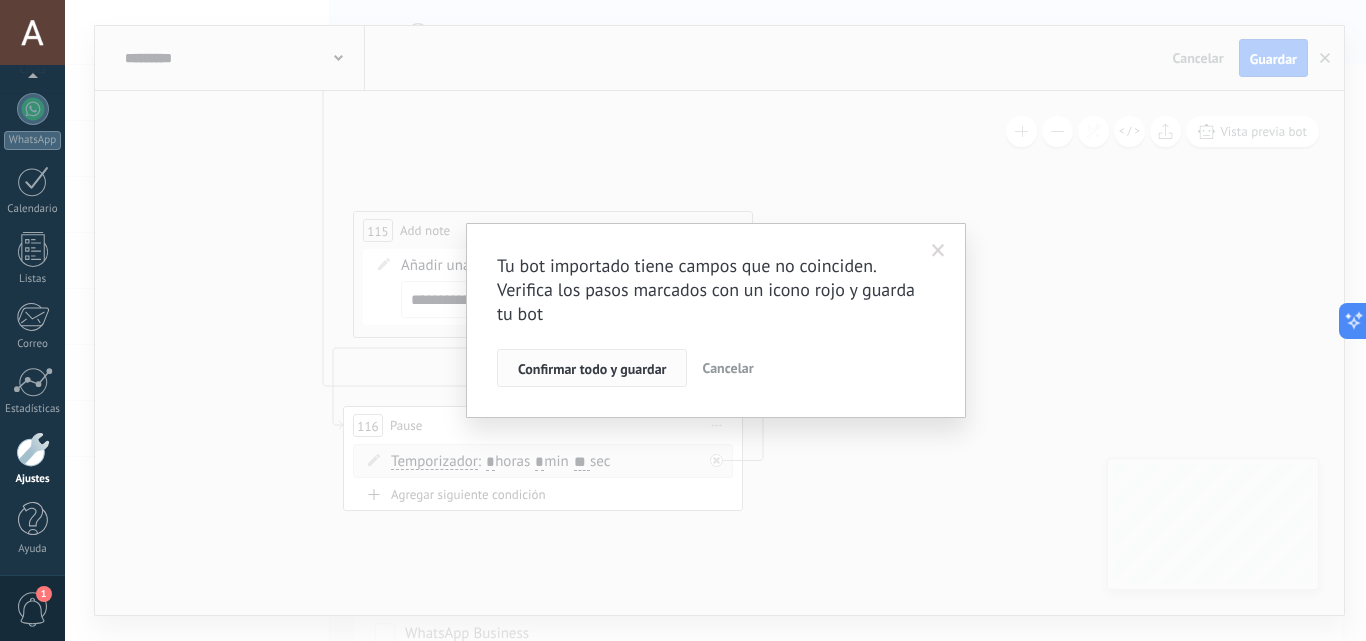 click on "Confirmar todo y guardar" at bounding box center [592, 369] 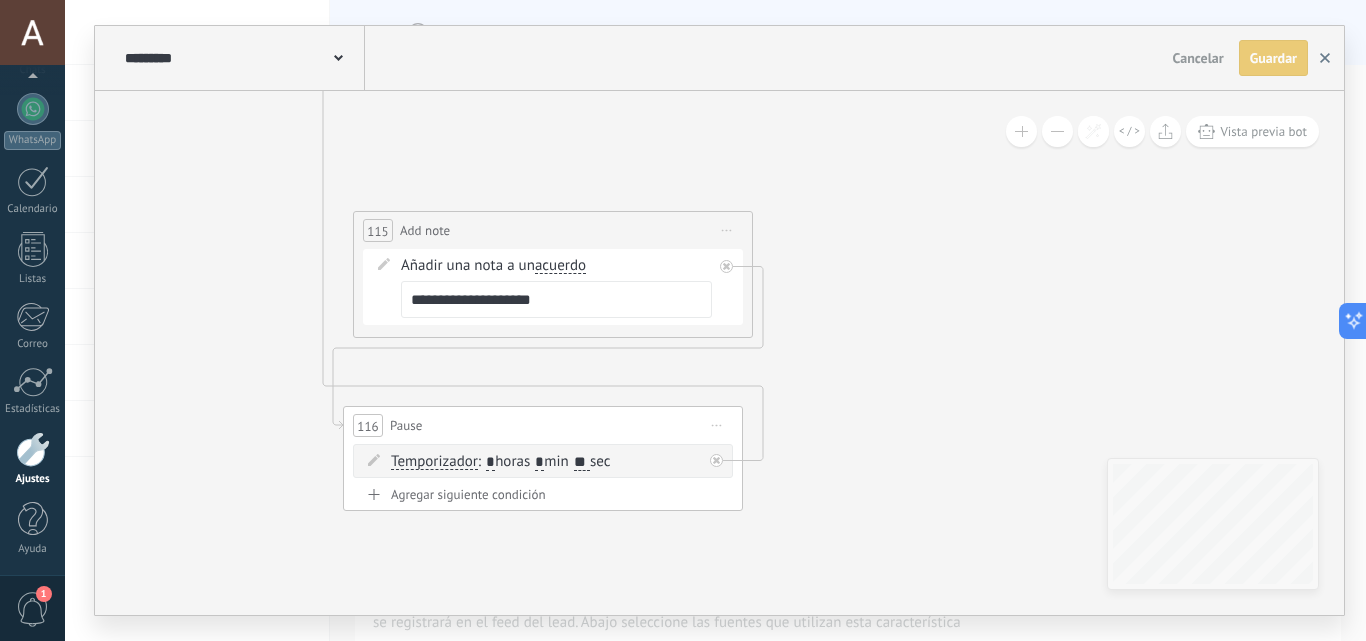 click 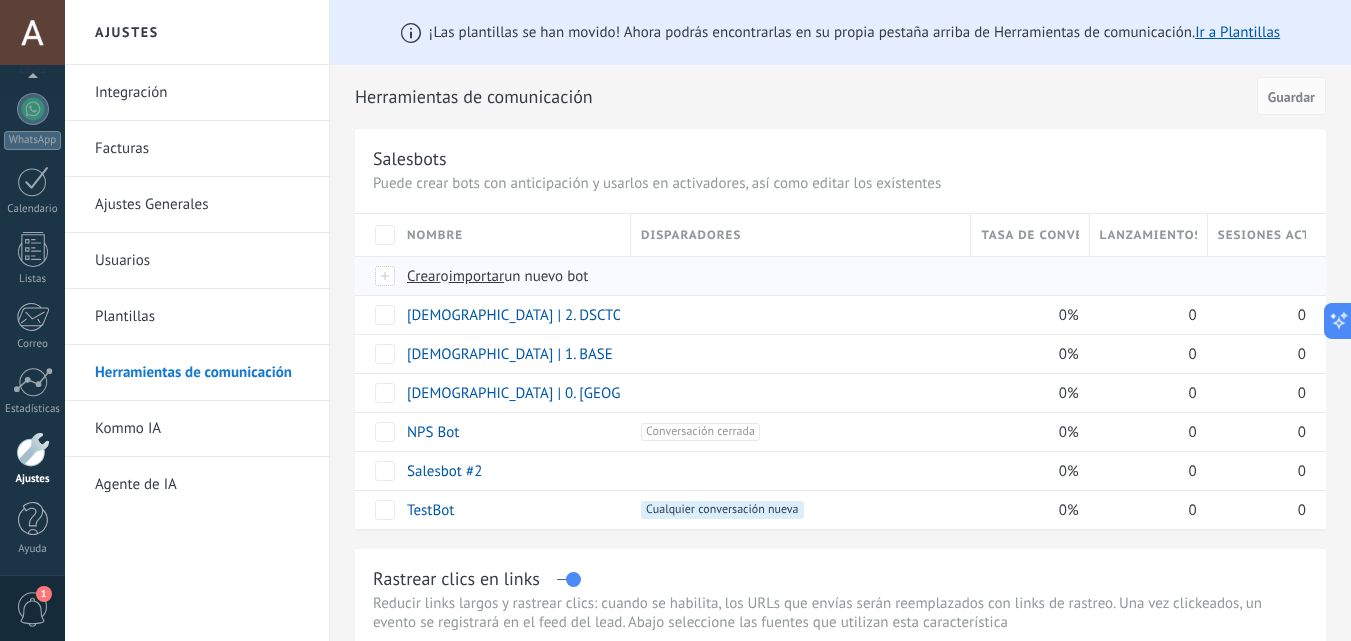 click on "importar" at bounding box center (477, 276) 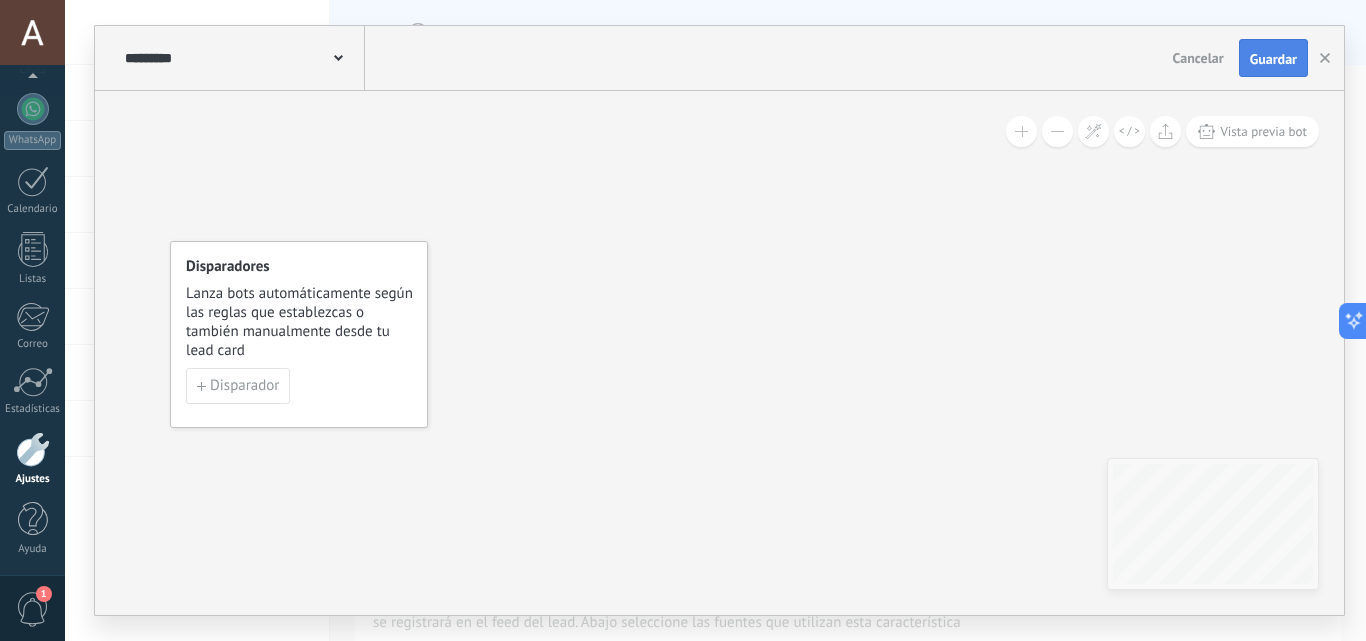 click on "Guardar" at bounding box center [1273, 59] 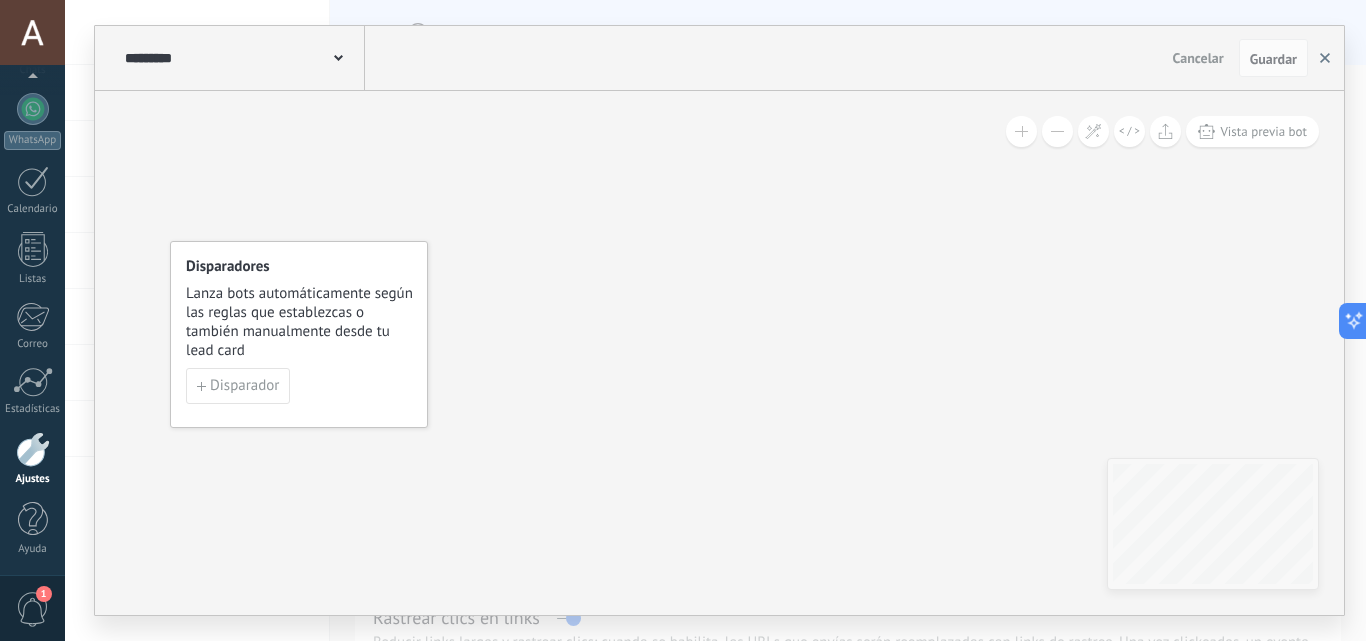 click 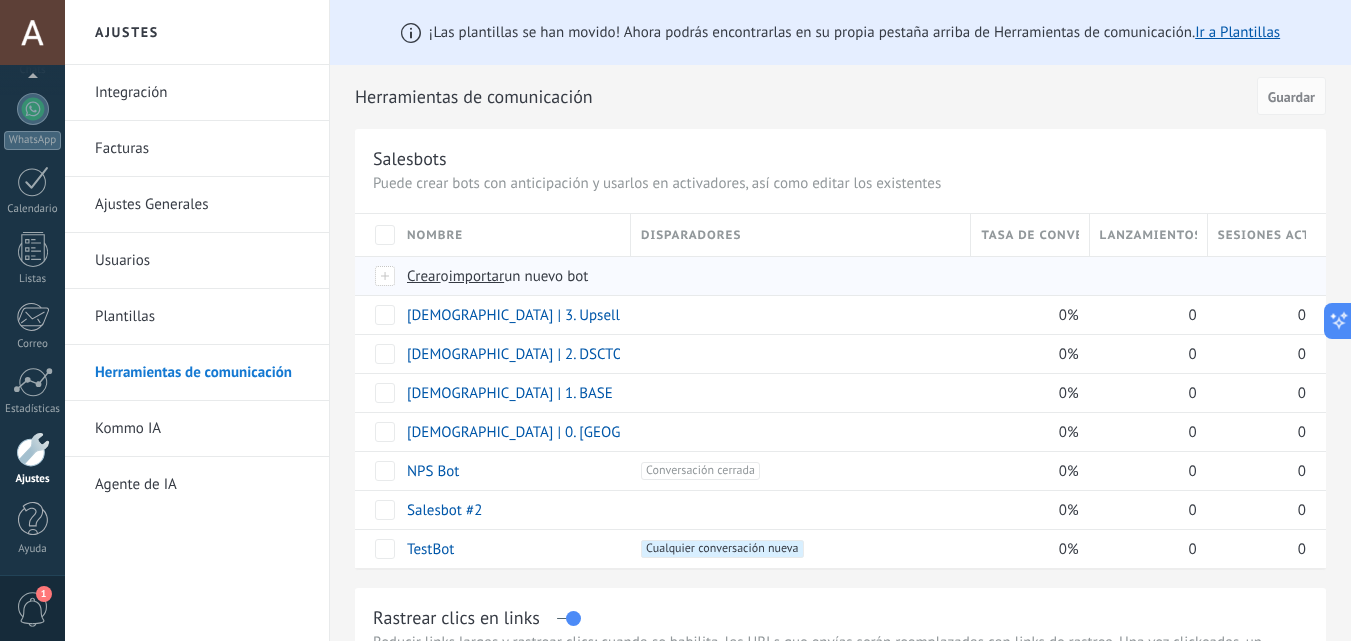 click on "importar" at bounding box center (477, 276) 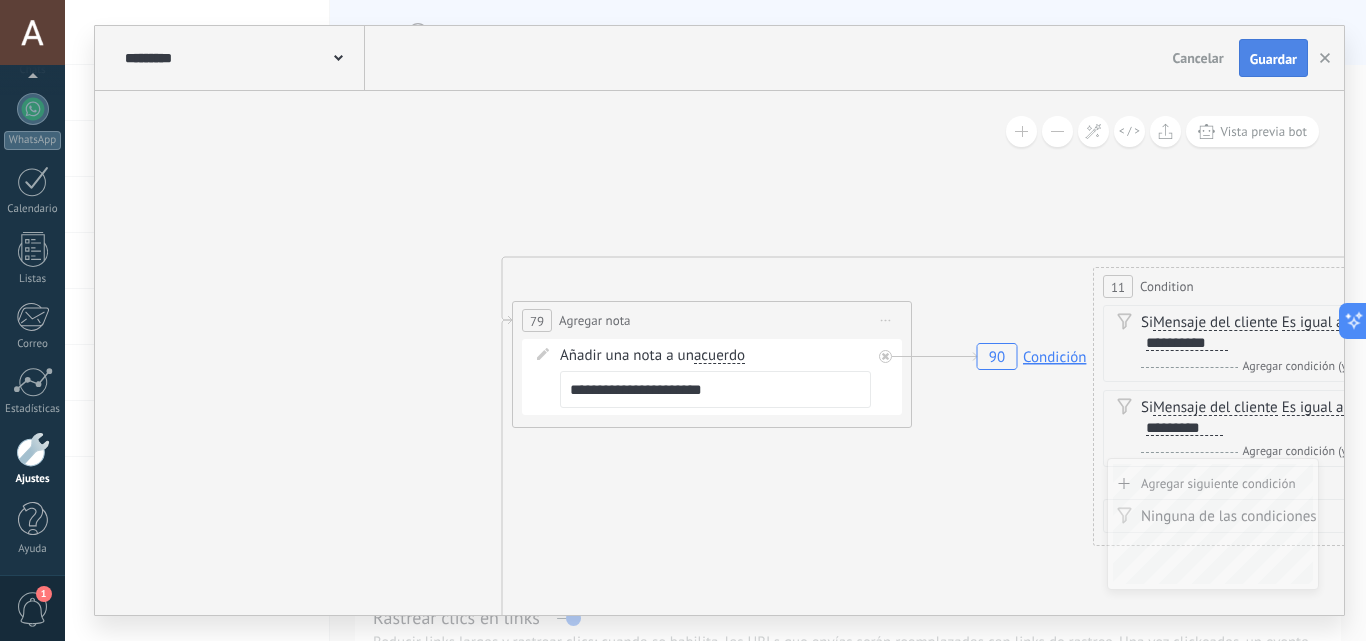 click on "Guardar" at bounding box center (1273, 59) 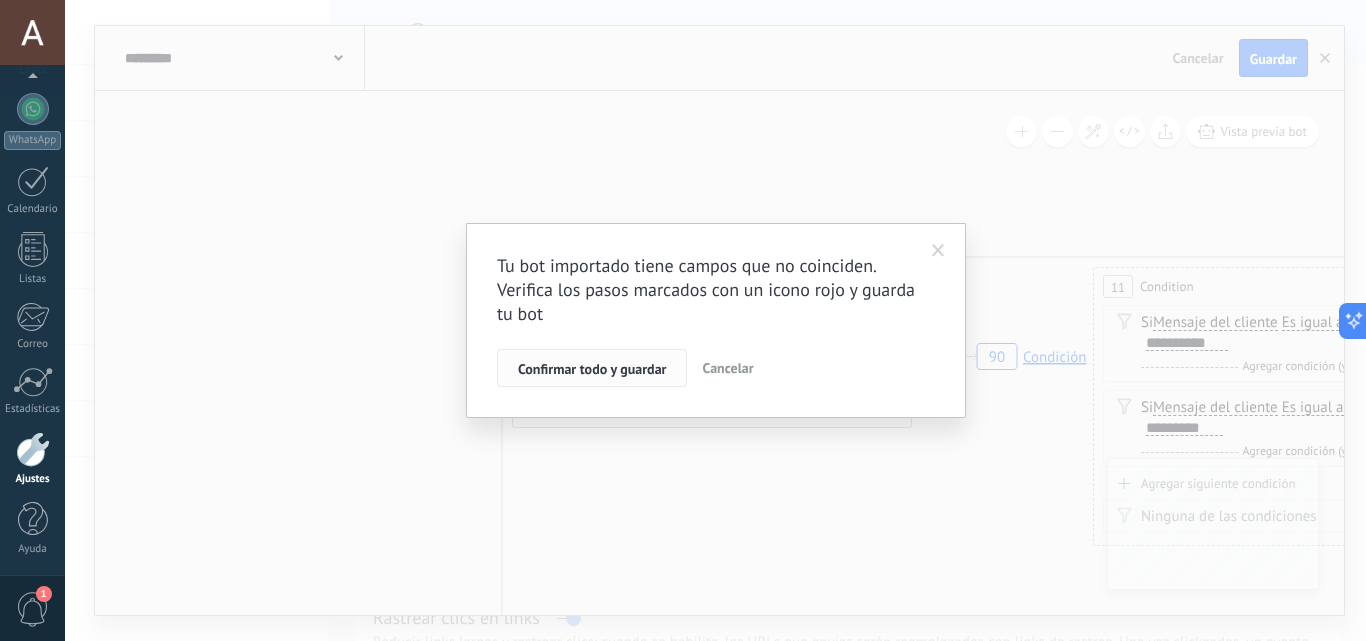click on "Confirmar todo y guardar" at bounding box center (592, 368) 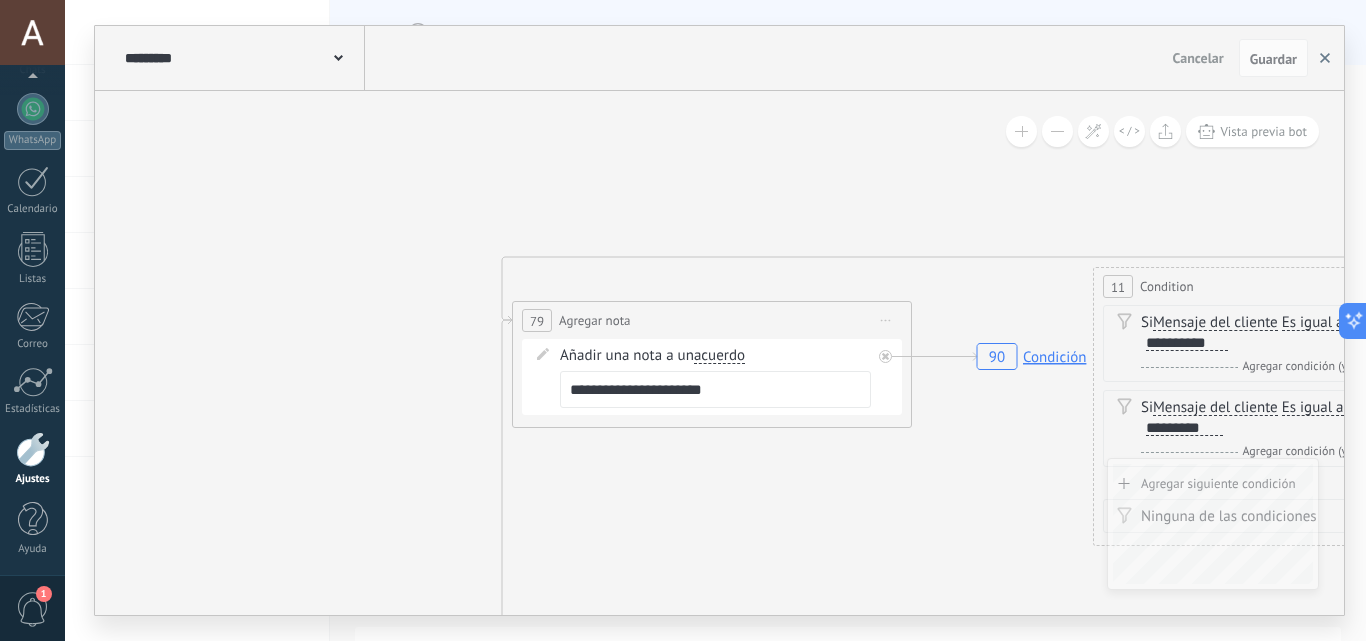 click 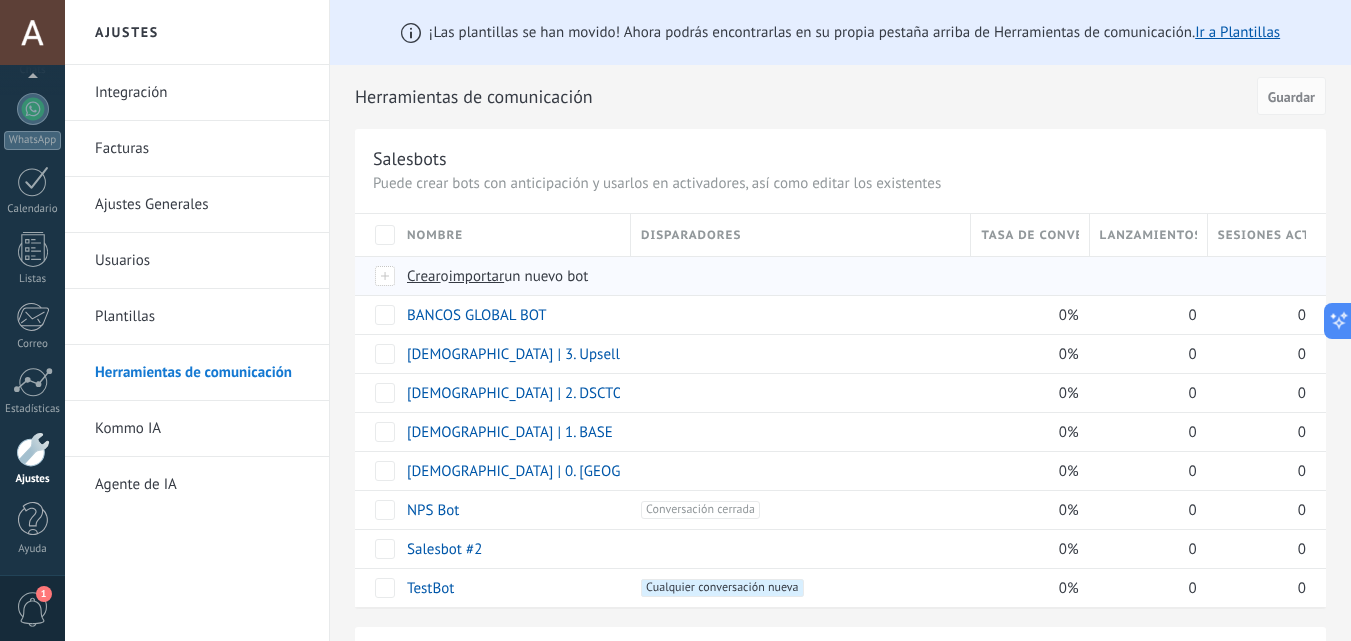 click on "importar" at bounding box center [477, 276] 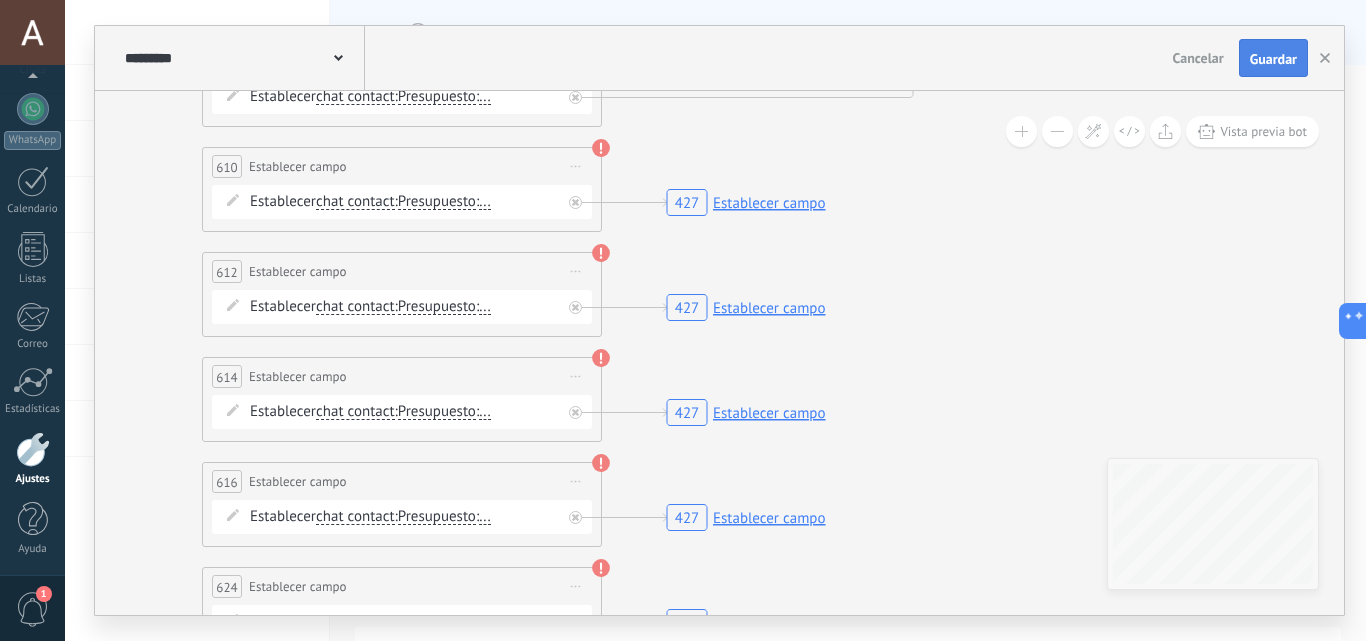 click on "Guardar" at bounding box center [1273, 58] 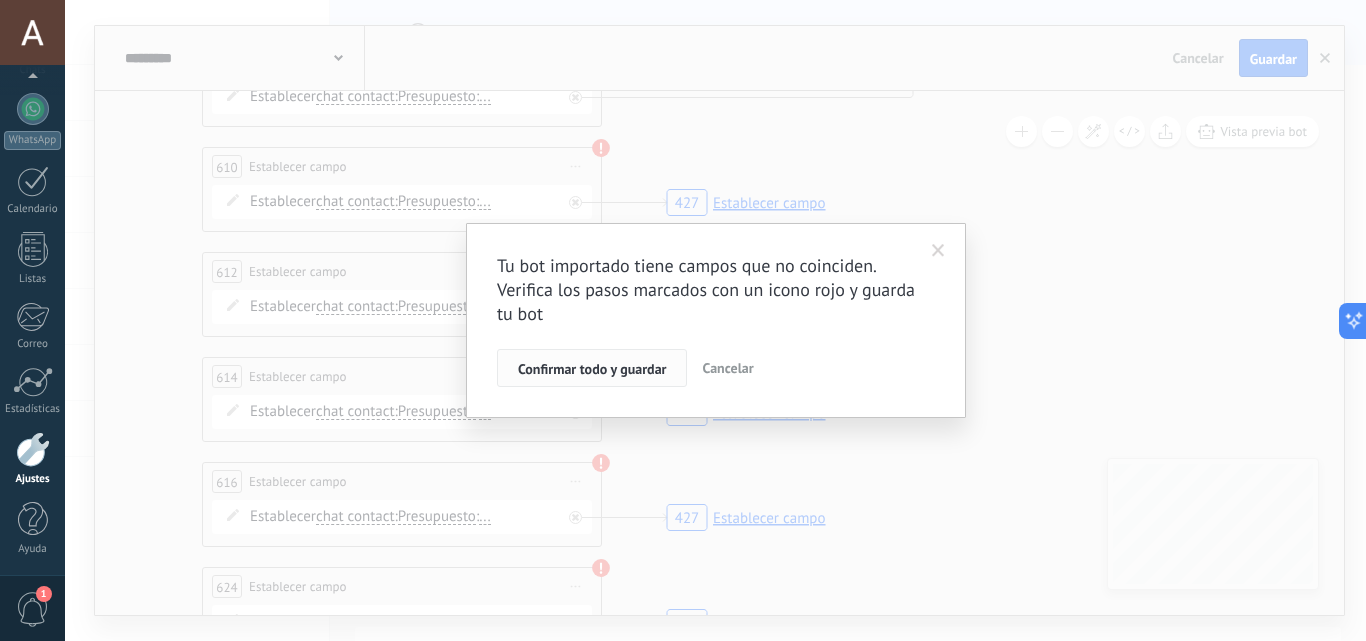 click on "Confirmar todo y guardar" at bounding box center [592, 369] 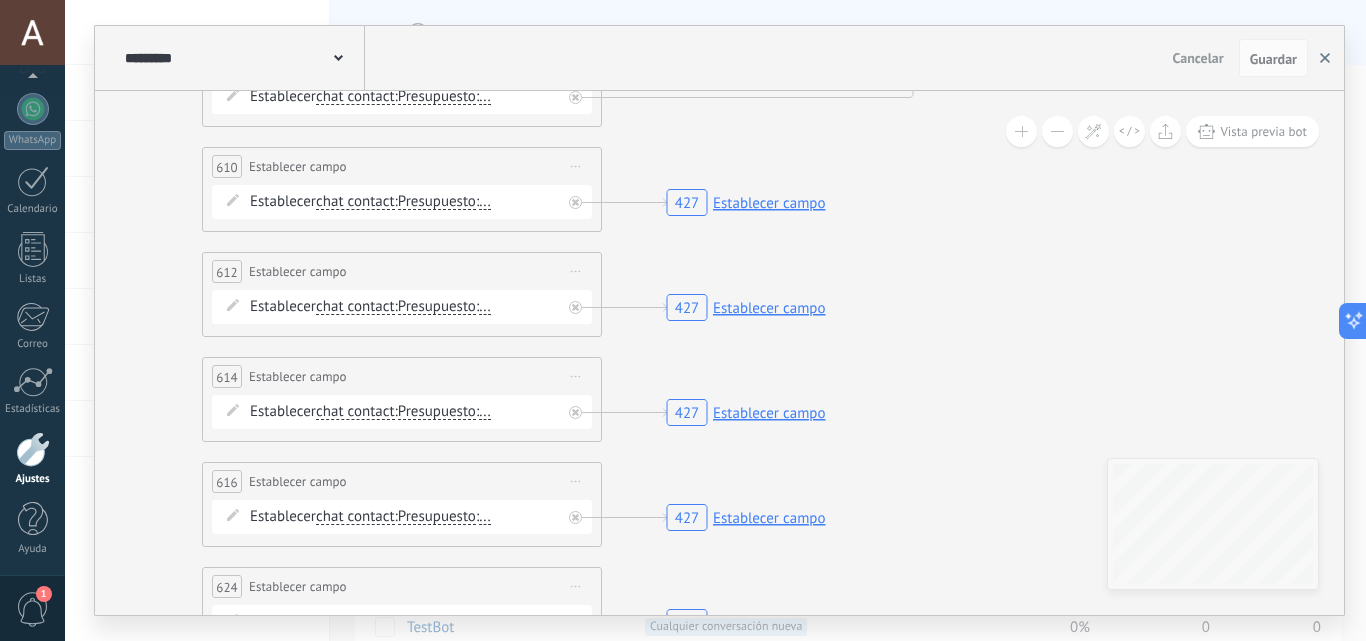 click 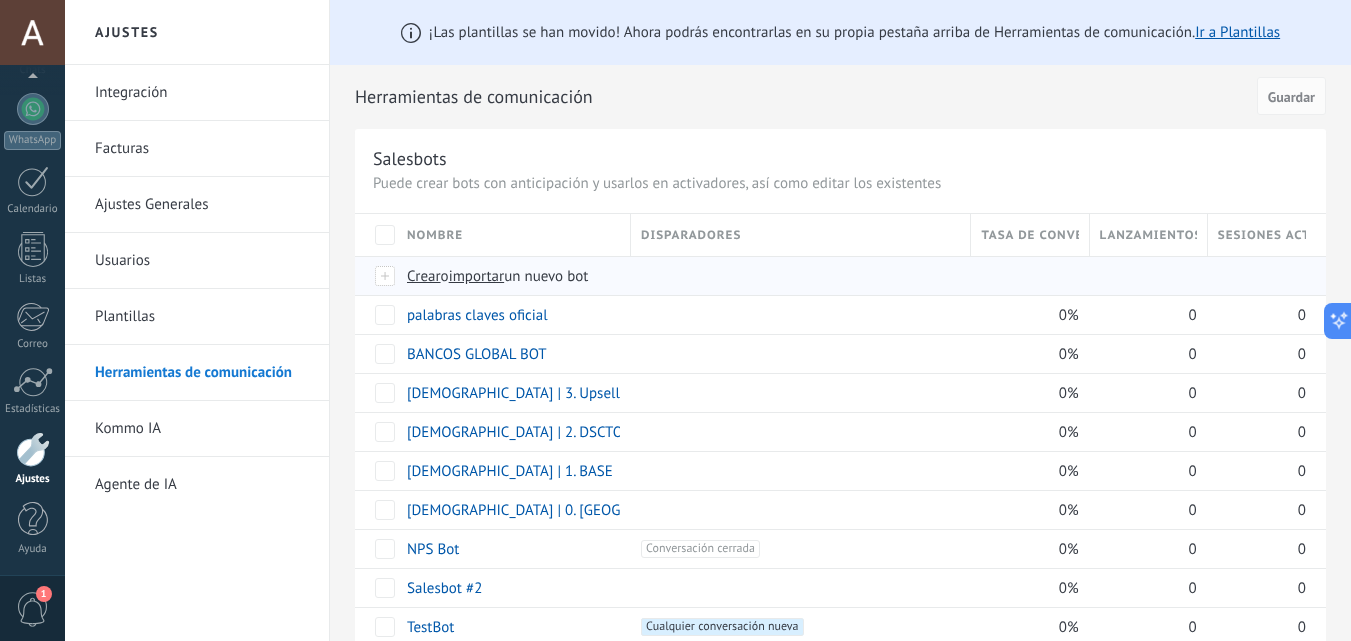 click on "importar" at bounding box center [477, 276] 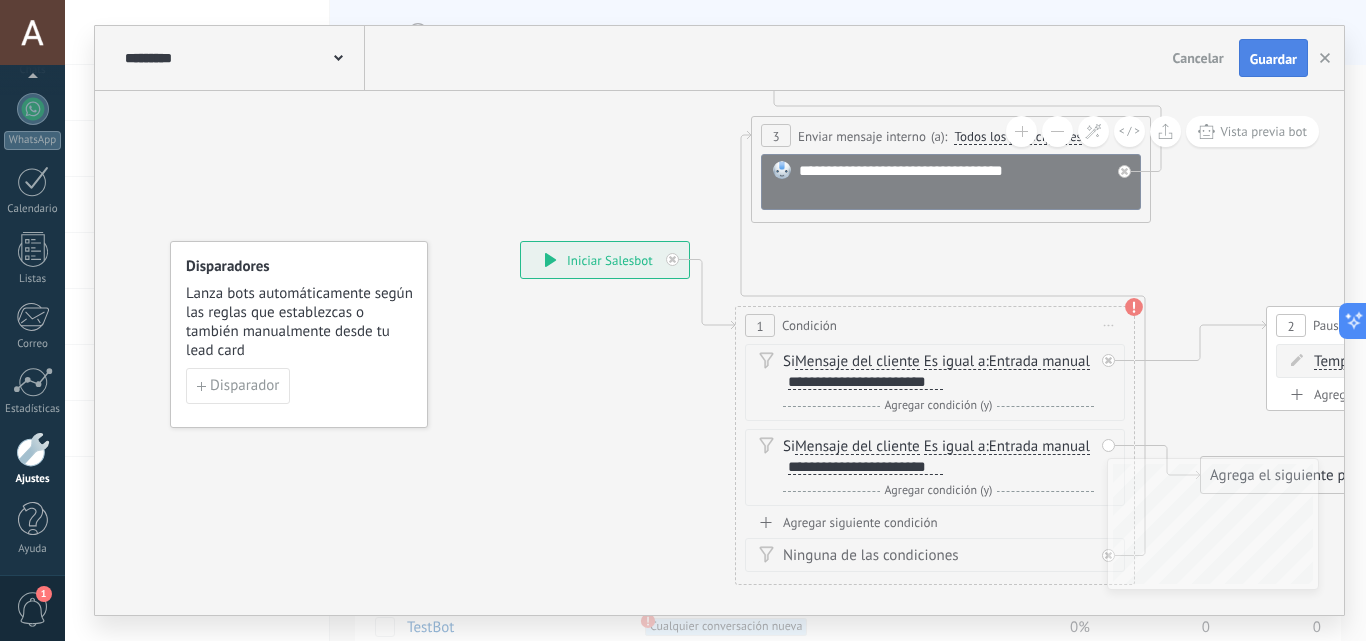 click on "Guardar" at bounding box center [1273, 58] 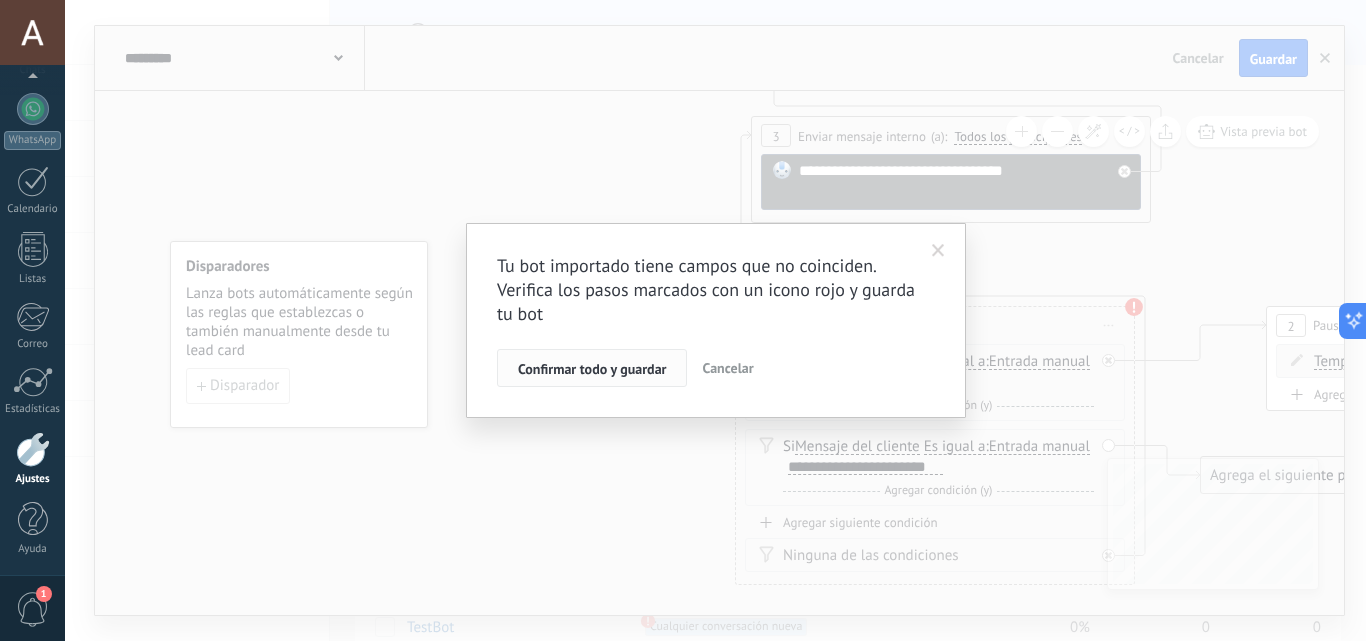 click on "Confirmar todo y guardar" at bounding box center [592, 369] 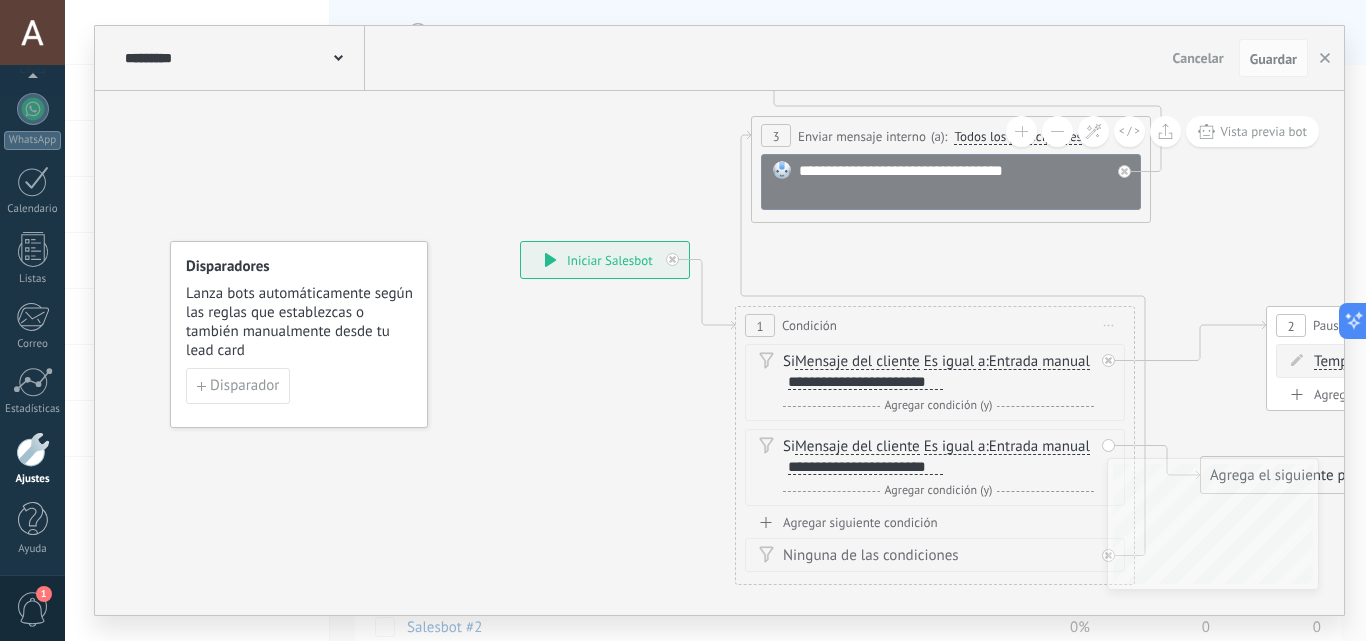 click 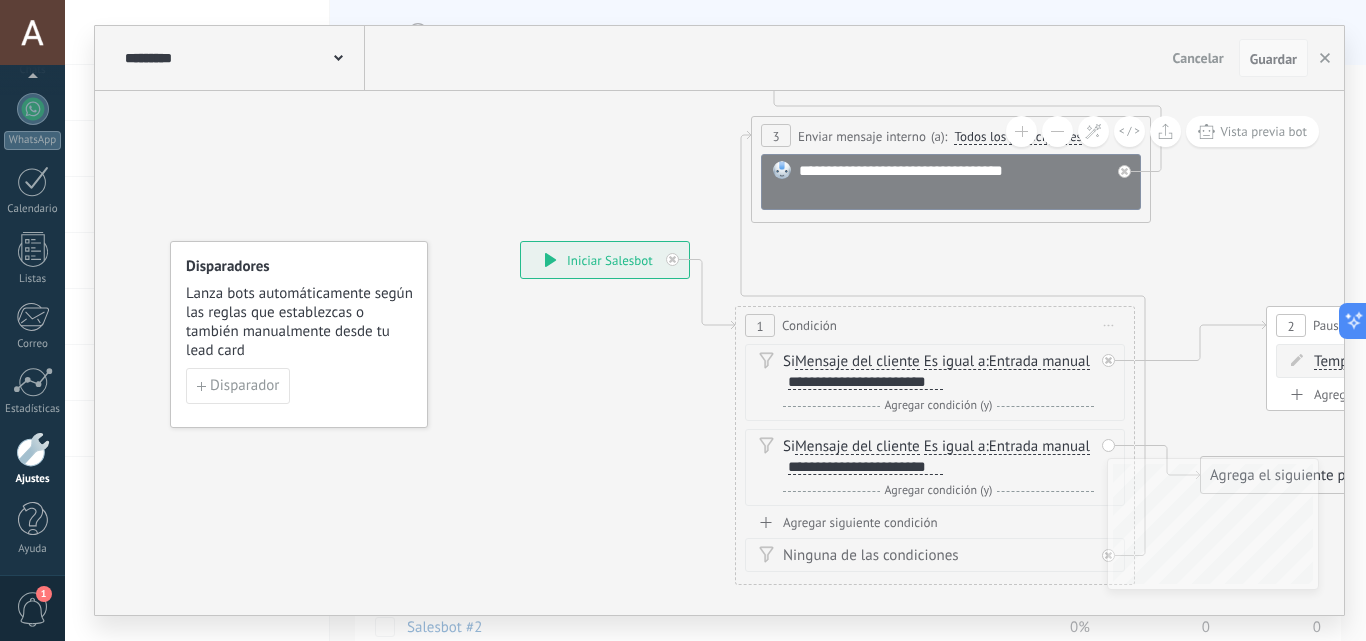 click on "Guardar" at bounding box center [1273, 59] 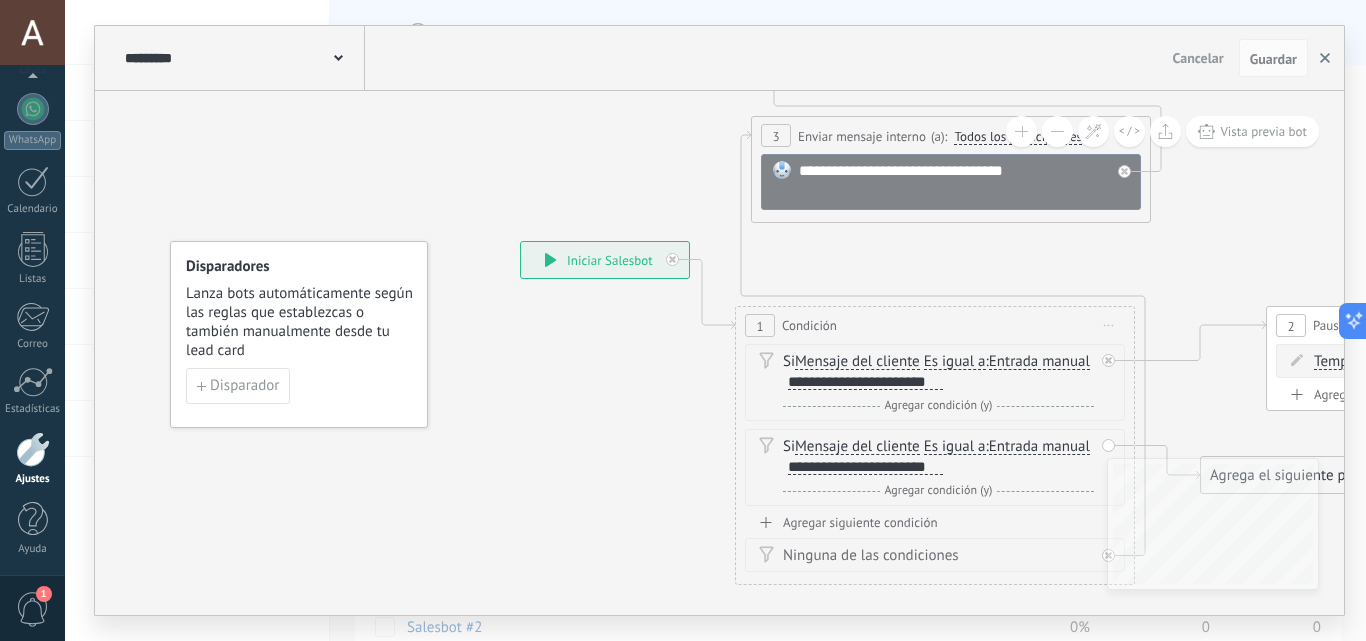 click 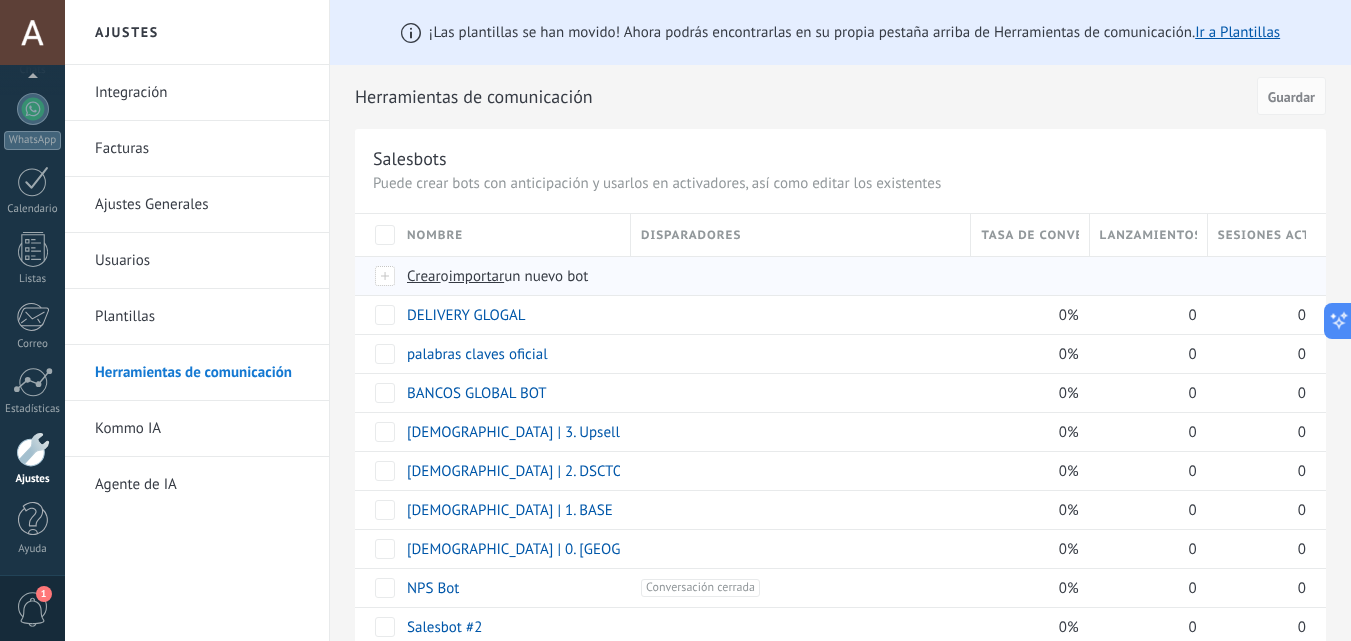 click on "importar" at bounding box center [477, 276] 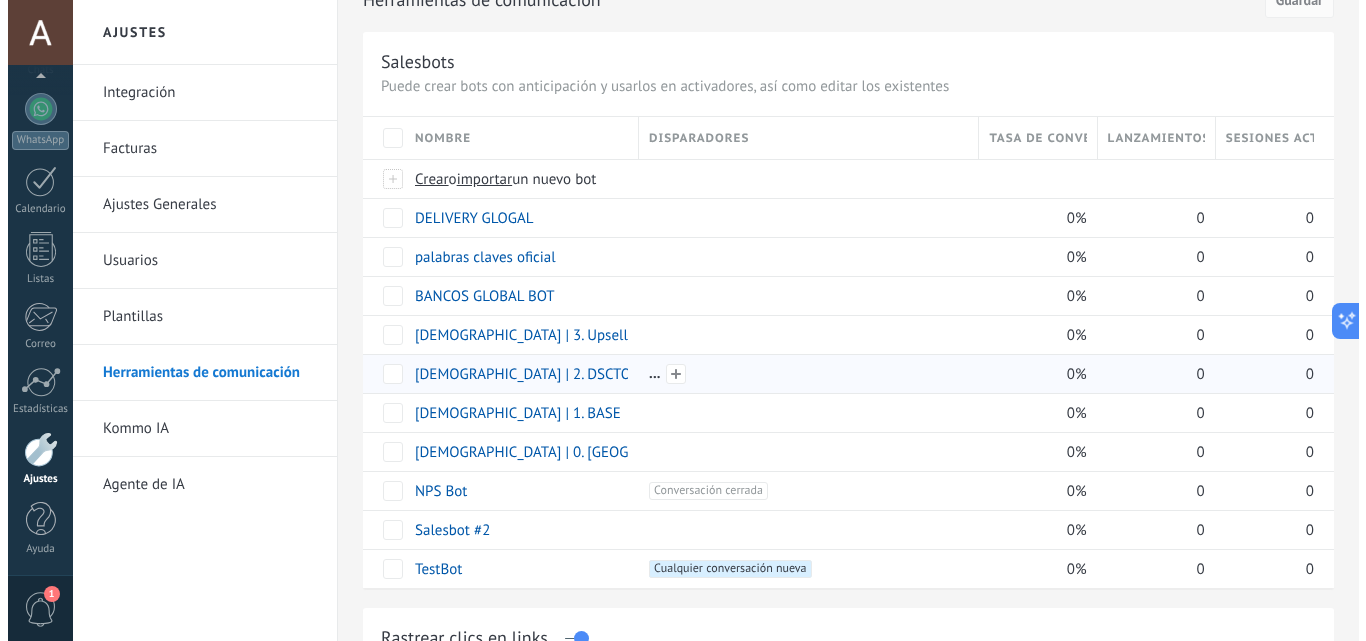 scroll, scrollTop: 200, scrollLeft: 0, axis: vertical 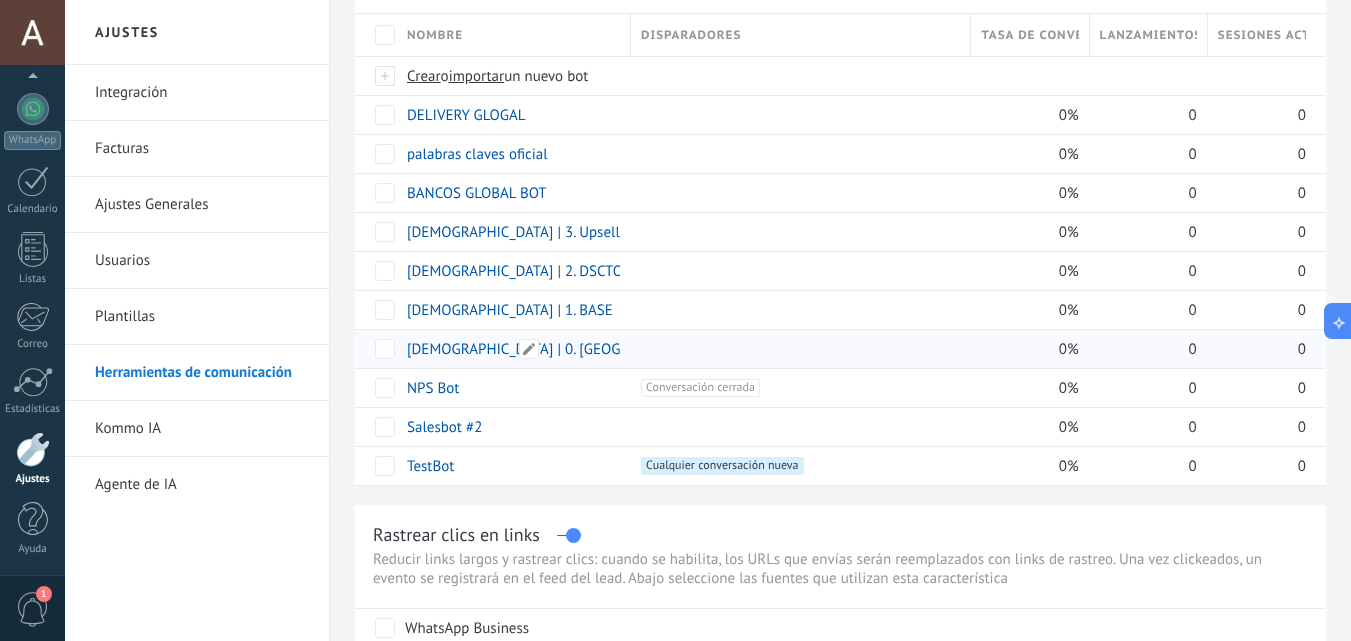 click at bounding box center [529, 349] 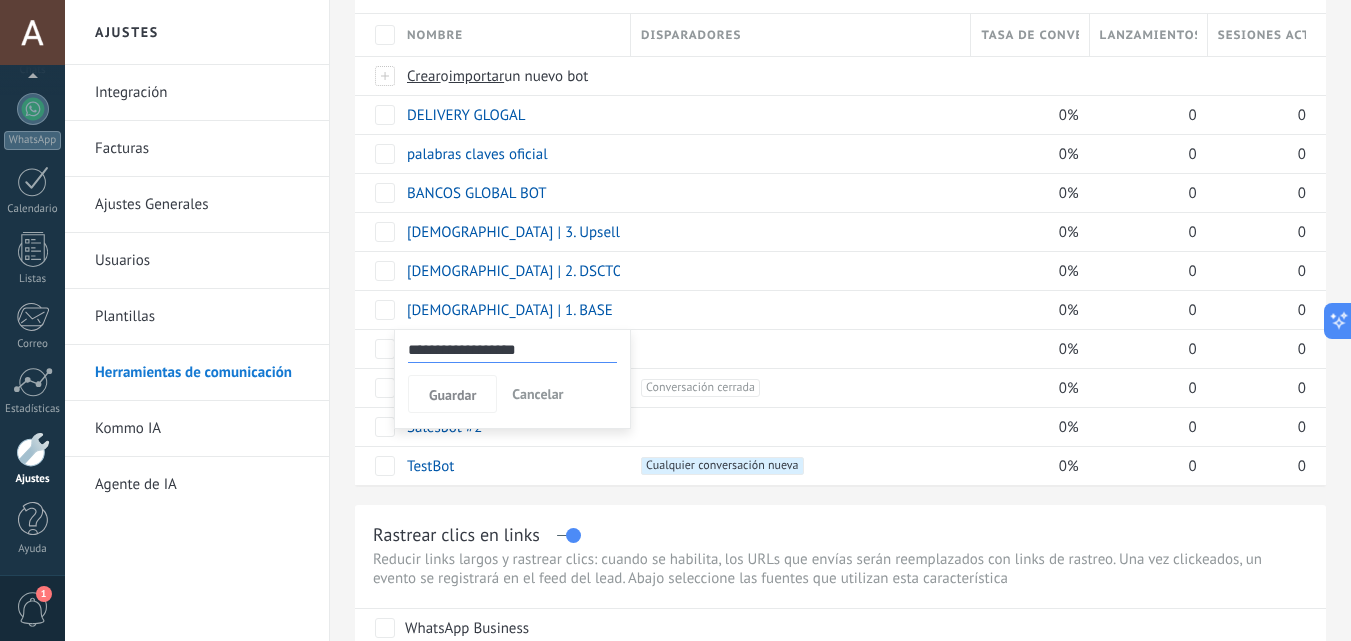 click on "Cancelar" at bounding box center (537, 394) 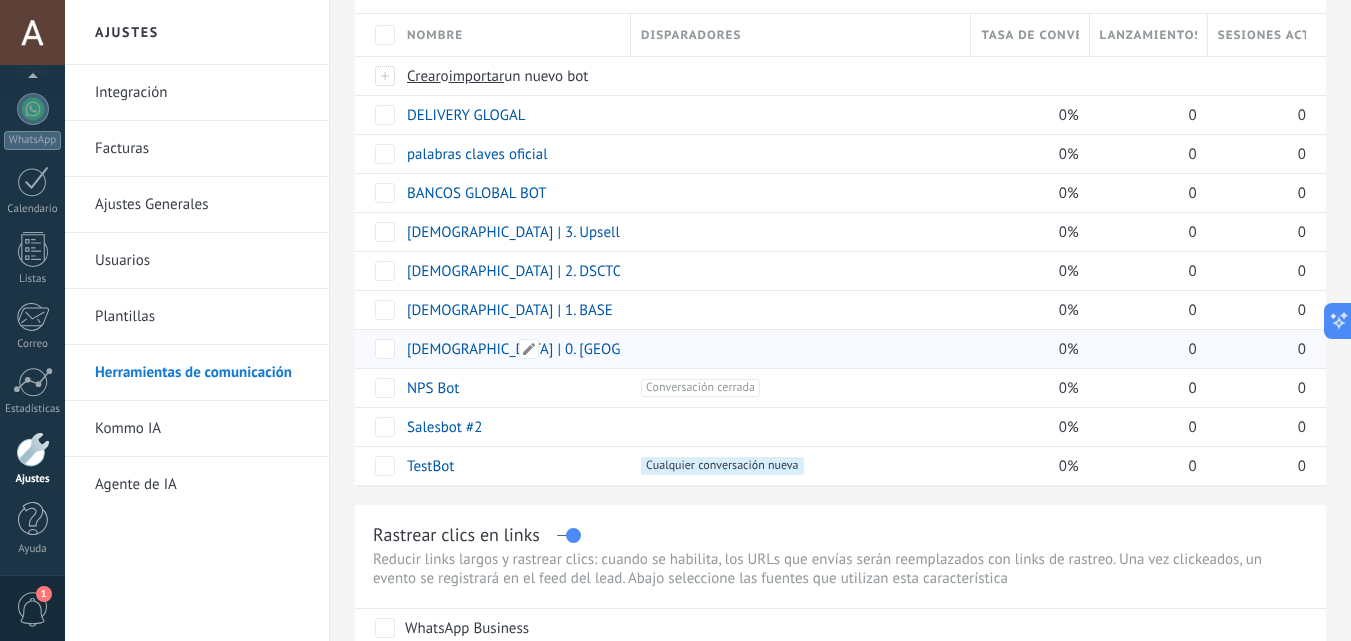 click on "[DEMOGRAPHIC_DATA] | 0. [GEOGRAPHIC_DATA]" at bounding box center (560, 349) 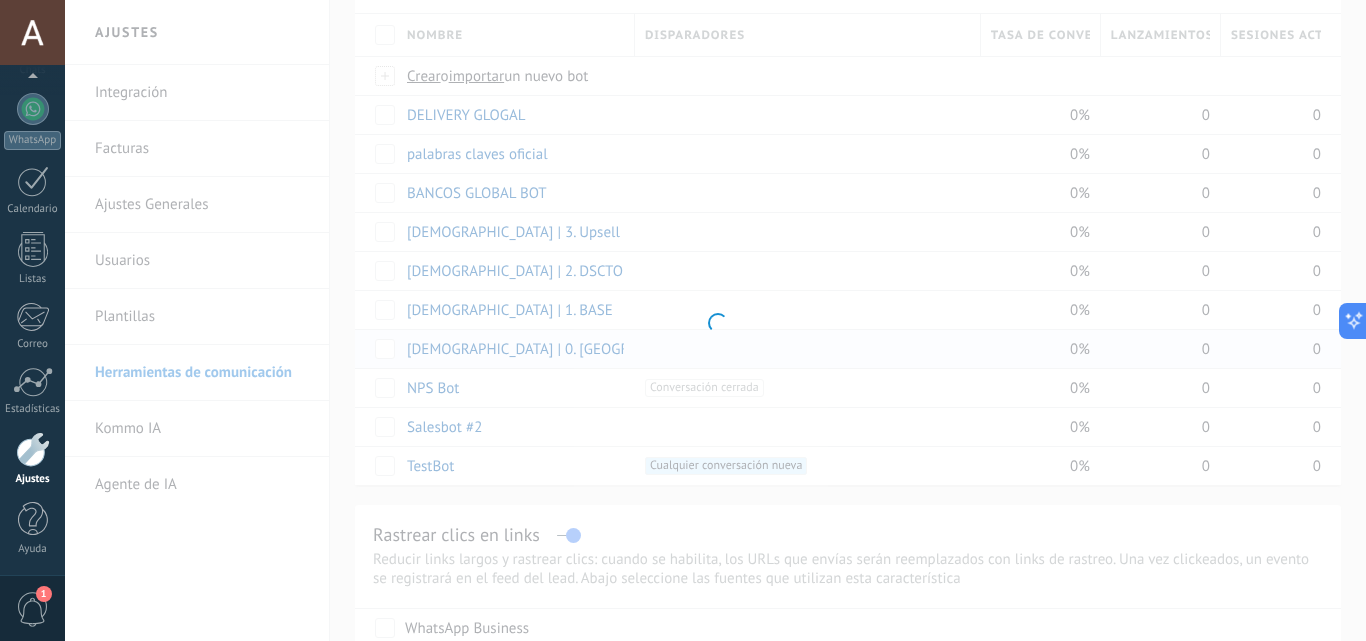 type on "**********" 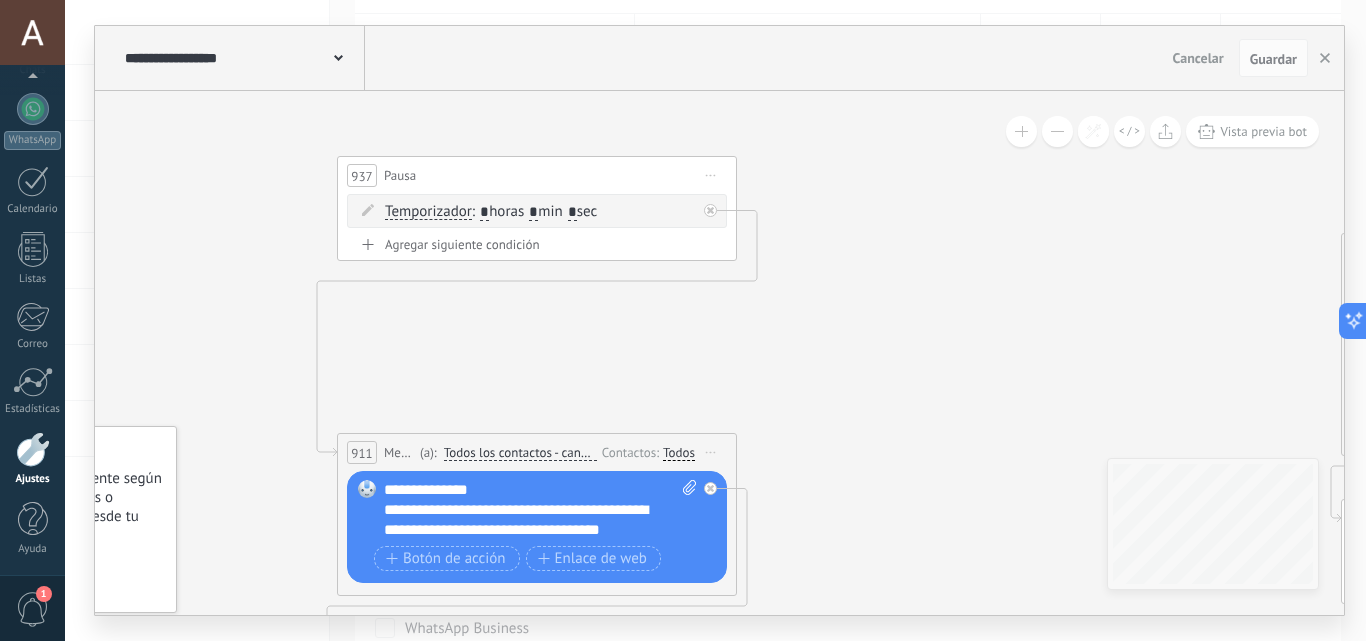 drag, startPoint x: 751, startPoint y: 171, endPoint x: 502, endPoint y: 363, distance: 314.42804 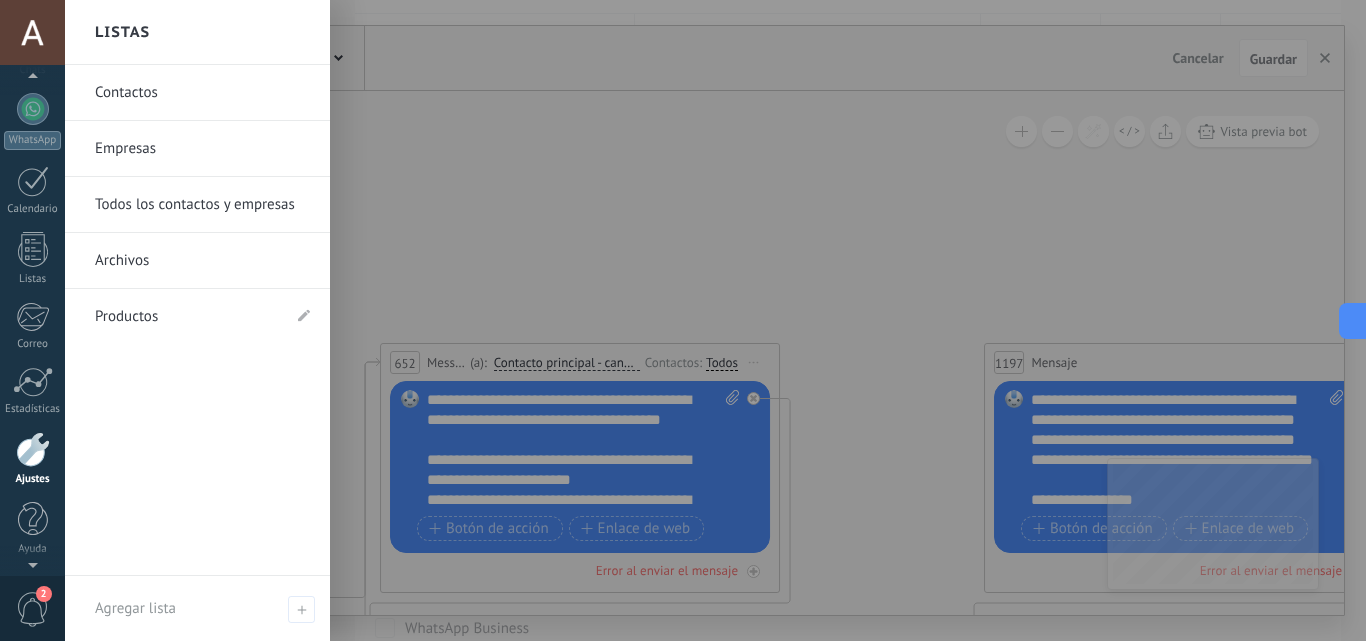 scroll, scrollTop: 0, scrollLeft: 0, axis: both 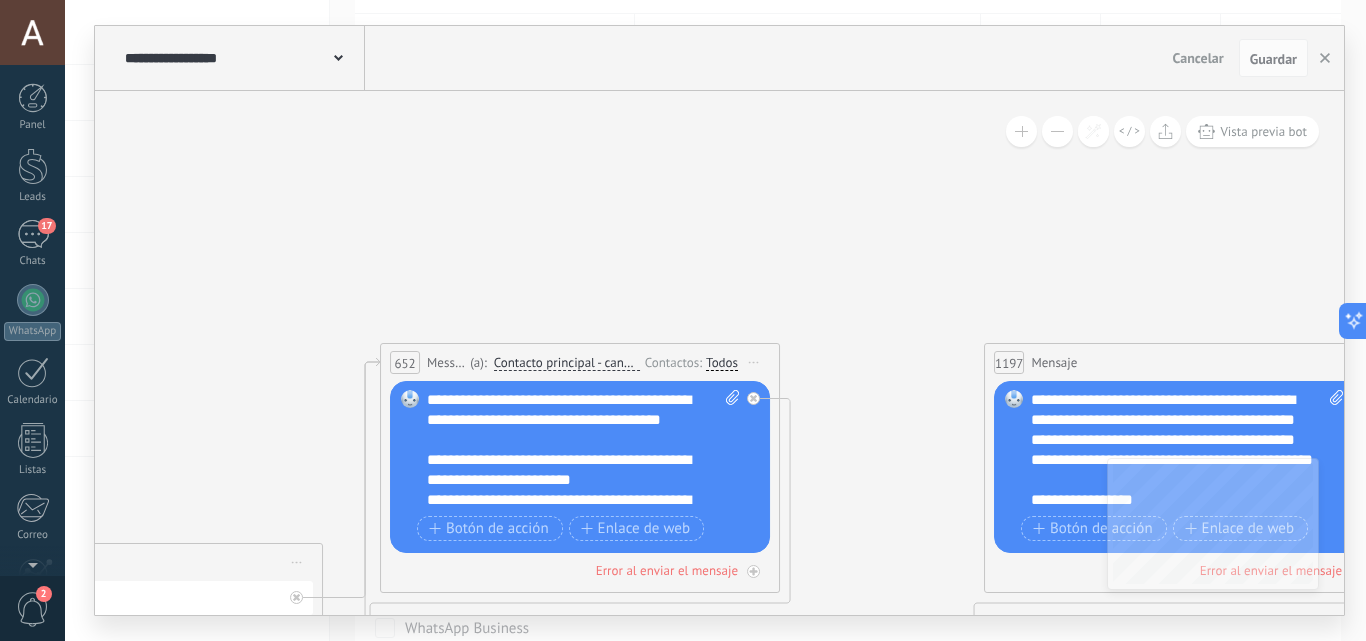 drag, startPoint x: 45, startPoint y: 225, endPoint x: 115, endPoint y: 301, distance: 103.32473 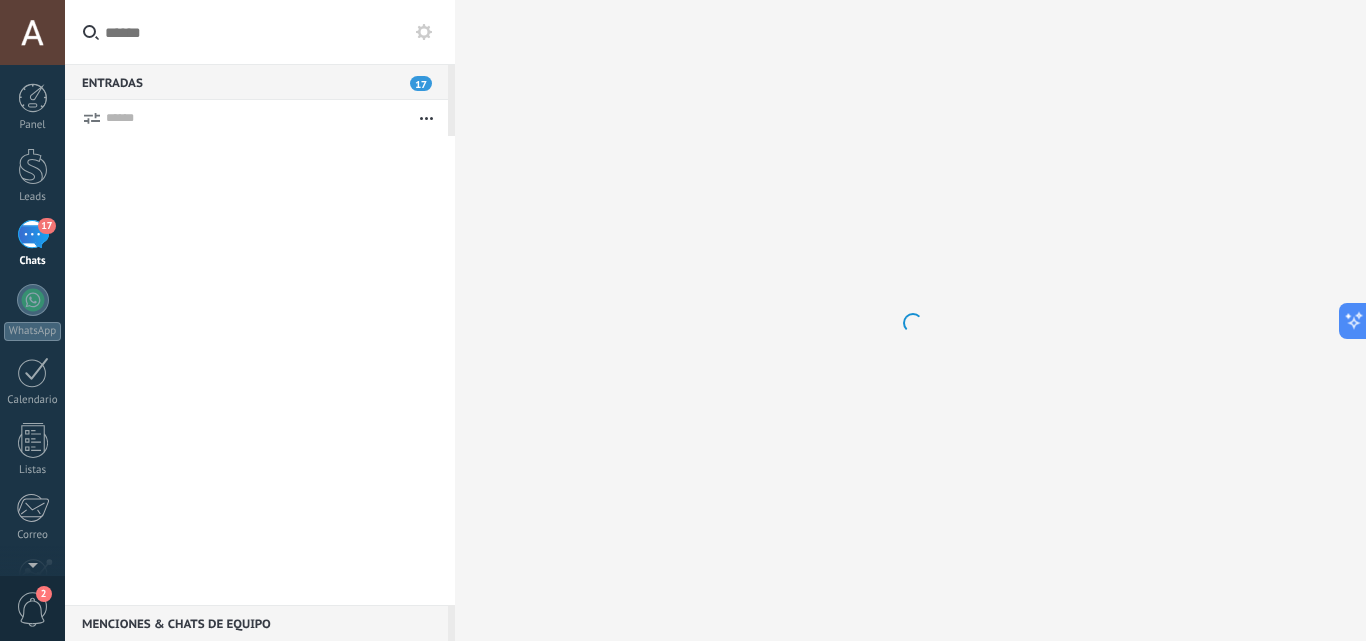 scroll, scrollTop: 0, scrollLeft: 0, axis: both 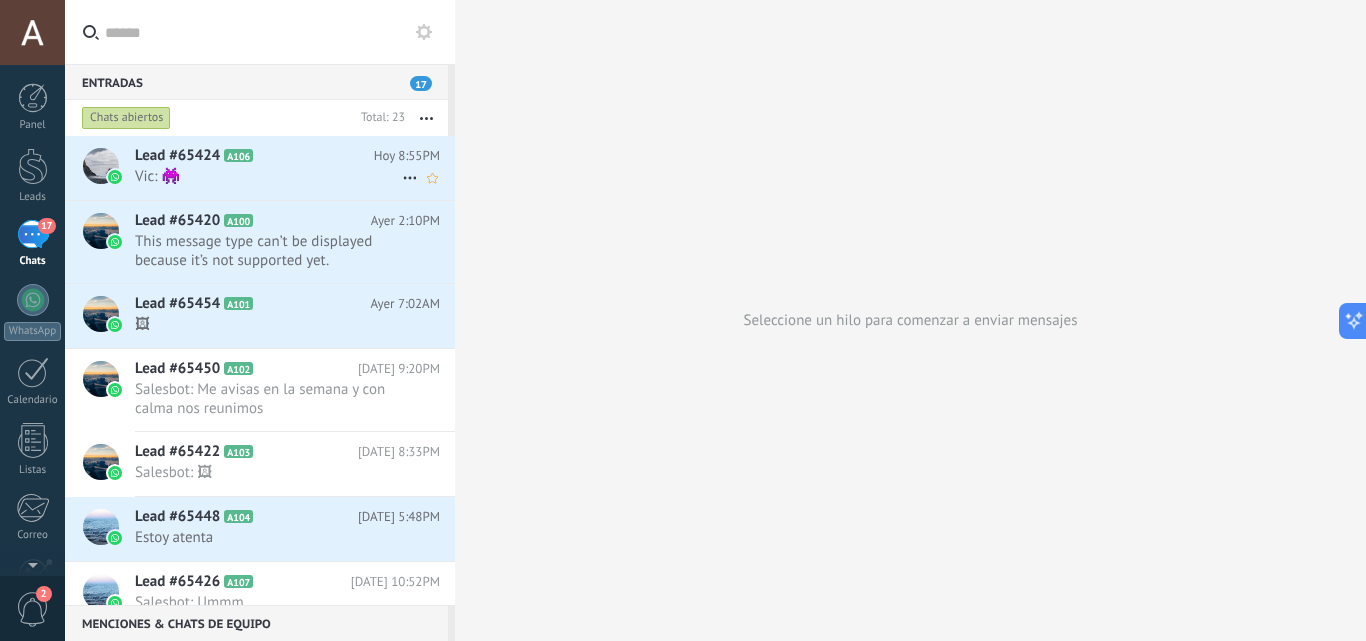 click on "Vic: 👾" at bounding box center (268, 176) 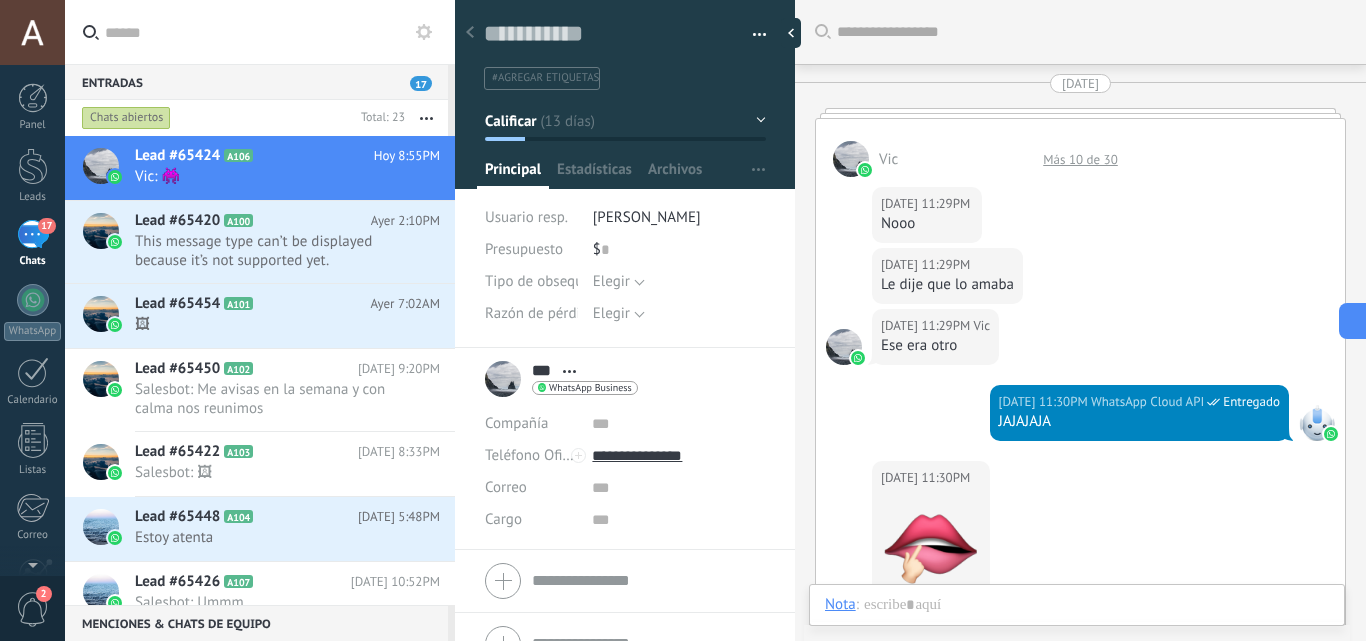 scroll, scrollTop: 1781, scrollLeft: 0, axis: vertical 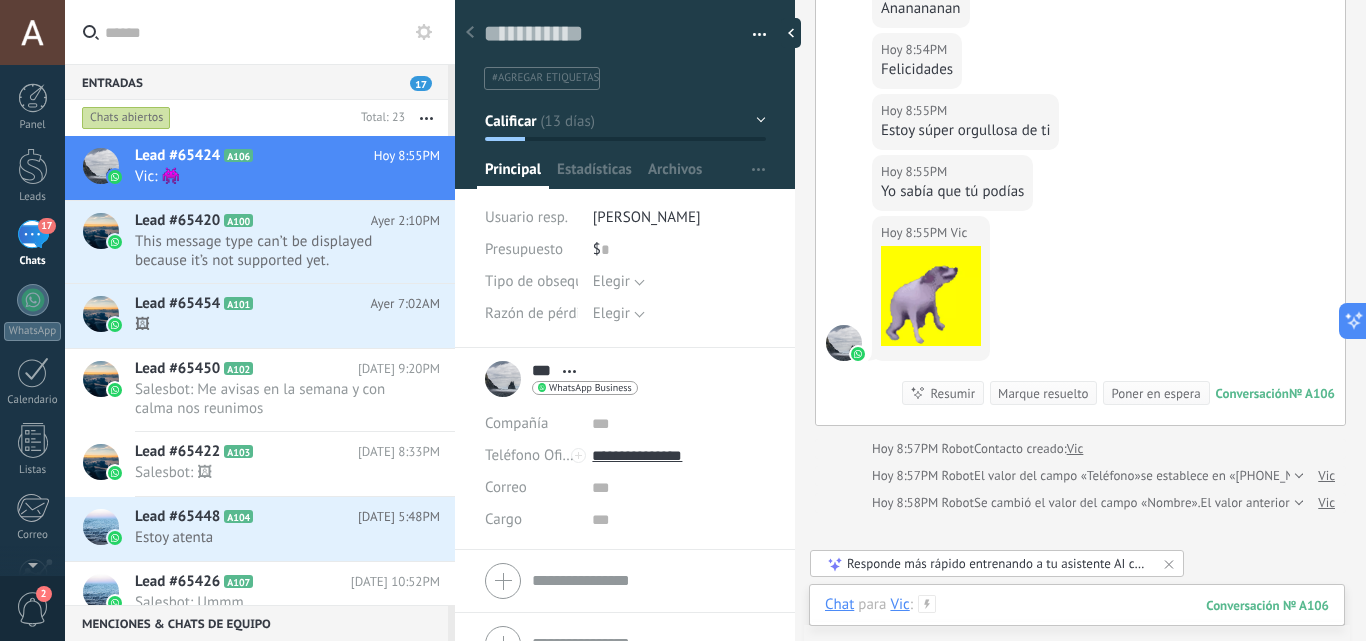 click at bounding box center [1077, 625] 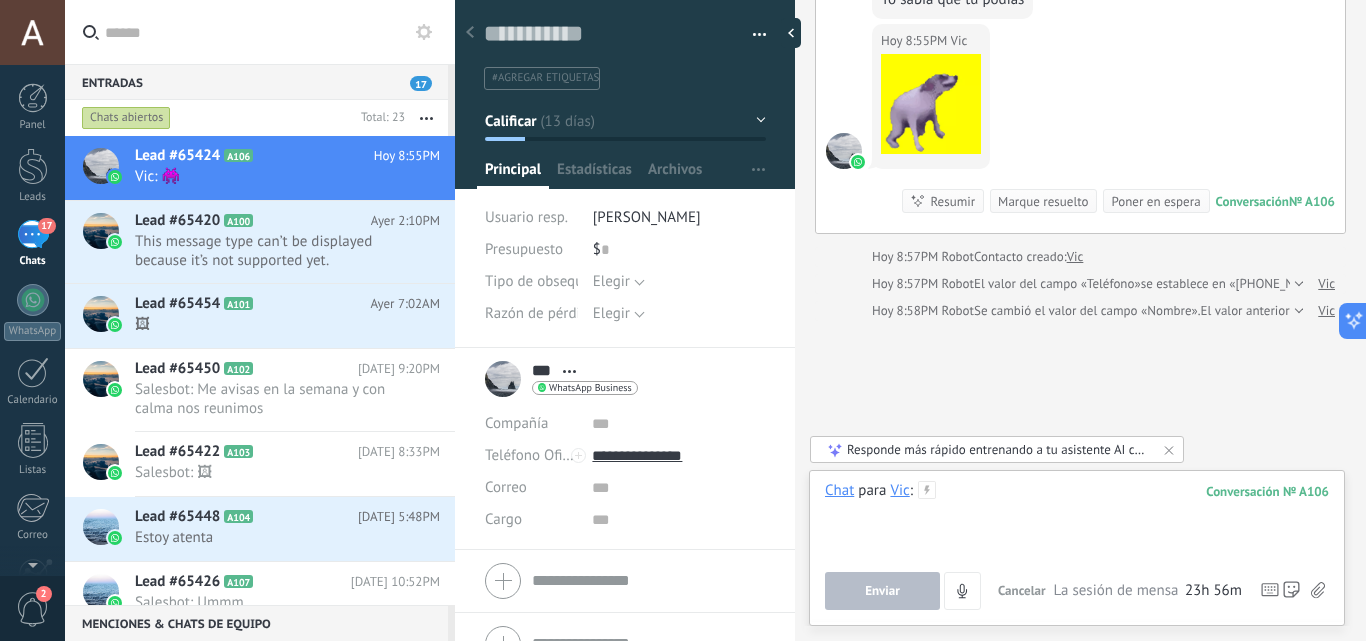 scroll, scrollTop: 1981, scrollLeft: 0, axis: vertical 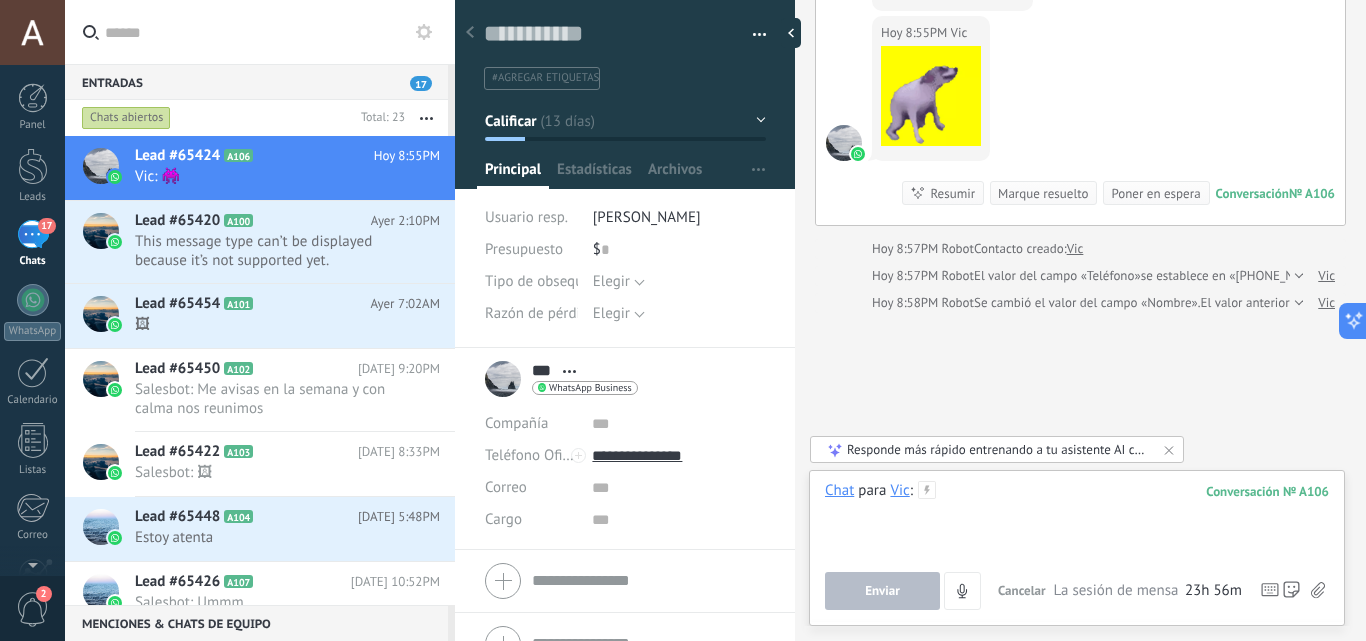 click at bounding box center [1077, 519] 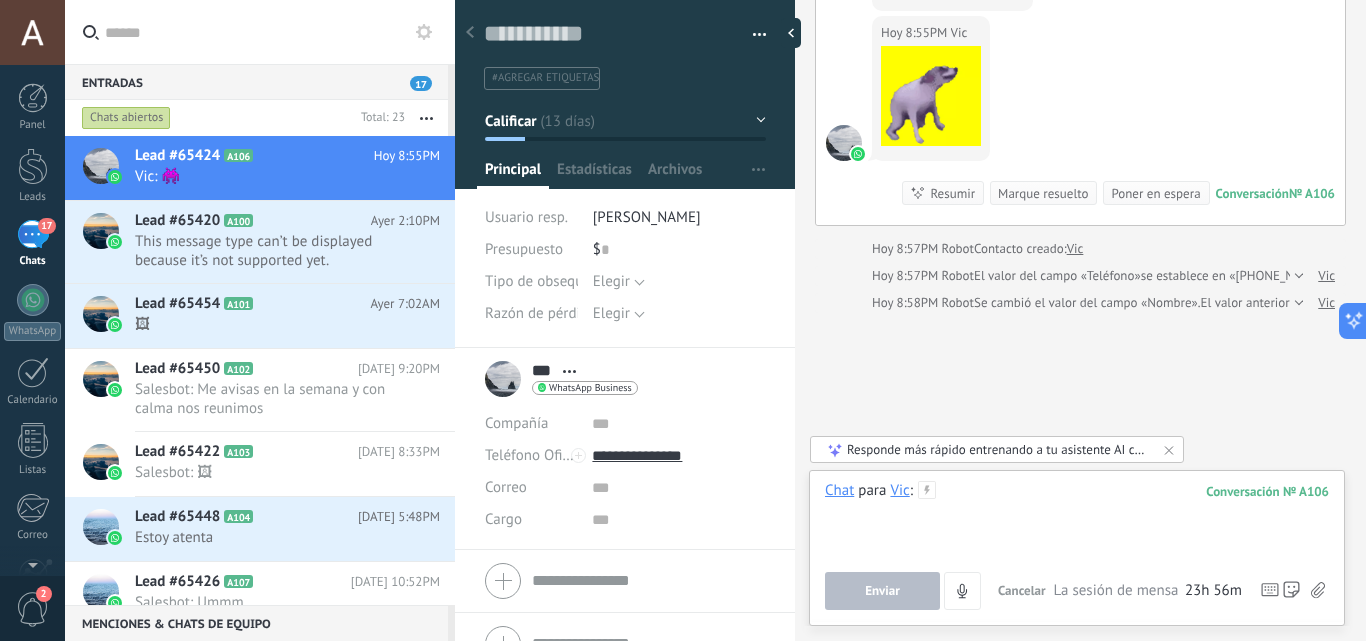 type 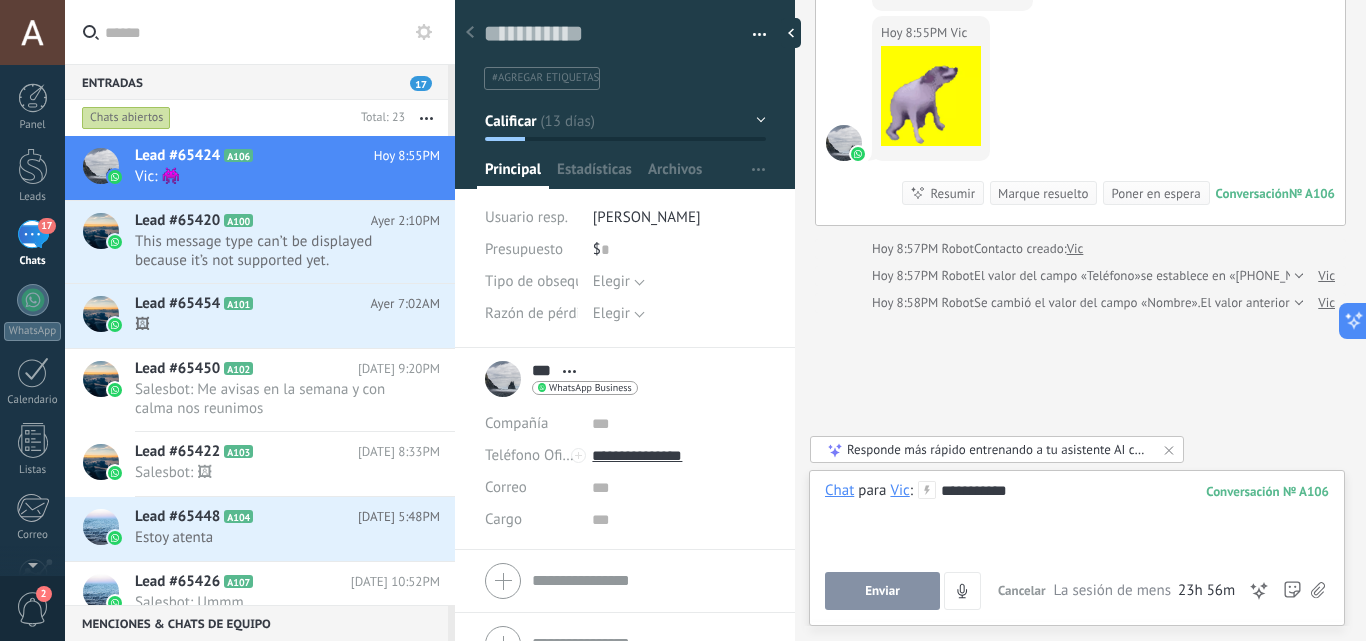 click on "Enviar" at bounding box center (882, 591) 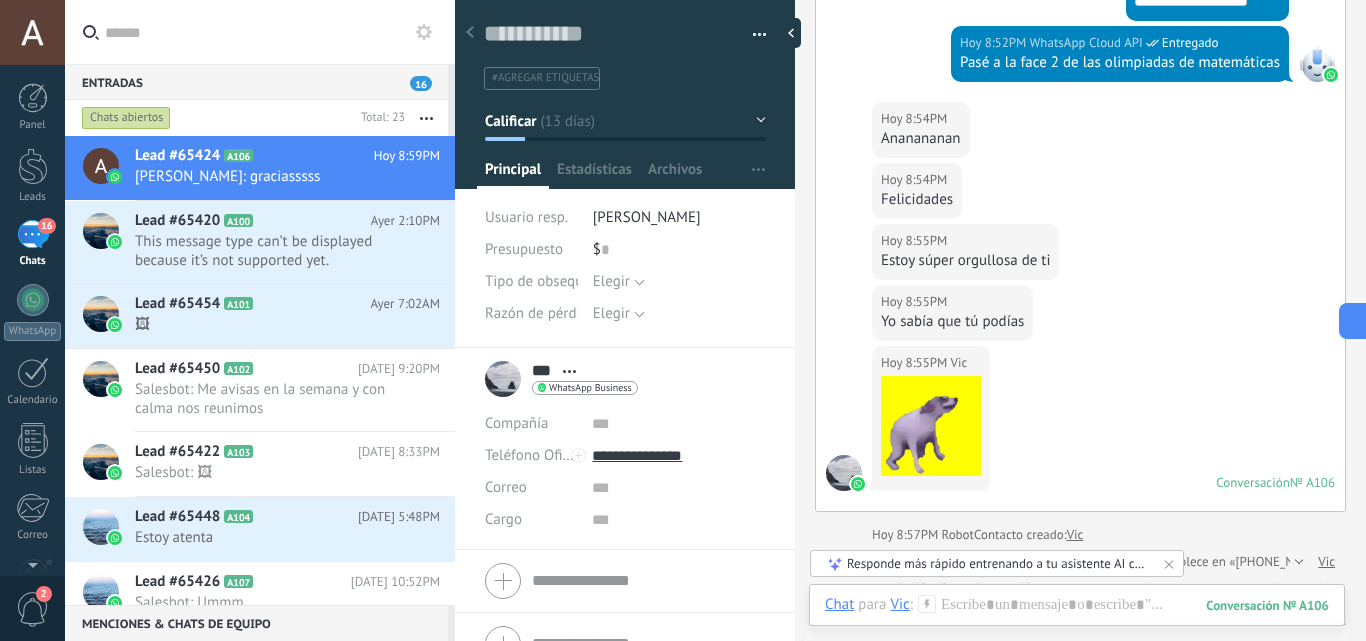 scroll, scrollTop: 1645, scrollLeft: 0, axis: vertical 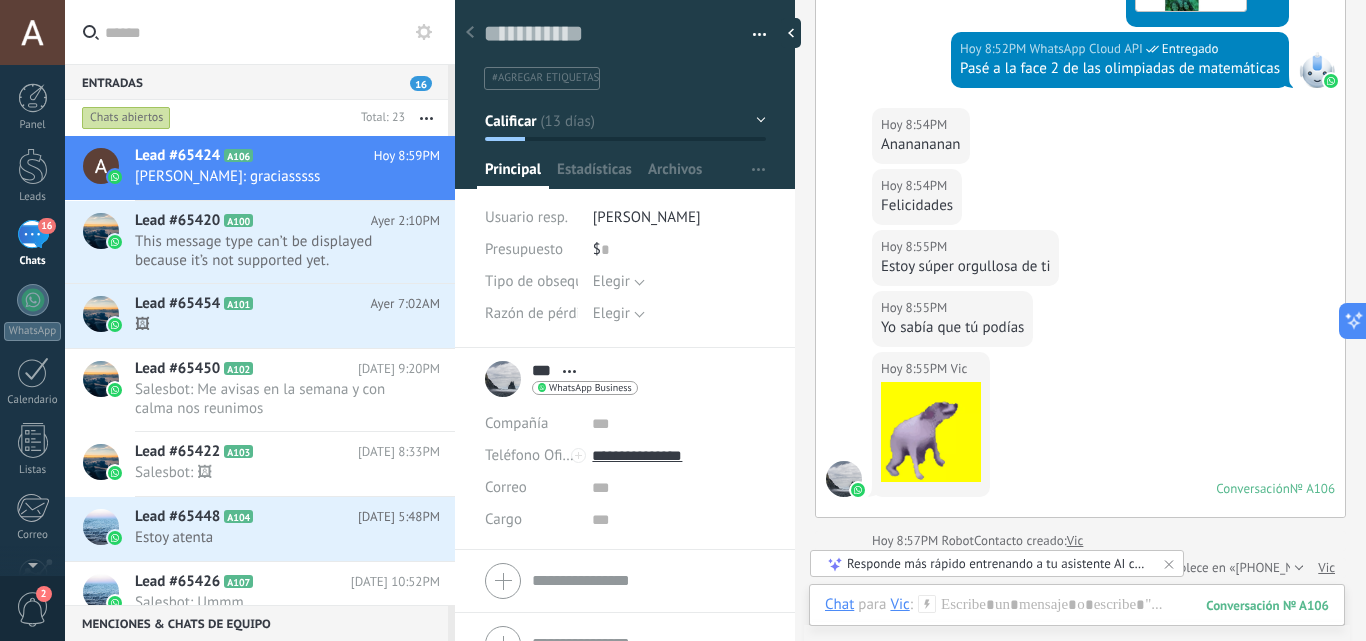 drag, startPoint x: 1044, startPoint y: 267, endPoint x: 1186, endPoint y: 325, distance: 153.3884 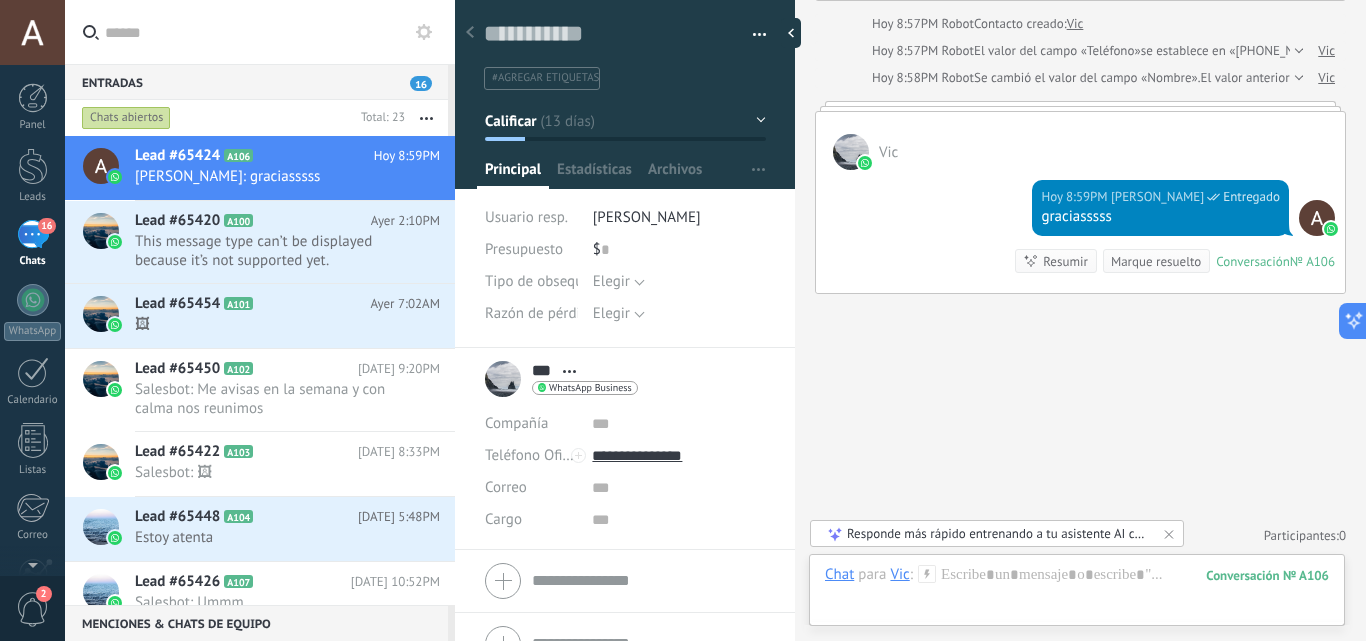 scroll, scrollTop: 2164, scrollLeft: 0, axis: vertical 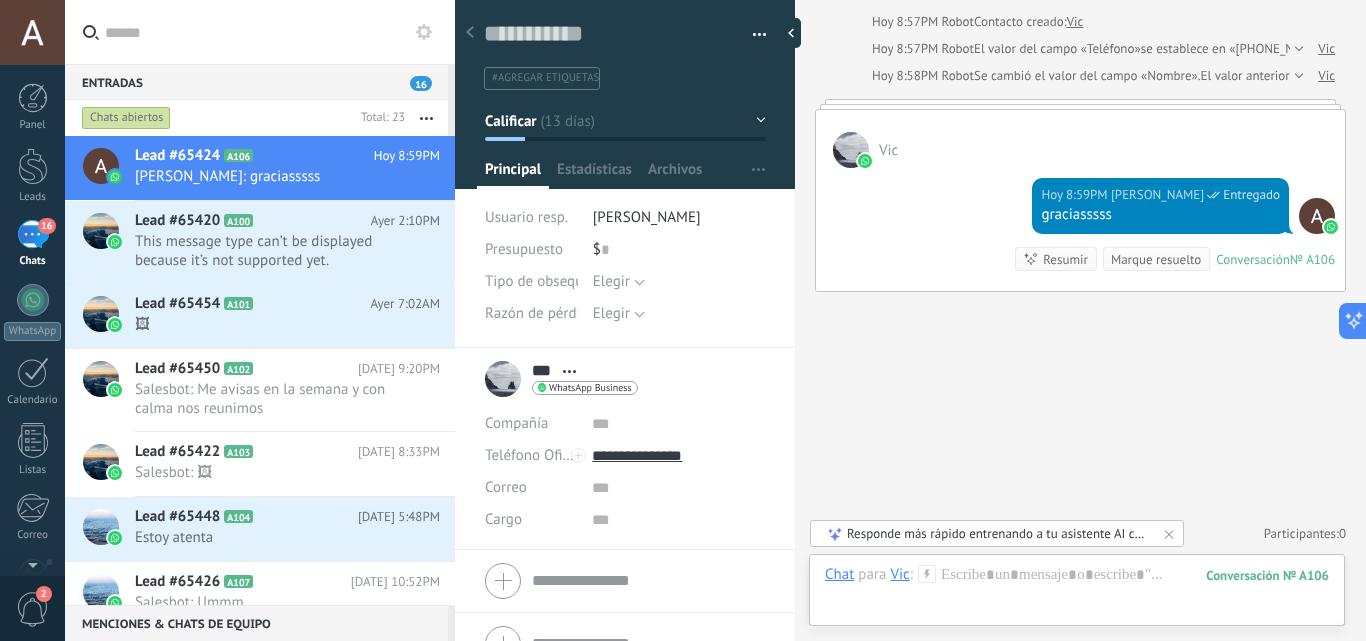 click on "para" at bounding box center [872, 575] 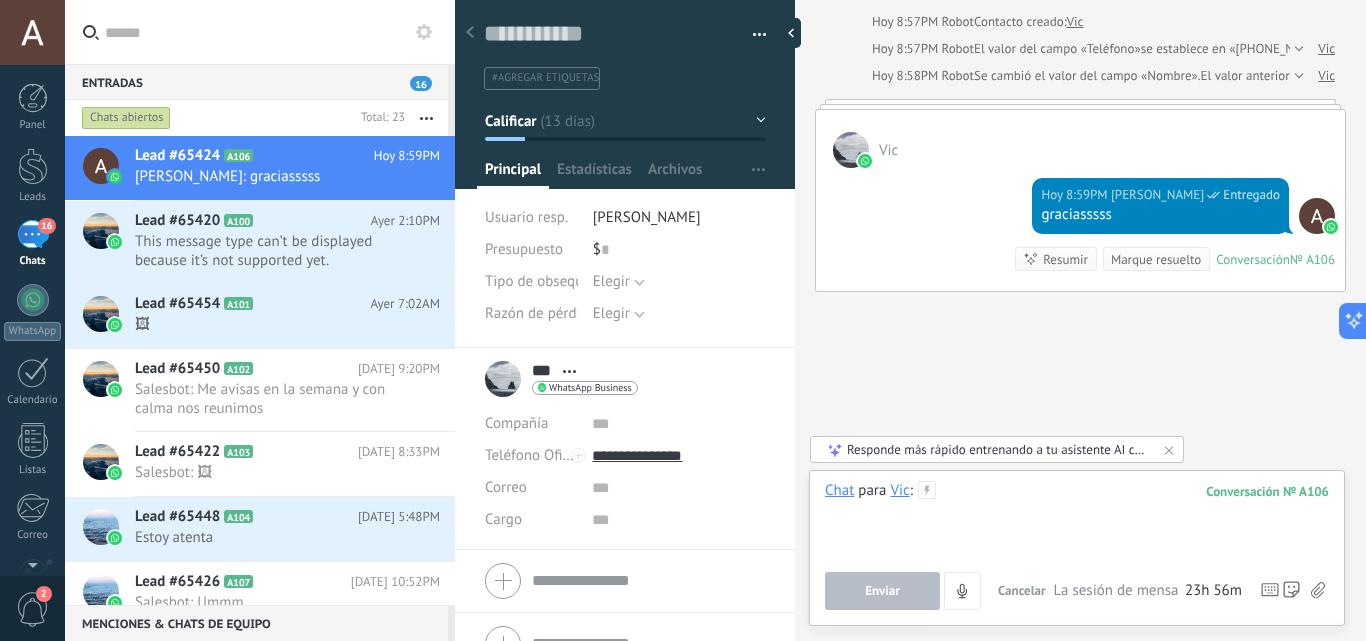 click at bounding box center (1077, 519) 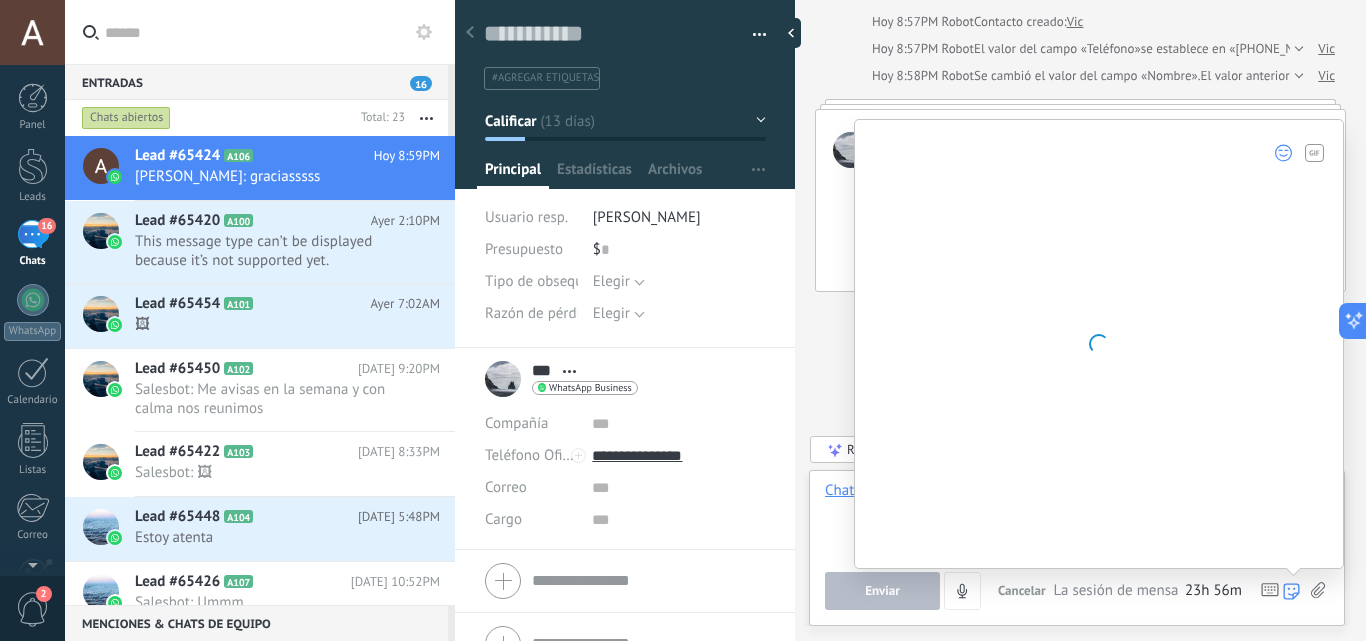 click 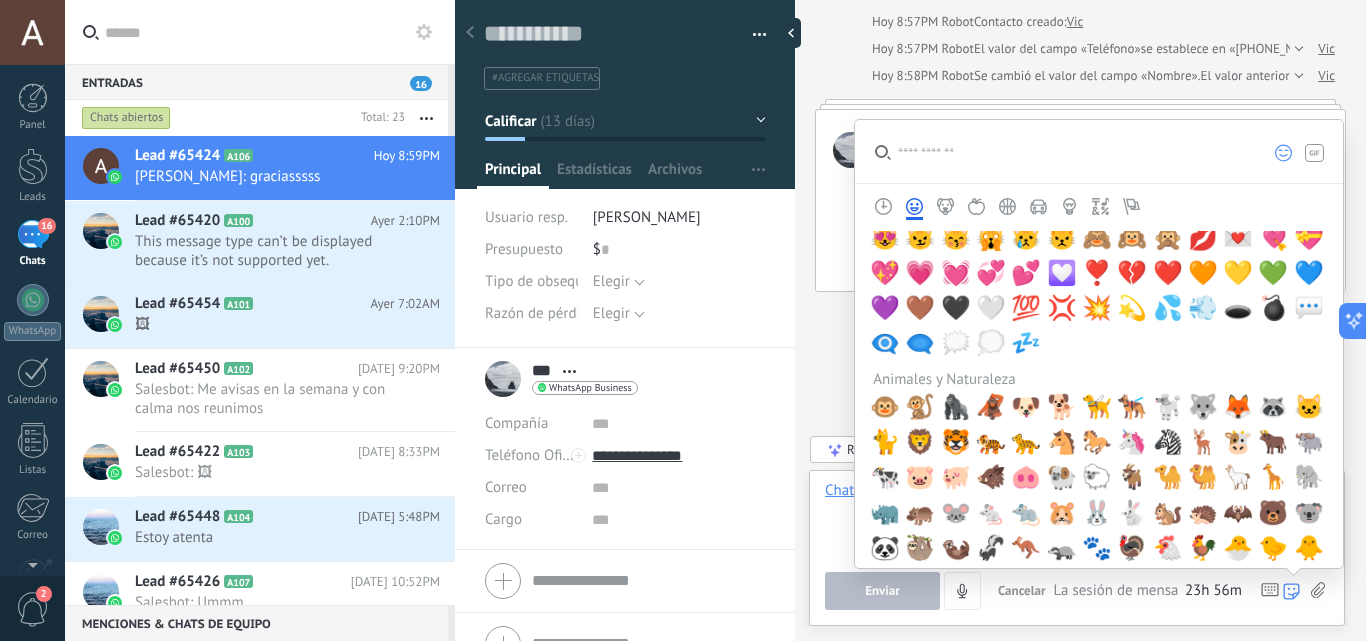 scroll, scrollTop: 1300, scrollLeft: 0, axis: vertical 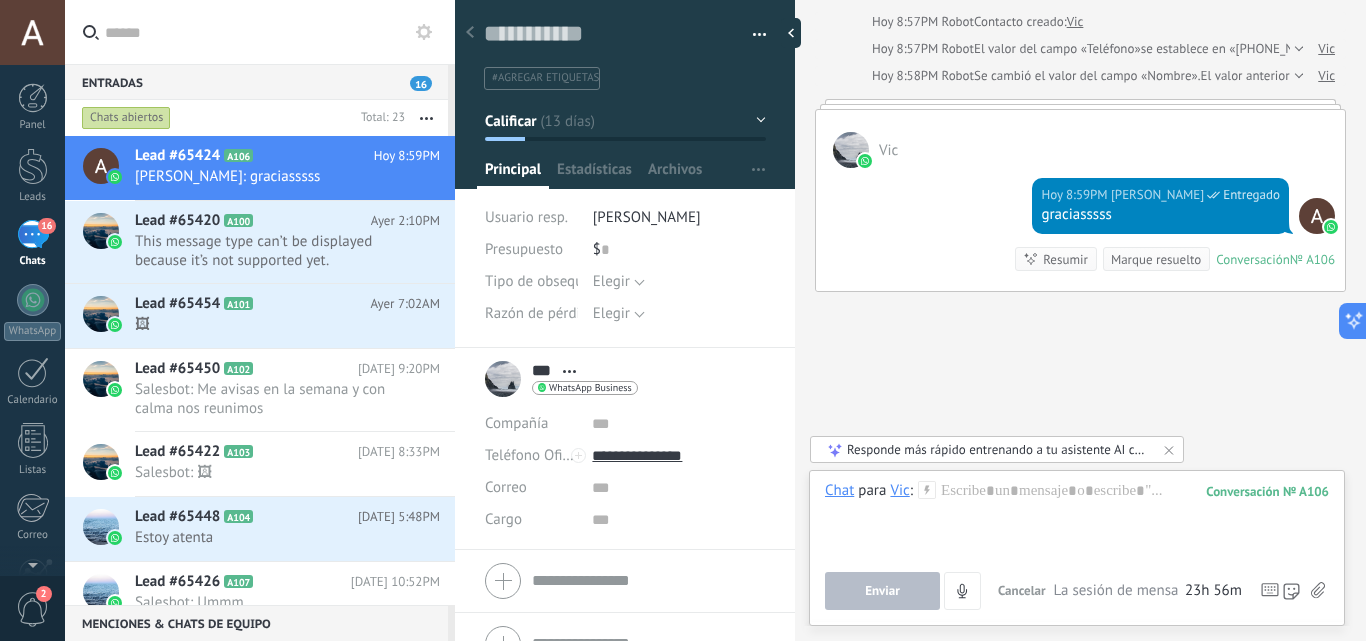 click on "Buscar Carga más 19/07/2025 Vic  Más 10 de 30 19/07/2025 11:29PM Vic  Nooo 19/07/2025 11:29PM Vic  Le dije que lo amaba 19/07/2025 11:29PM Vic  Ese era otro 19/07/2025 11:30PM WhatsApp Cloud API  Entregado JAJAJAJA 19/07/2025 11:30PM Vic  19/07/2025 11:30PM Vic  19/07/2025 11:30PM WhatsApp Cloud API  Entregado Cuenta la leyenda que siguió diciendo aún aún aún… 19/07/2025 11:30PM WhatsApp Cloud API  Entregado JAJAJAJA 19/07/2025 11:31PM WhatsApp Cloud API  Entregado 19/07/2025 11:31PM Vic  Si😔 Conversación  № A106 Conversación № A106 Vic  Hoy 8:51PM WhatsApp Cloud API  Entregado Vickyyyyy Hoy 8:51PM WhatsApp Cloud API  Entregado Hoy 8:52PM WhatsApp Cloud API  Entregado Adivinaaaa!!!! Hoy 8:52PM WhatsApp Cloud API  Entregado Descargar Hoy 8:52PM WhatsApp Cloud API  Entregado Pasé a la face 2 de las olimpiadas de matemáticas Hoy 8:54PM Vic  Ananananan Hoy 8:54PM Vic  Felicidades Hoy 8:55PM Vic  Estoy súper orgullosa de ti Hoy 8:55PM Vic  Yo sabía que tú podías Vic  0" at bounding box center [1080, -762] 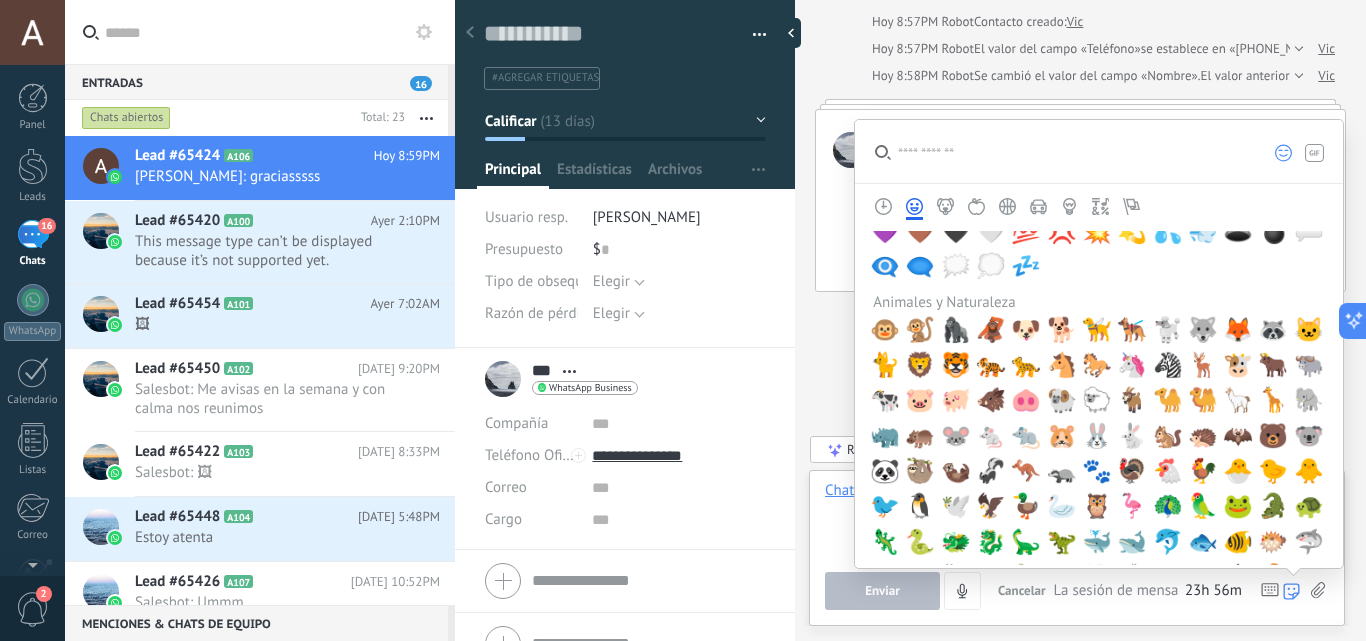 click 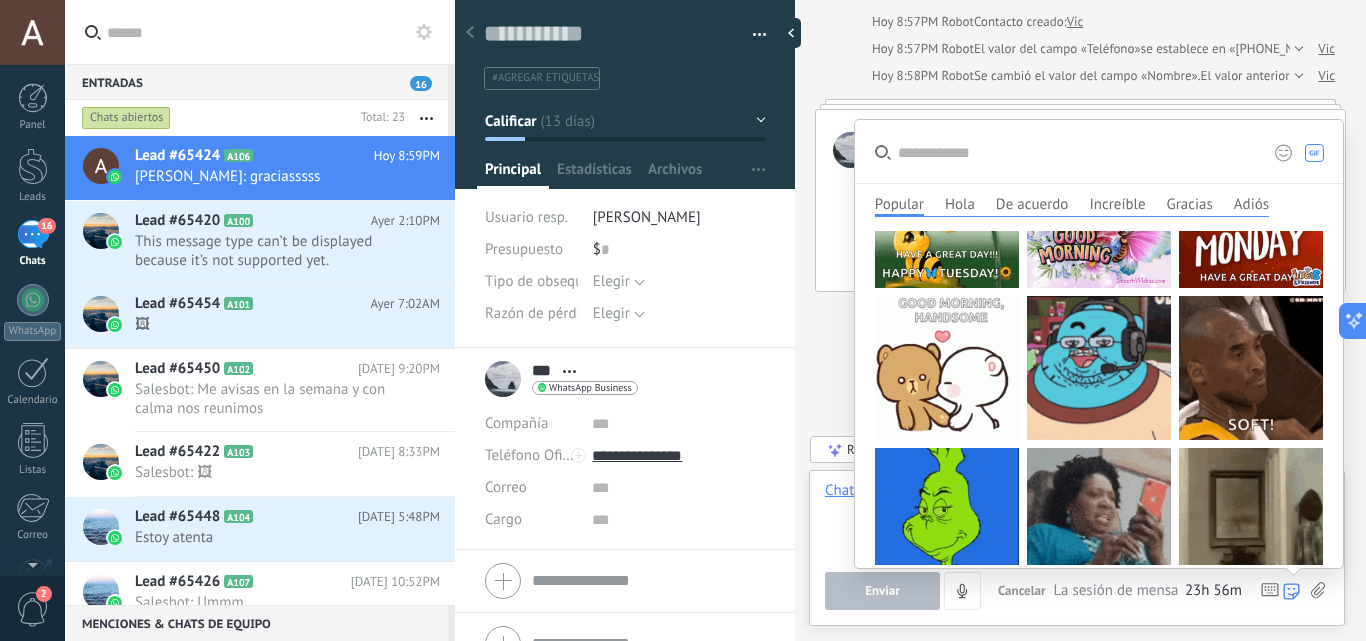 scroll, scrollTop: 400, scrollLeft: 0, axis: vertical 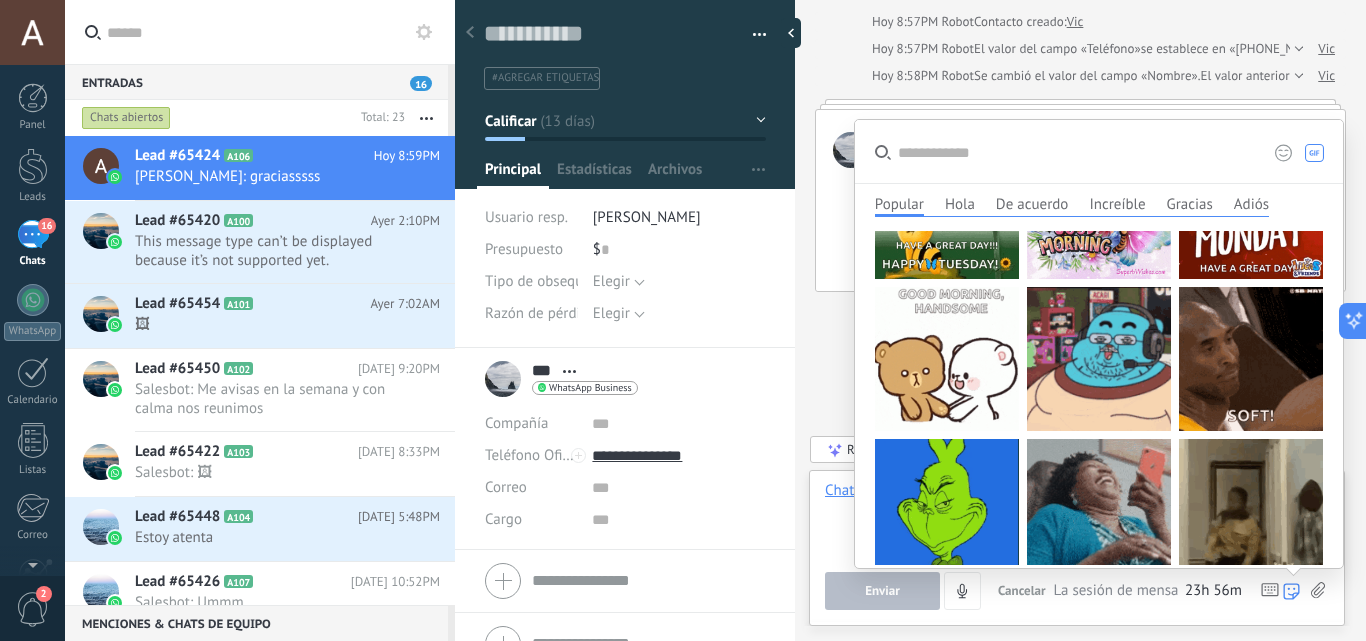 click on "Hola" at bounding box center [960, 203] 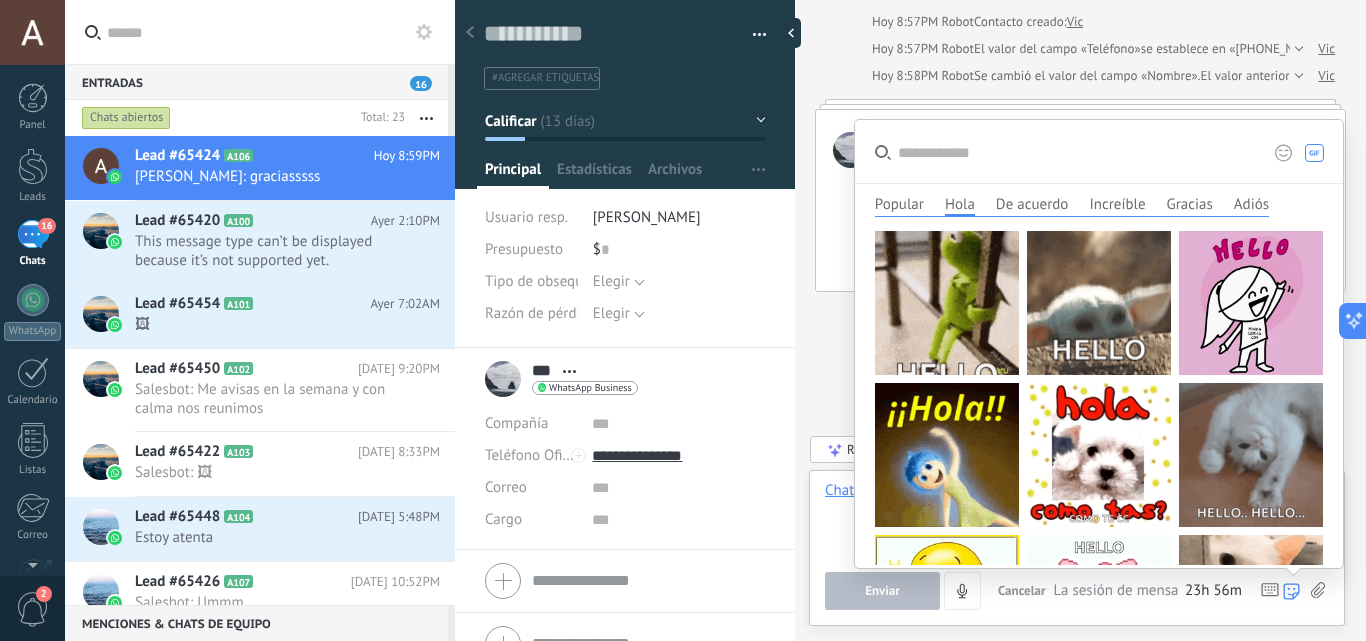 click on "De acuerdo" at bounding box center [1032, 203] 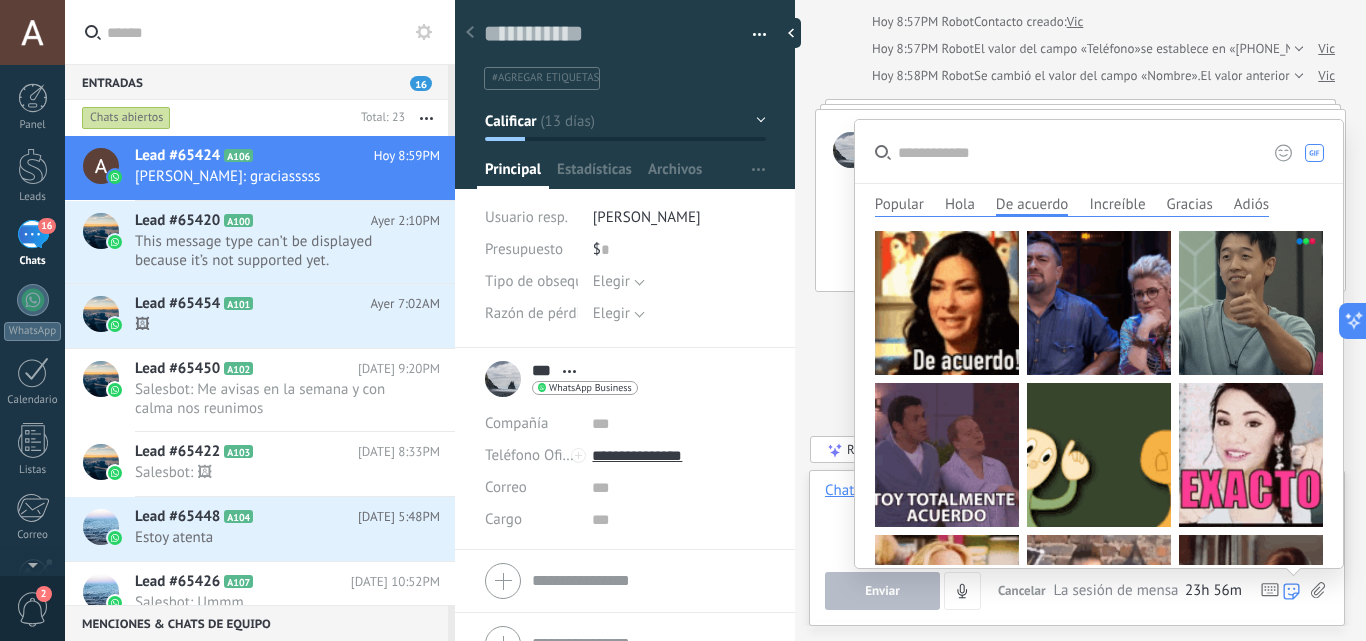 click at bounding box center [1109, 391] 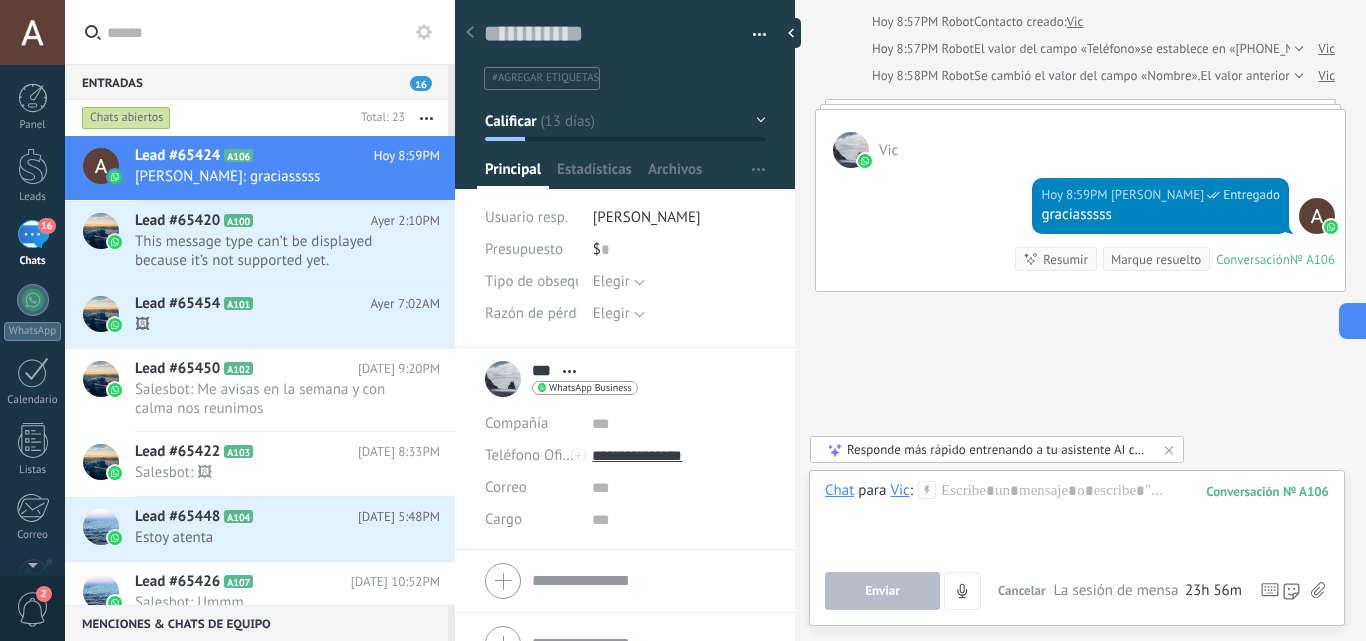 click on "Buscar Carga más 19/07/2025 Vic  Más 10 de 30 19/07/2025 11:29PM Vic  Nooo 19/07/2025 11:29PM Vic  Le dije que lo amaba 19/07/2025 11:29PM Vic  Ese era otro 19/07/2025 11:30PM WhatsApp Cloud API  Entregado JAJAJAJA 19/07/2025 11:30PM Vic  19/07/2025 11:30PM Vic  19/07/2025 11:30PM WhatsApp Cloud API  Entregado Cuenta la leyenda que siguió diciendo aún aún aún… 19/07/2025 11:30PM WhatsApp Cloud API  Entregado JAJAJAJA 19/07/2025 11:31PM WhatsApp Cloud API  Entregado 19/07/2025 11:31PM Vic  Si😔 Conversación  № A106 Conversación № A106 Vic  Hoy 8:51PM WhatsApp Cloud API  Entregado Vickyyyyy Hoy 8:51PM WhatsApp Cloud API  Entregado Hoy 8:52PM WhatsApp Cloud API  Entregado Adivinaaaa!!!! Hoy 8:52PM WhatsApp Cloud API  Entregado Descargar Hoy 8:52PM WhatsApp Cloud API  Entregado Pasé a la face 2 de las olimpiadas de matemáticas Hoy 8:54PM Vic  Ananananan Hoy 8:54PM Vic  Felicidades Hoy 8:55PM Vic  Estoy súper orgullosa de ti Hoy 8:55PM Vic  Yo sabía que tú podías Vic  0" at bounding box center [1080, -762] 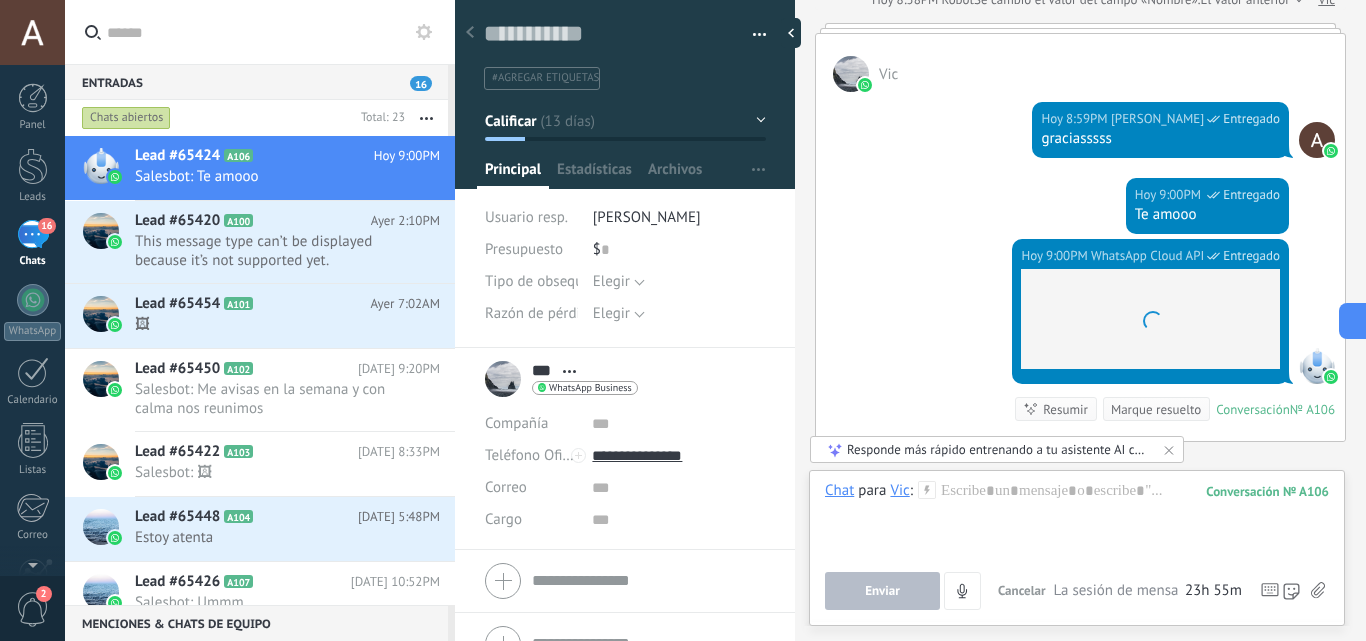 scroll, scrollTop: 2390, scrollLeft: 0, axis: vertical 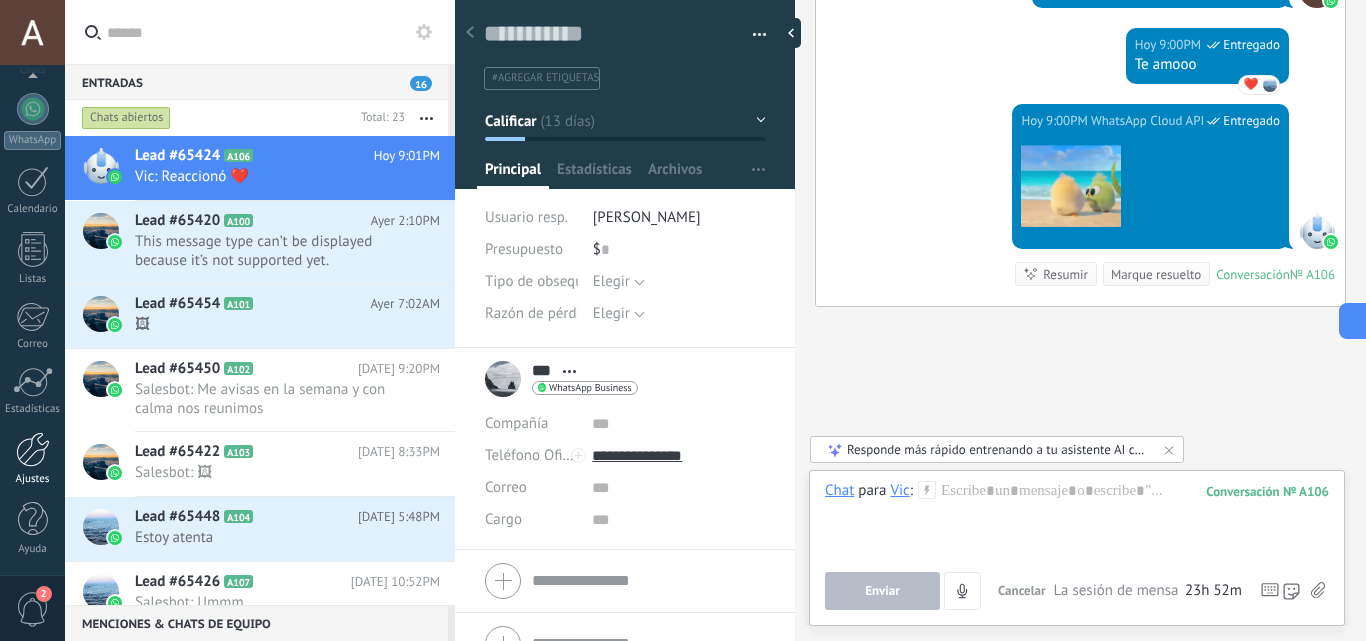 click at bounding box center [33, 449] 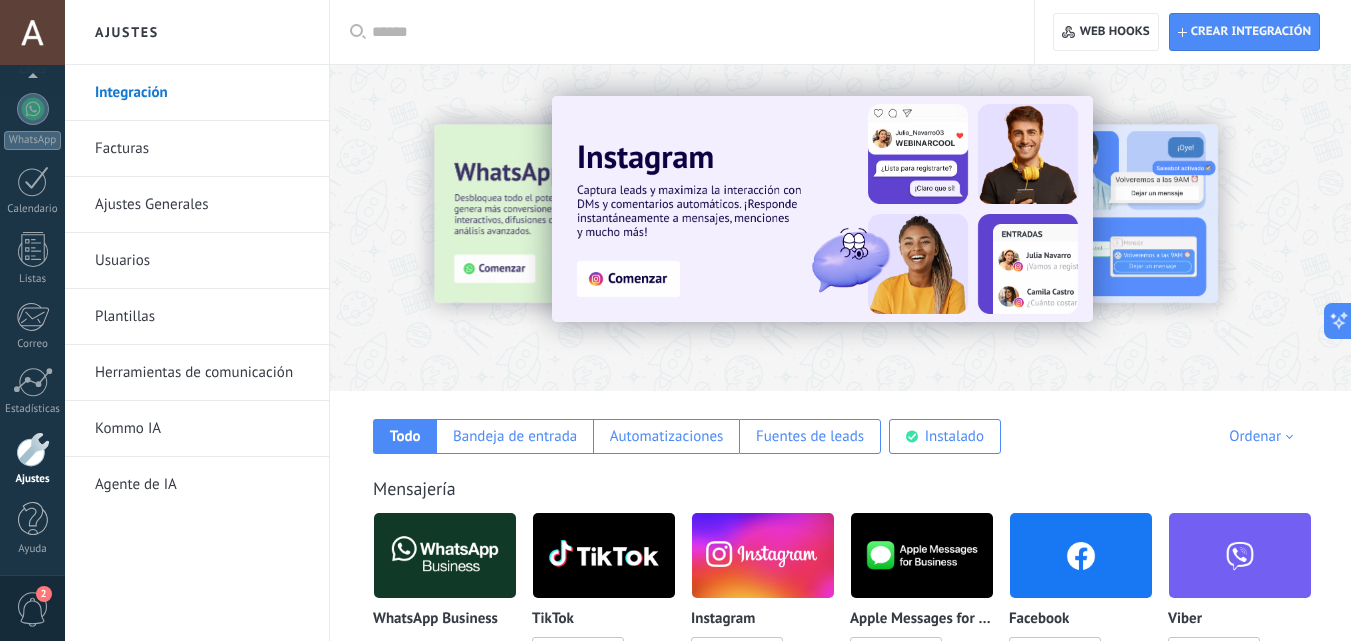 click on "Herramientas de comunicación" at bounding box center [202, 373] 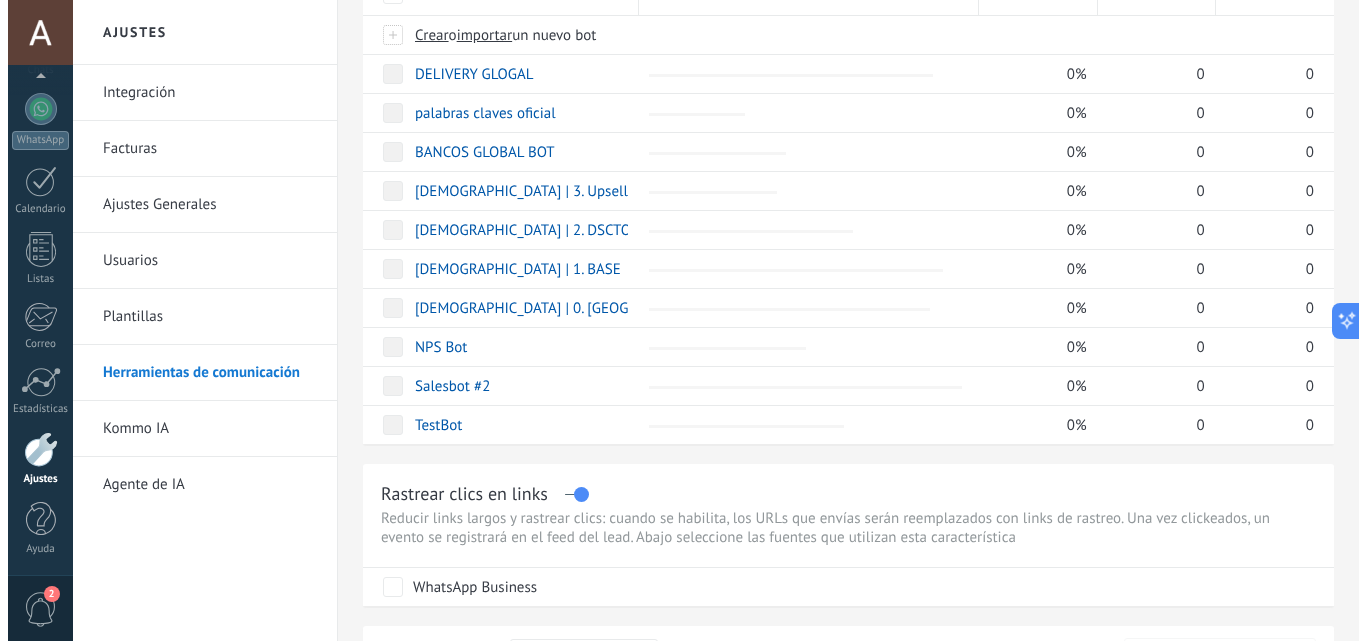 scroll, scrollTop: 300, scrollLeft: 0, axis: vertical 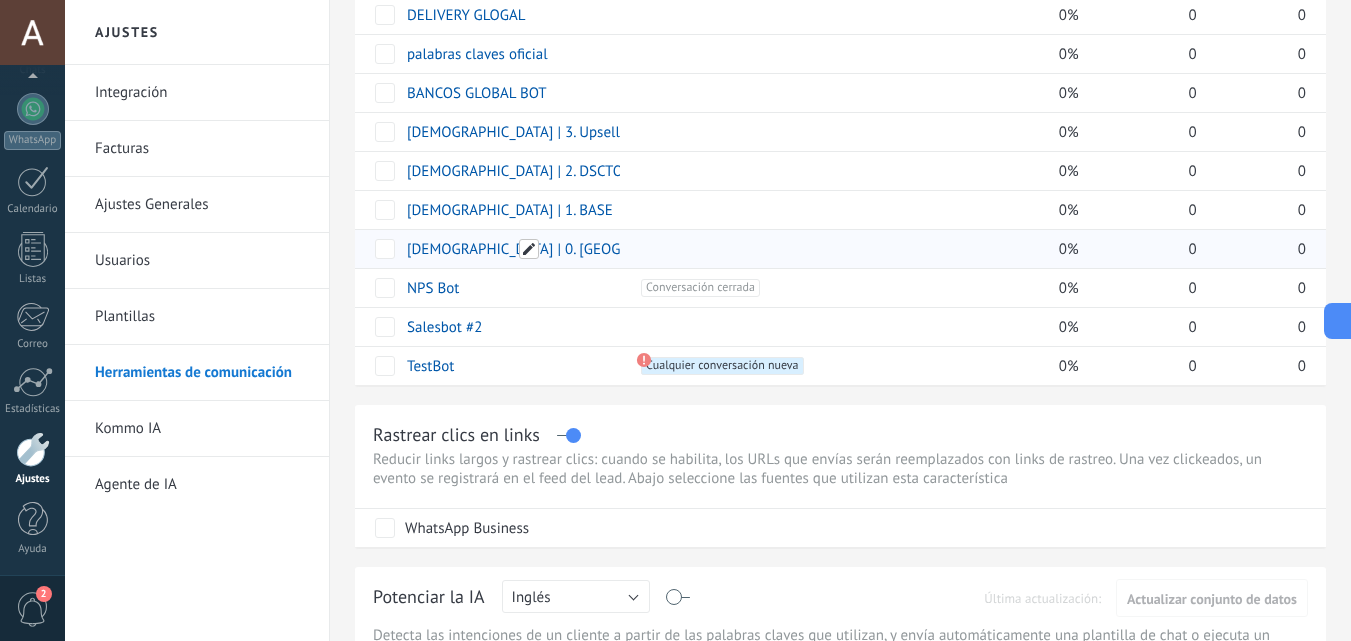 click at bounding box center [529, 249] 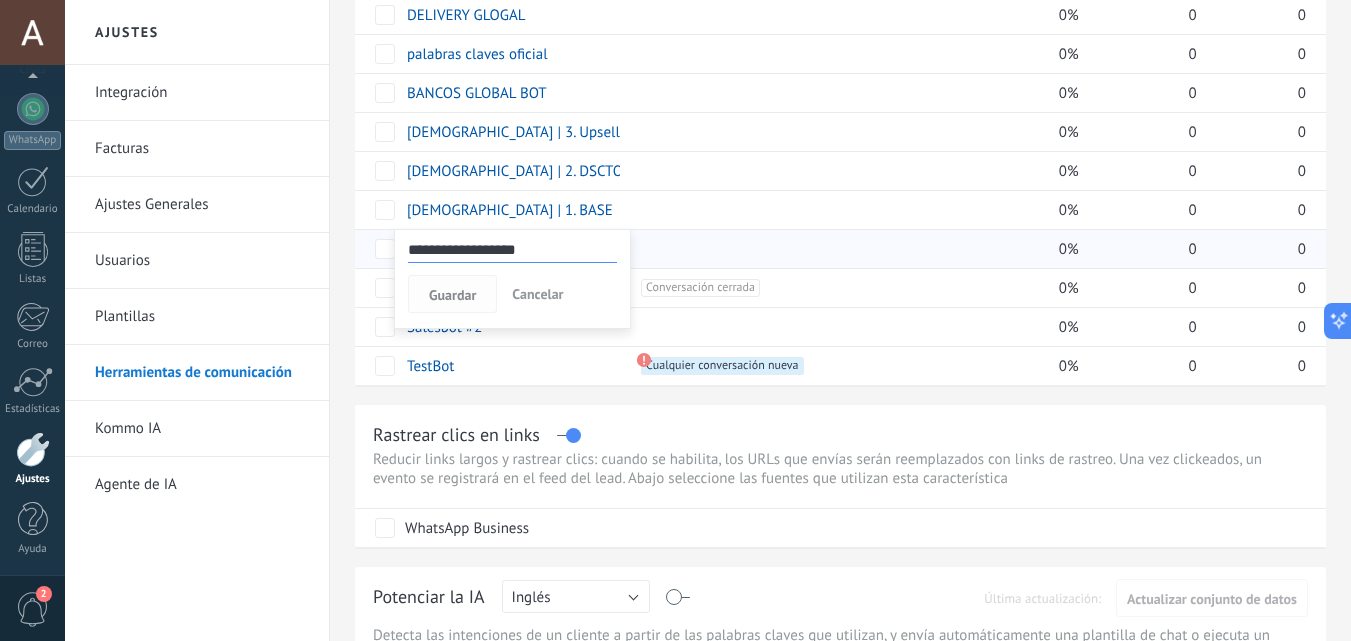 click on "Guardar" at bounding box center (452, 294) 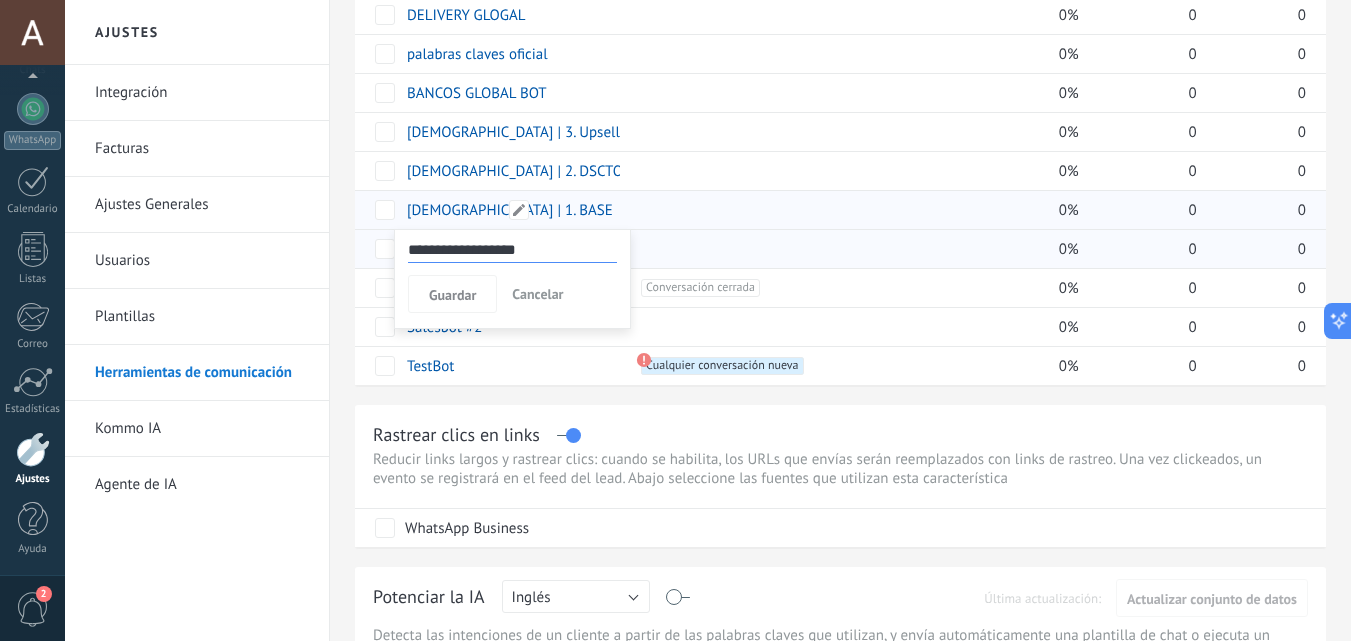 click on "Biblia | 1. BASE" at bounding box center [509, 210] 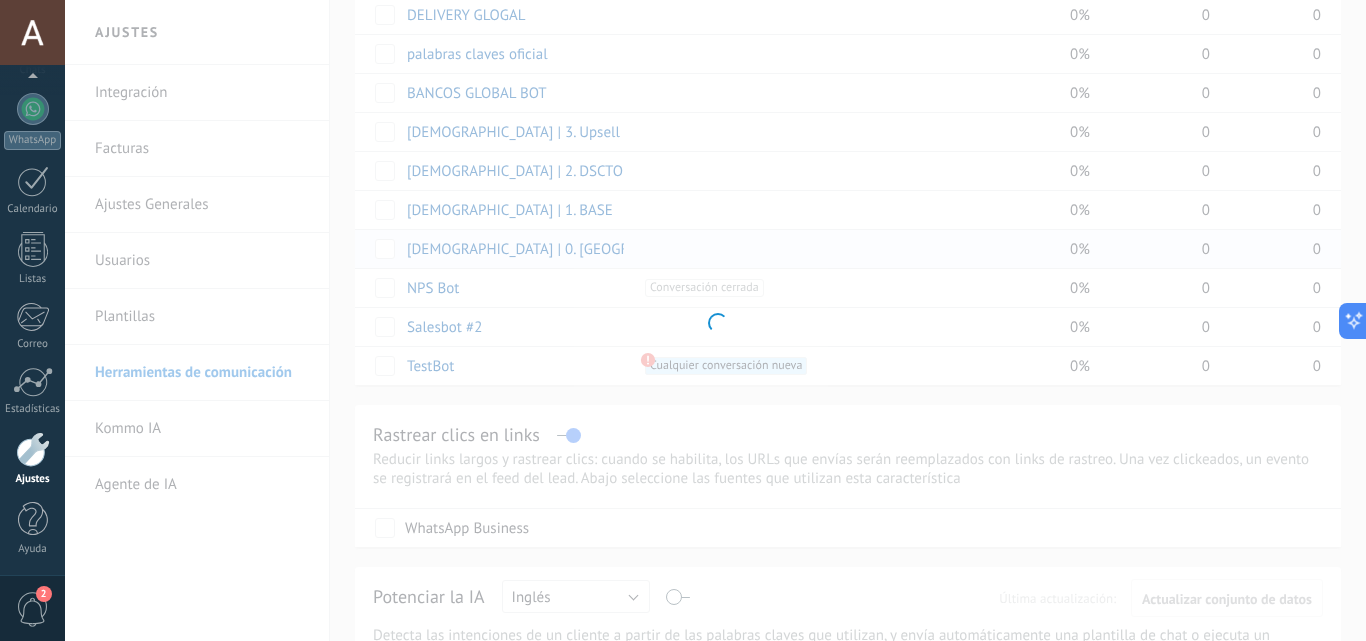 click at bounding box center [715, 320] 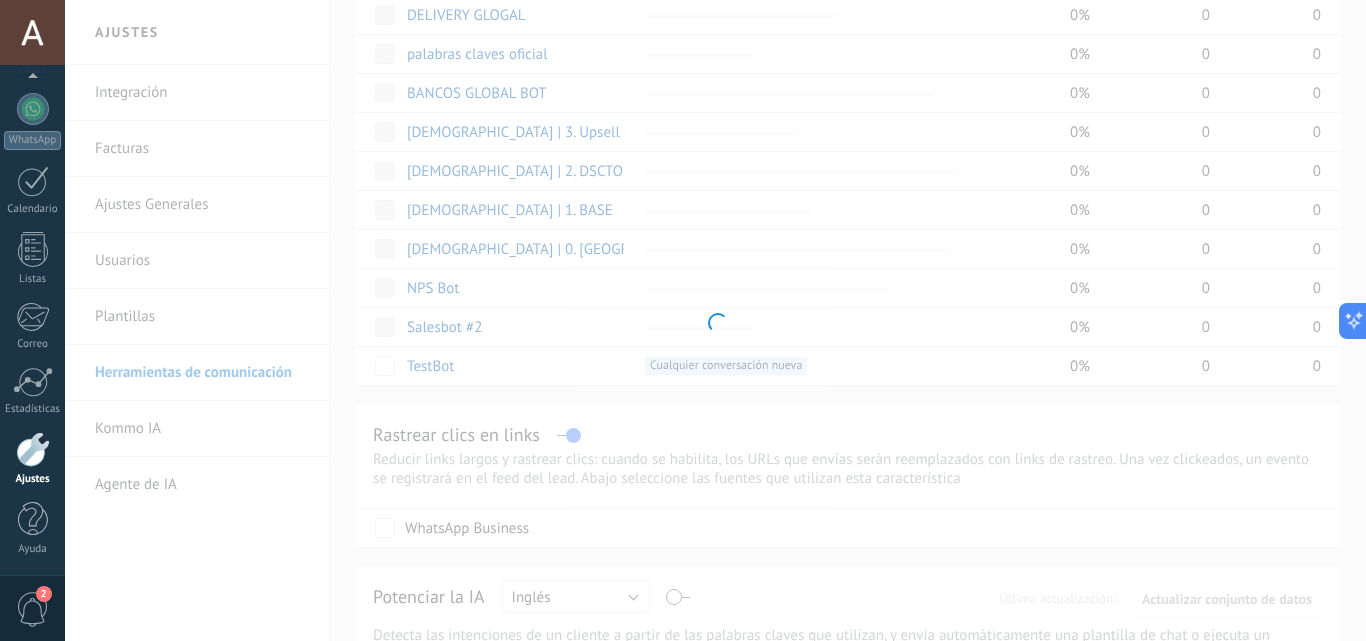 type on "**********" 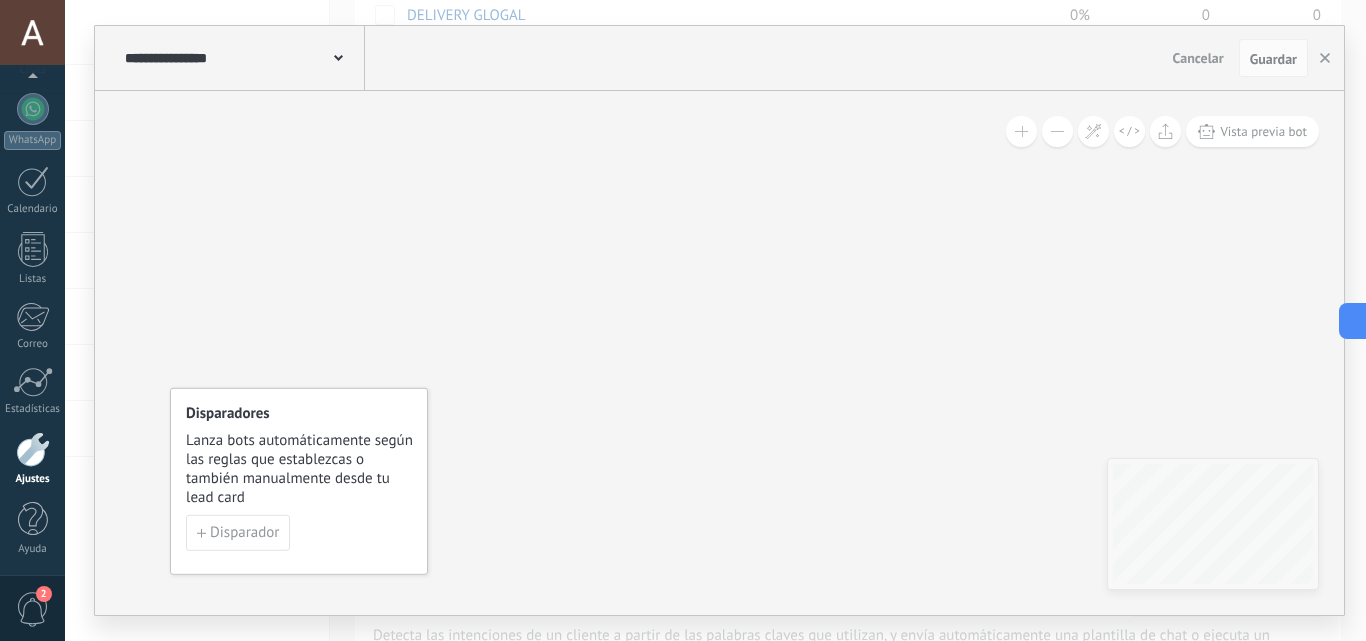 drag, startPoint x: 784, startPoint y: 364, endPoint x: 809, endPoint y: 232, distance: 134.34657 